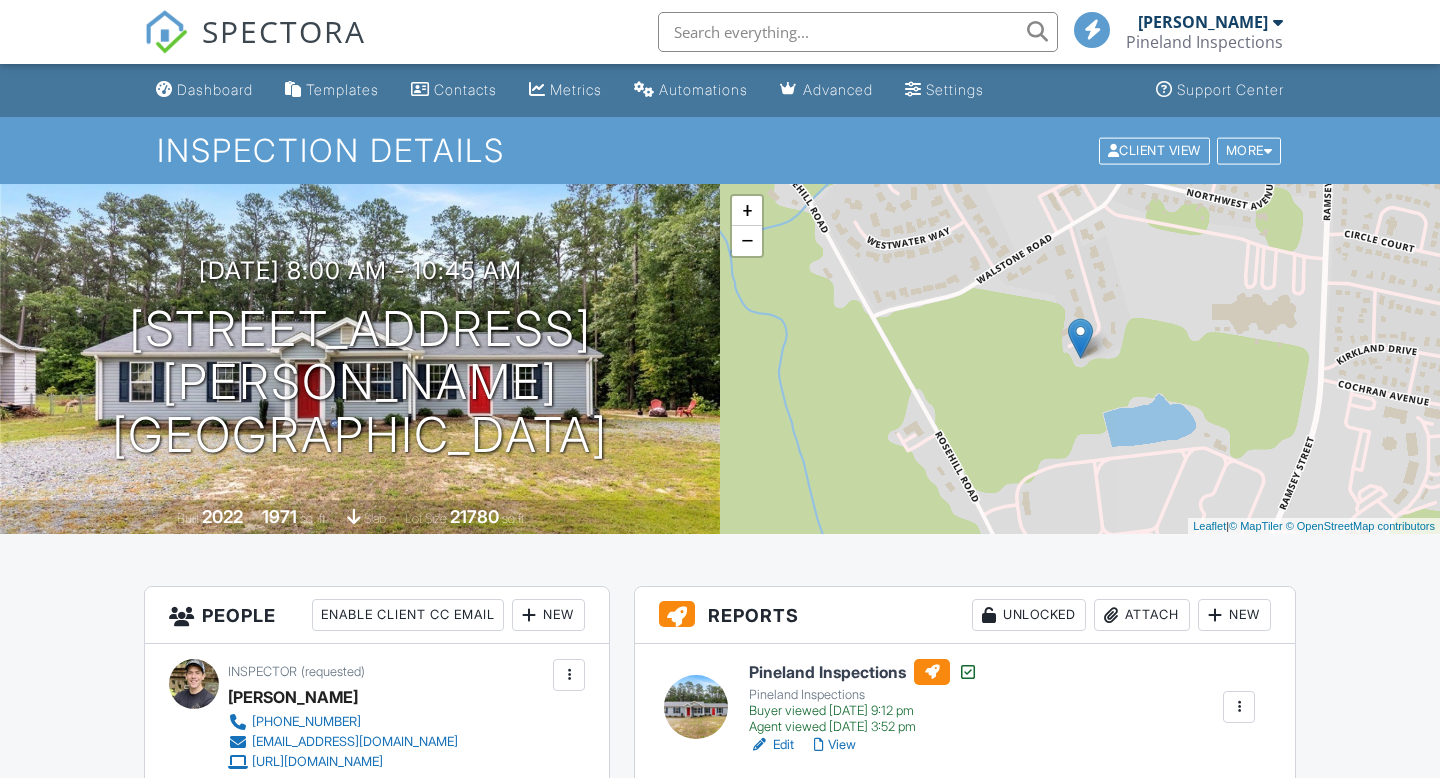 scroll, scrollTop: 370, scrollLeft: 0, axis: vertical 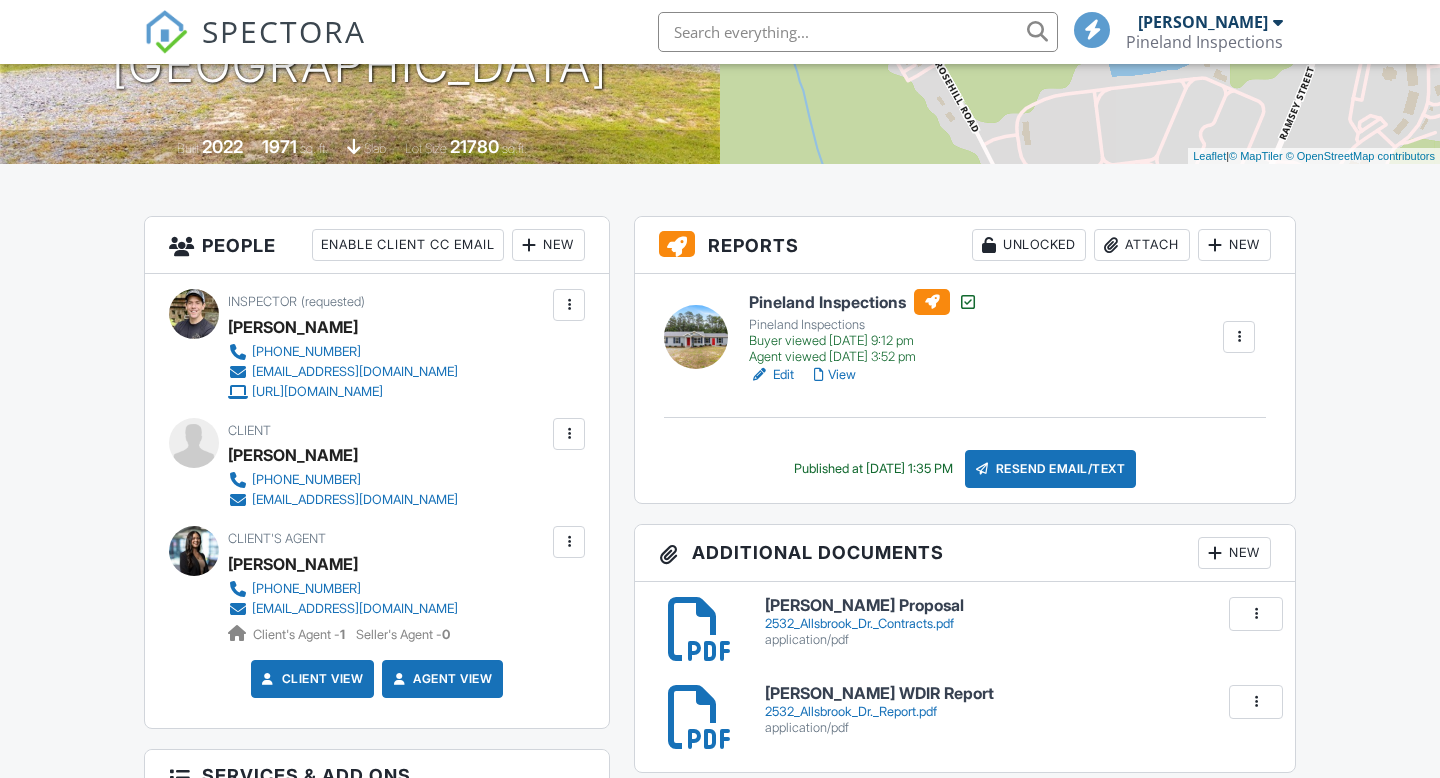click at bounding box center [1239, 337] 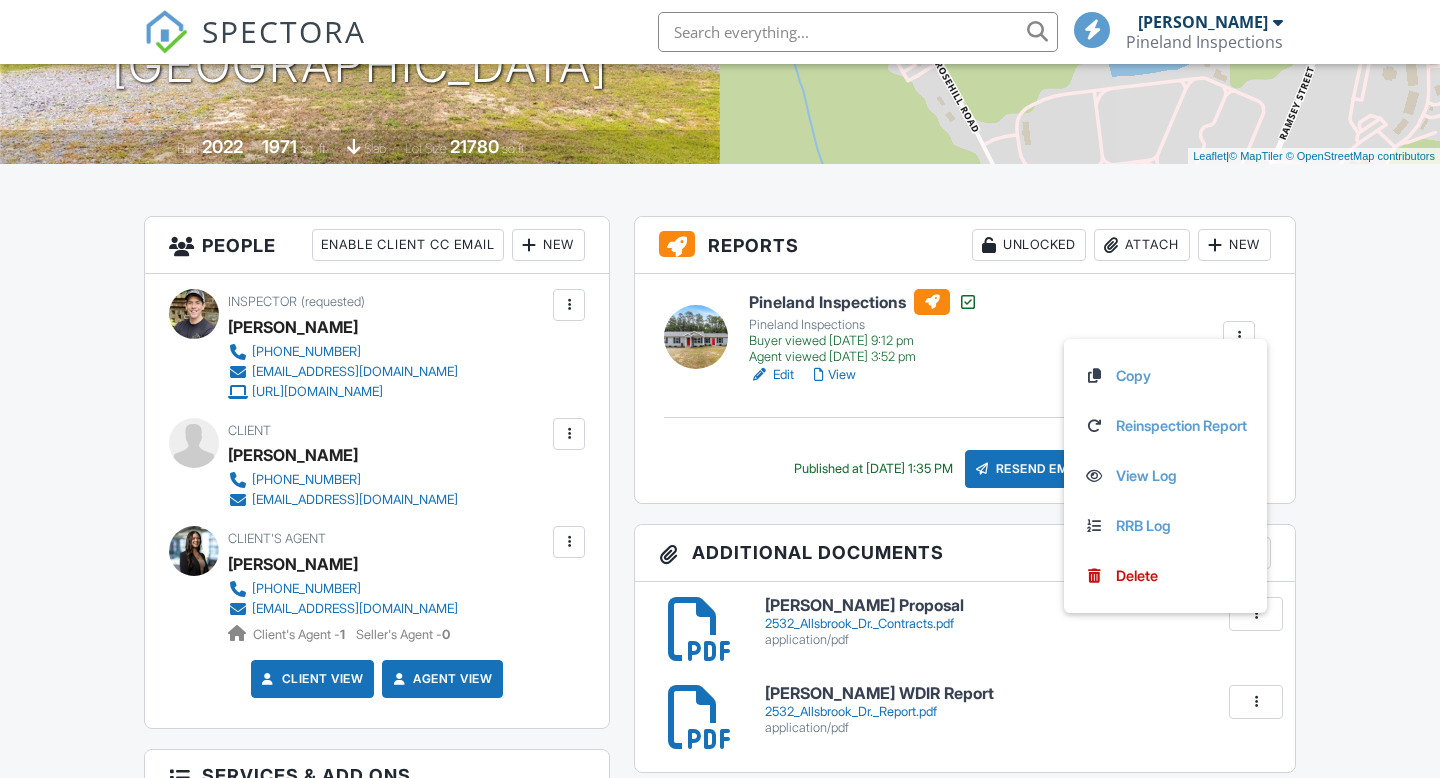 scroll, scrollTop: 370, scrollLeft: 0, axis: vertical 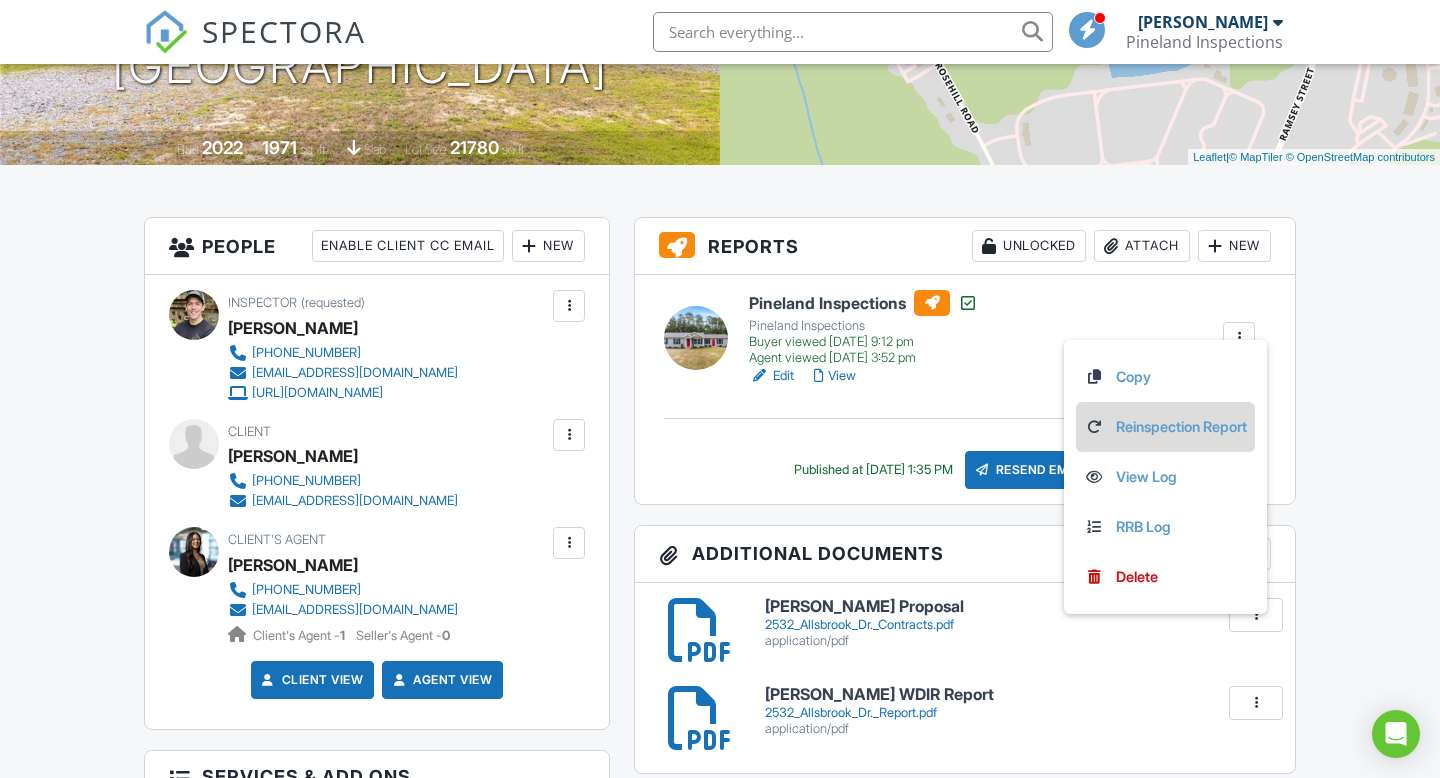 click on "Reinspection Report" at bounding box center (1165, 427) 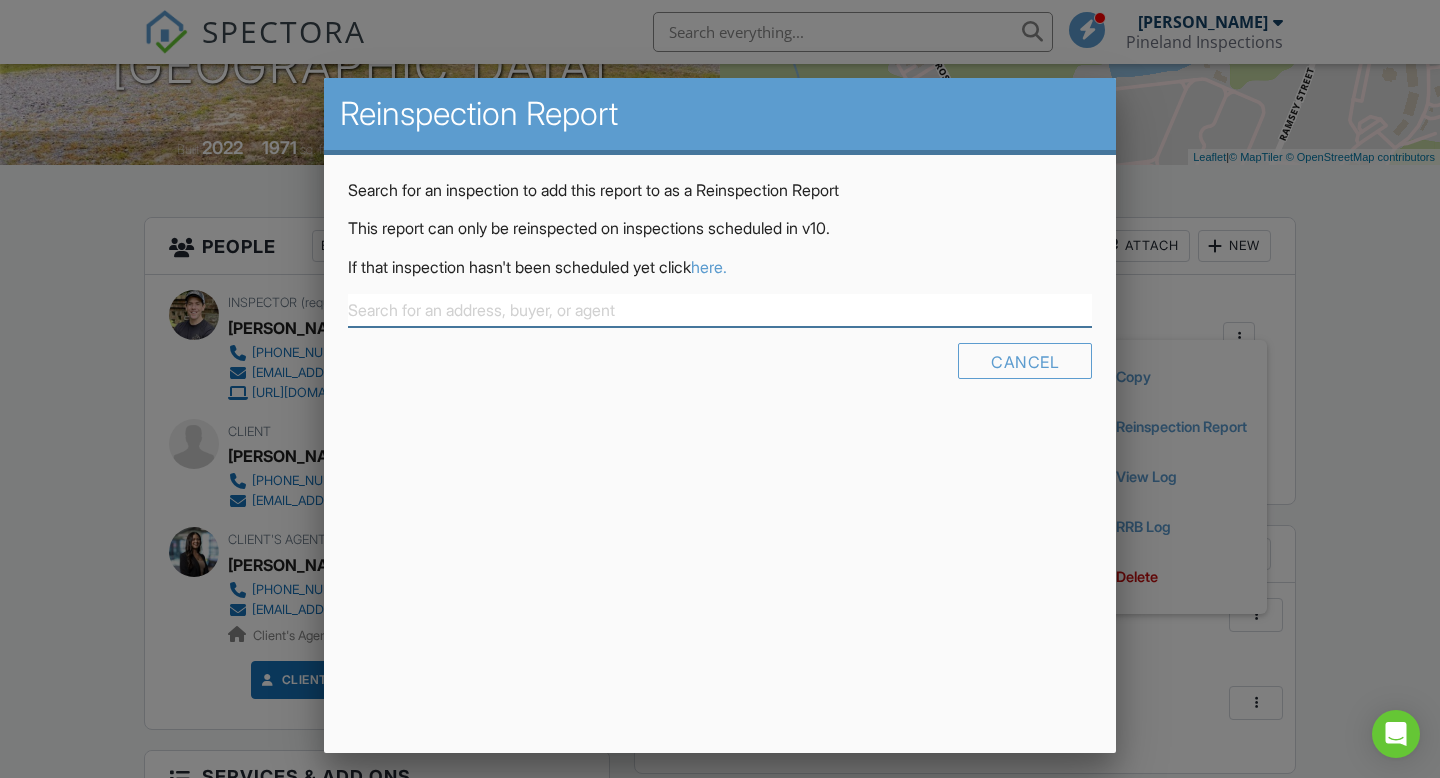 click at bounding box center (720, 310) 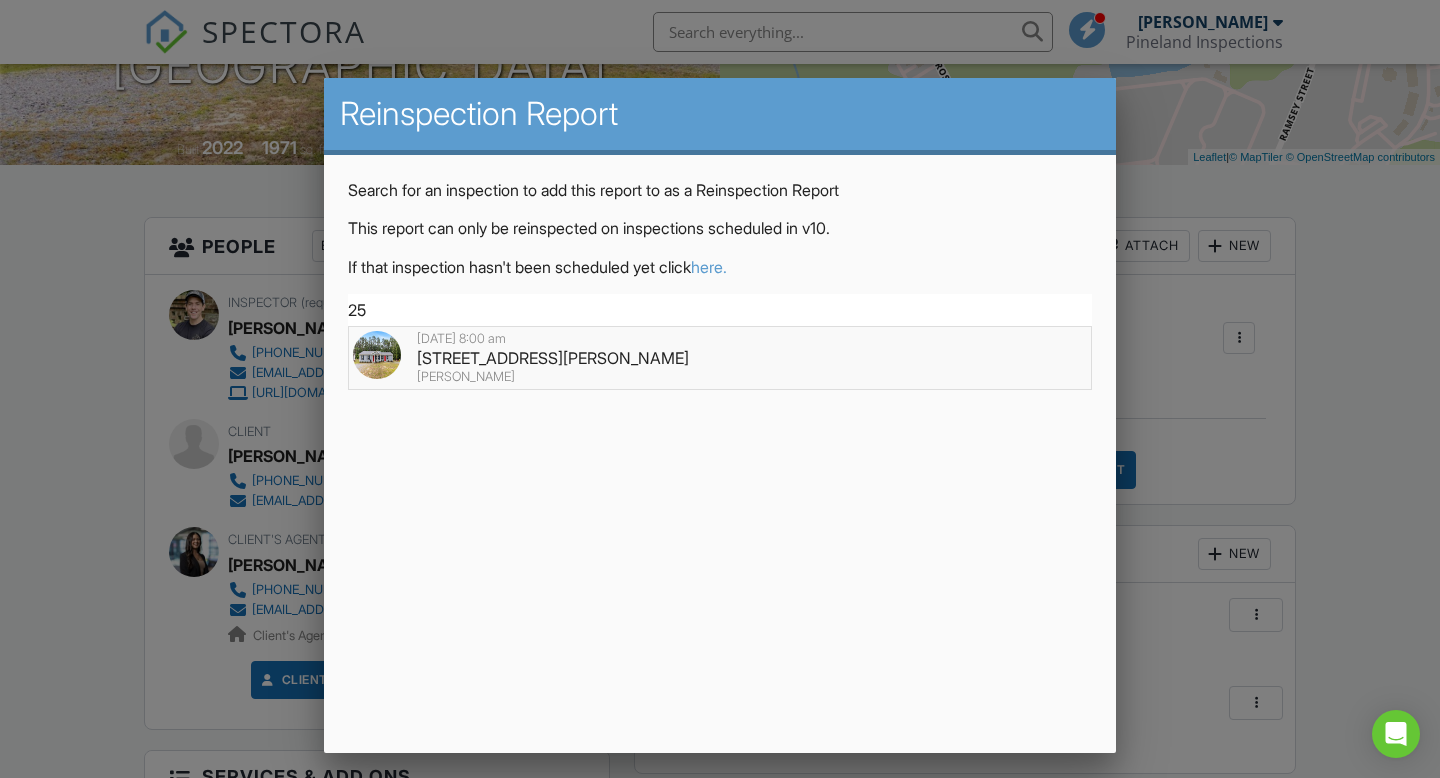 click on "[STREET_ADDRESS][PERSON_NAME]" at bounding box center [720, 358] 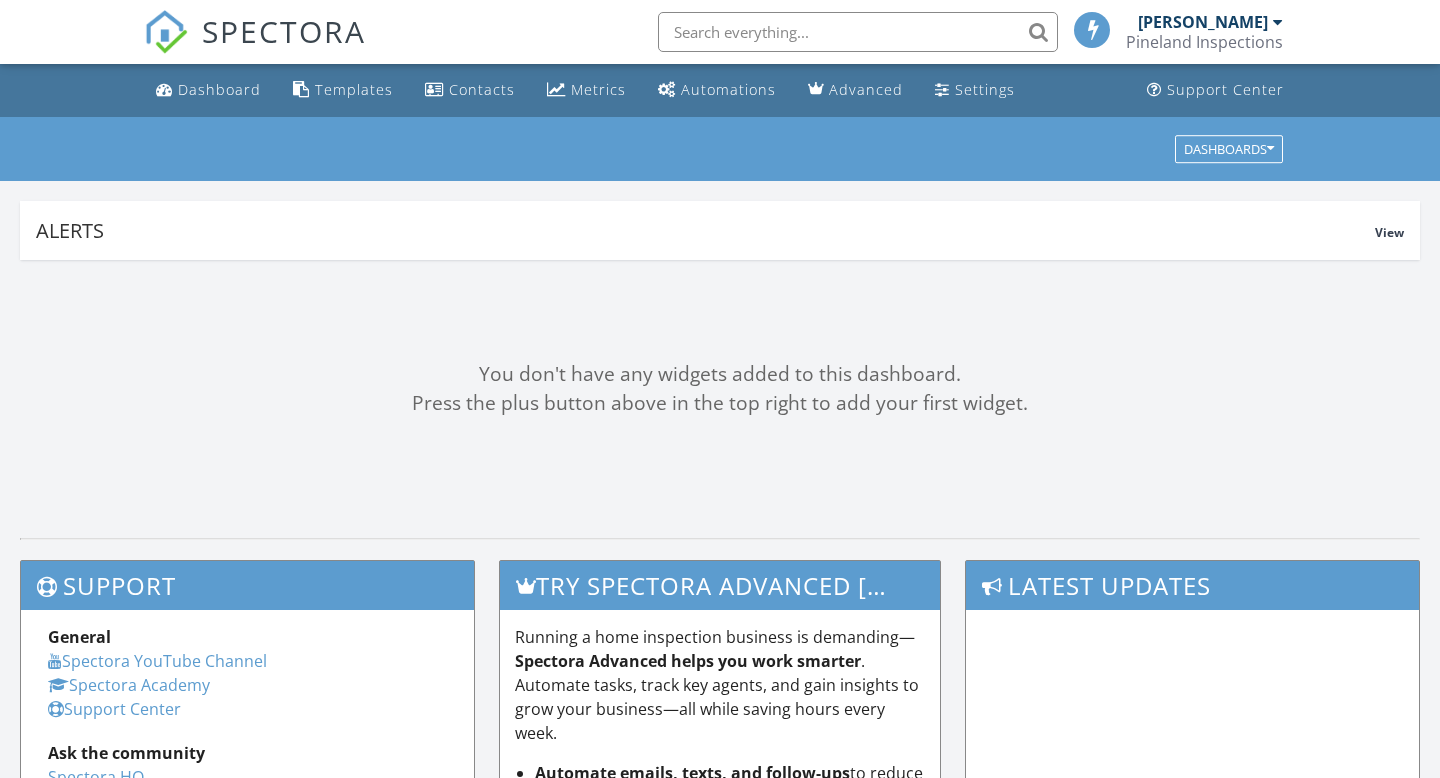 scroll, scrollTop: 0, scrollLeft: 0, axis: both 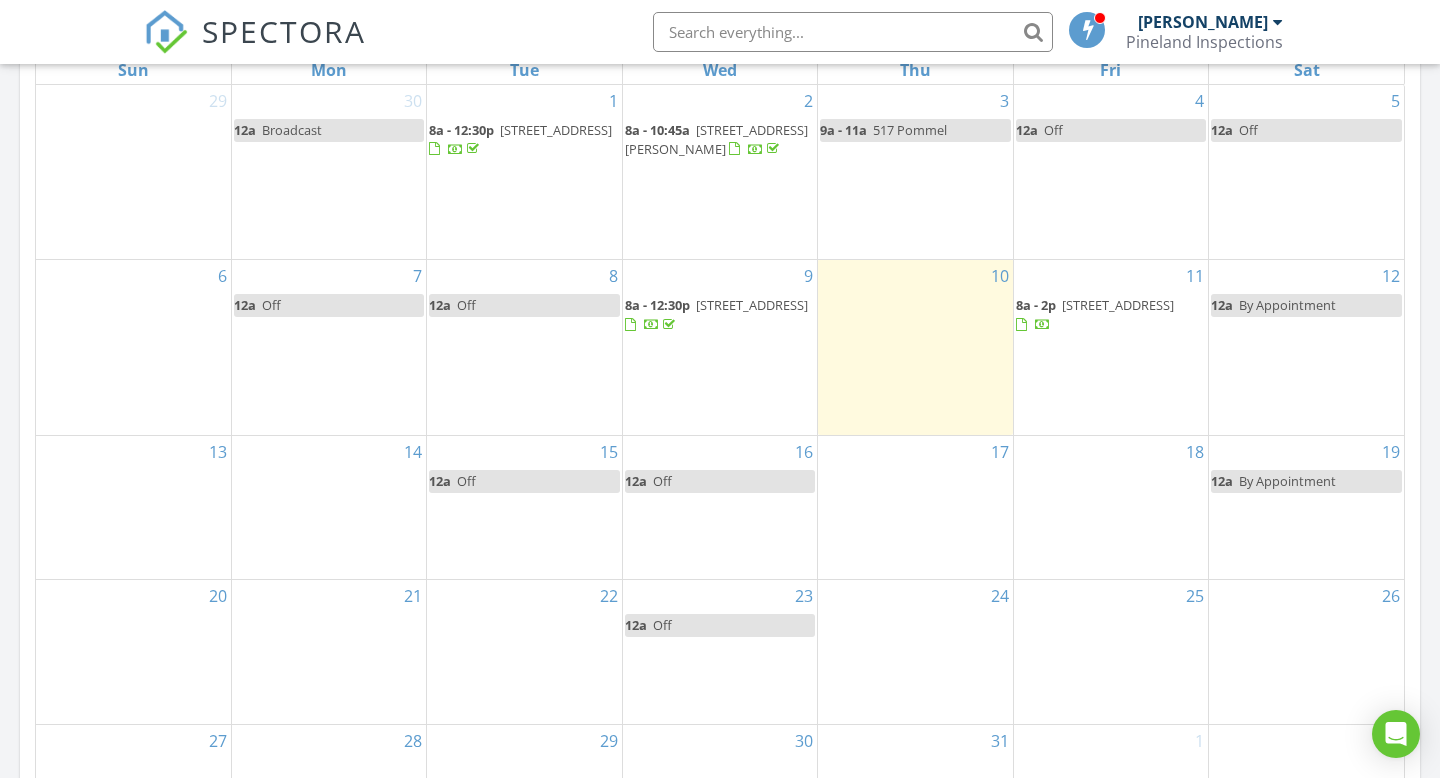 click on "2532 Allsbrook Dr, Fayetteville 28301" at bounding box center (716, 139) 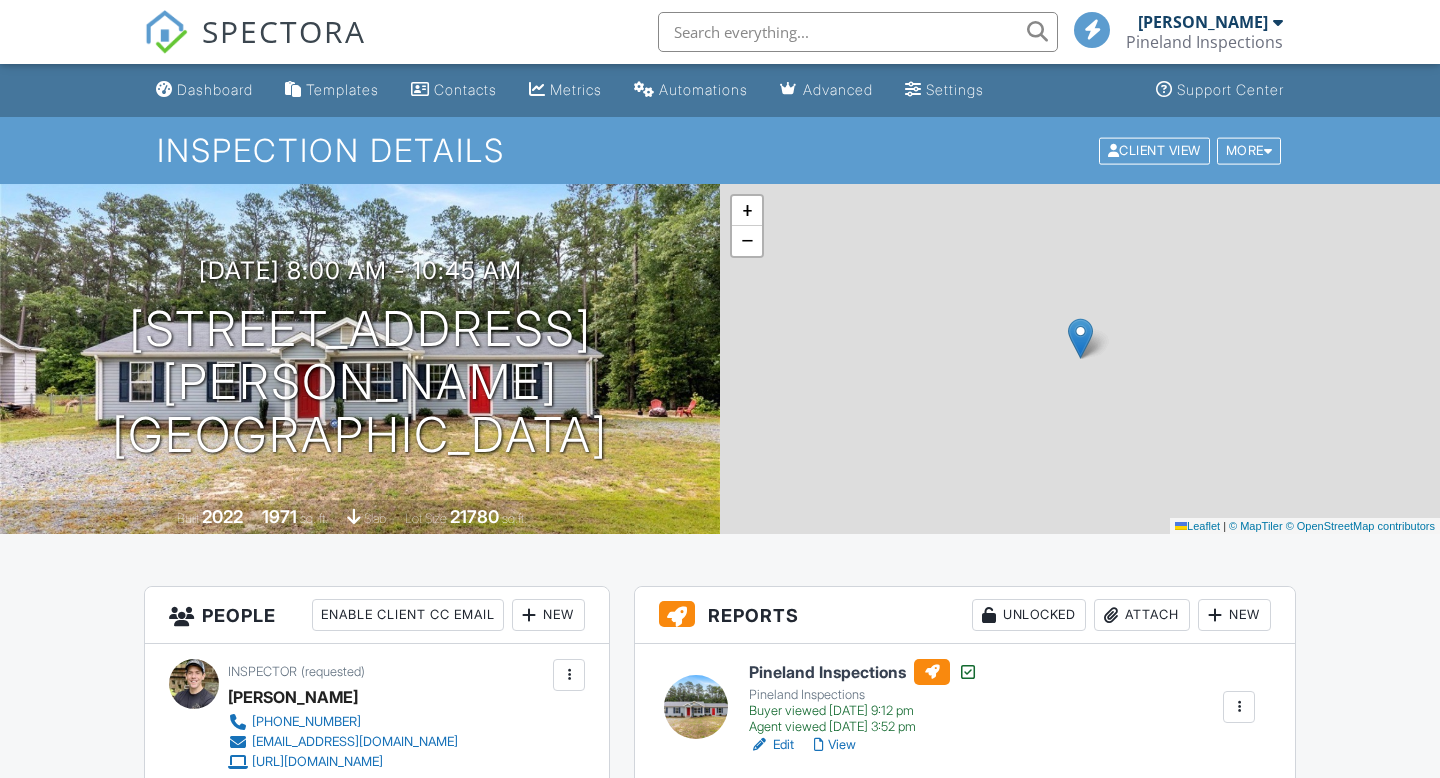 scroll, scrollTop: 217, scrollLeft: 0, axis: vertical 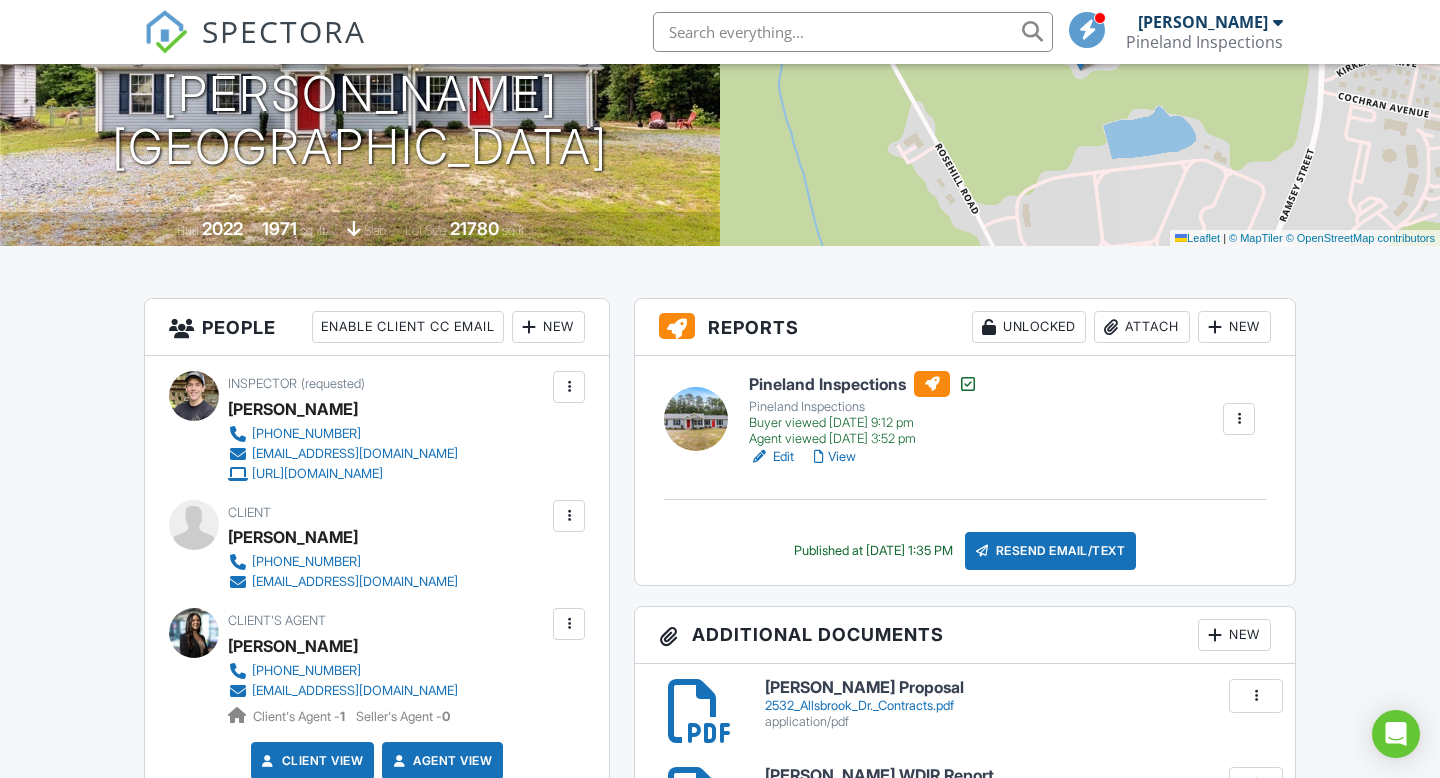 click at bounding box center [1239, 419] 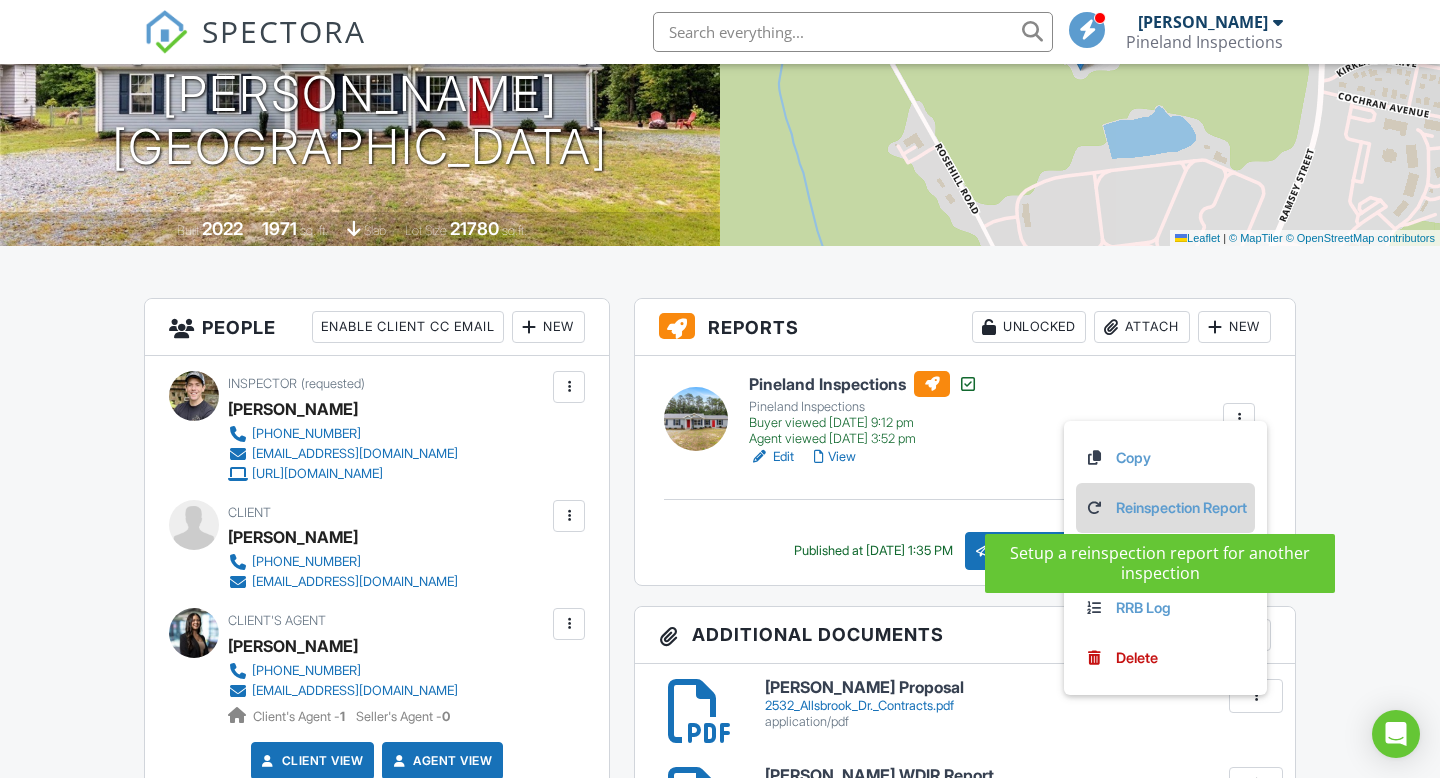 click on "Reinspection Report" at bounding box center (1165, 508) 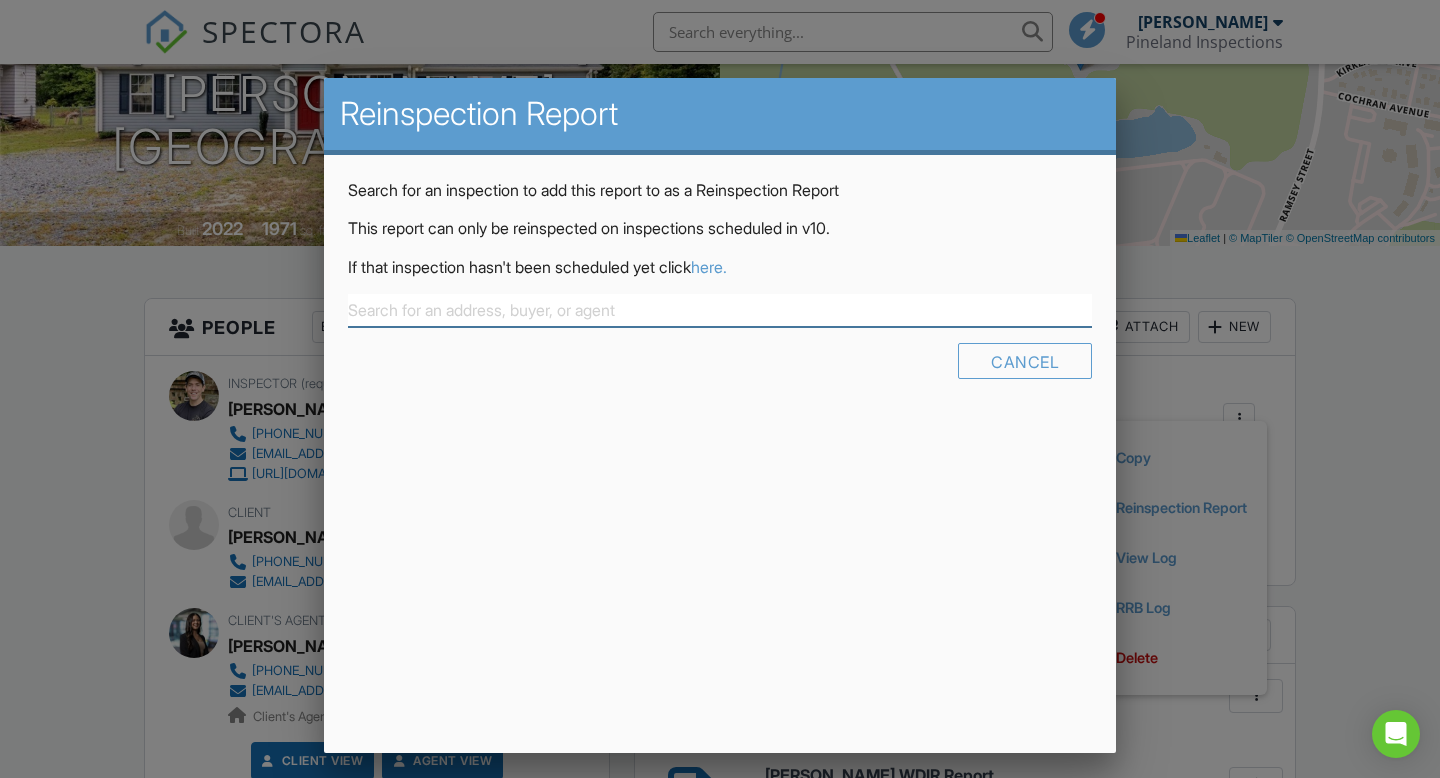 click at bounding box center (720, 310) 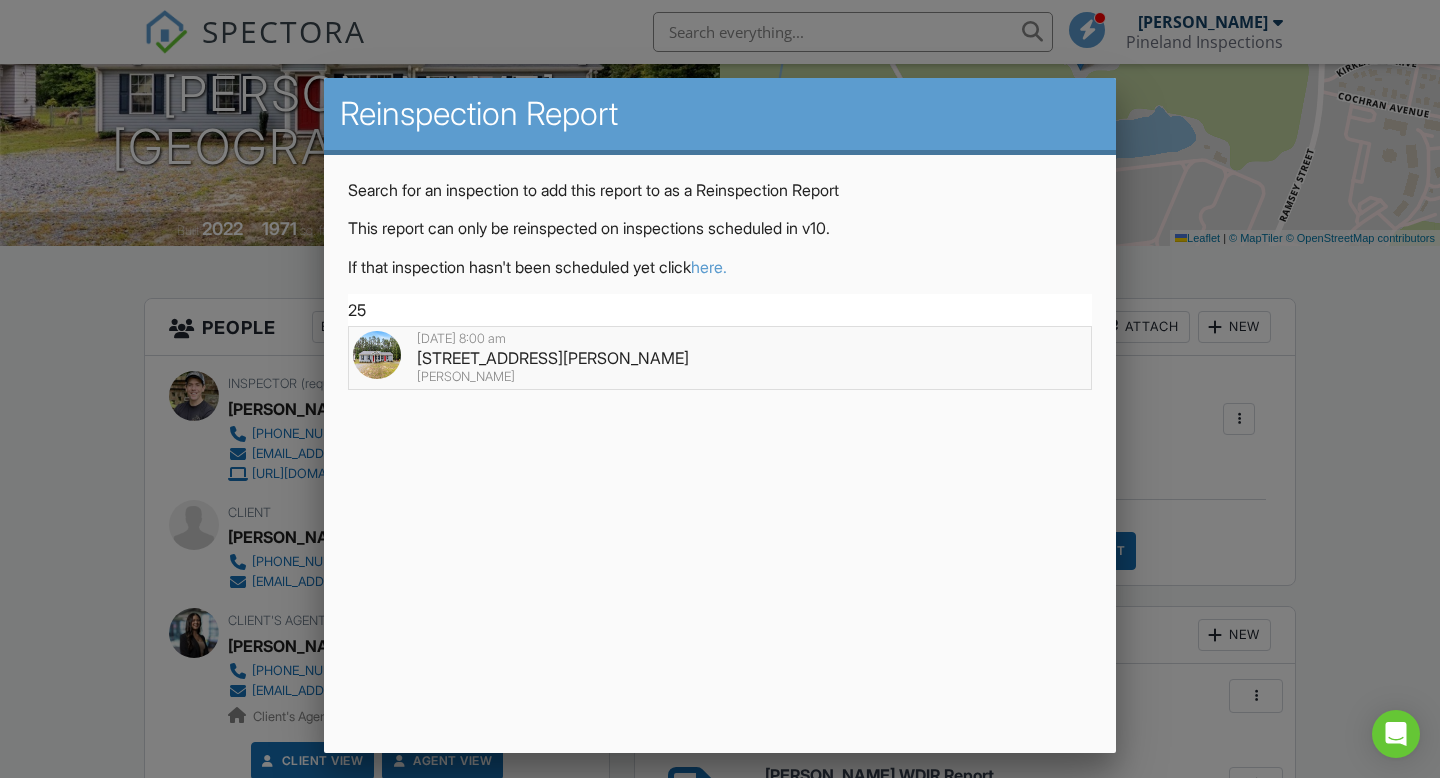 click on "[PERSON_NAME]" at bounding box center [720, 377] 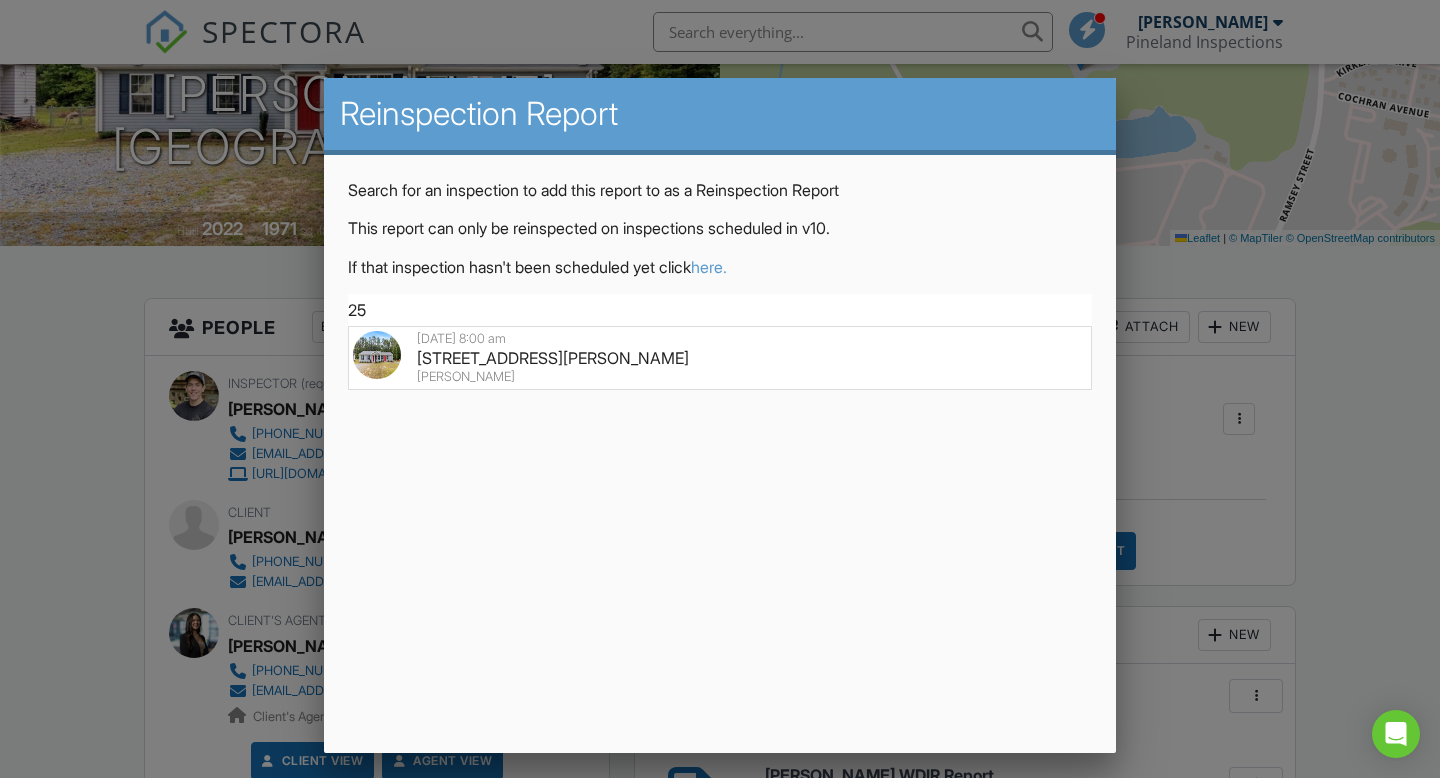 type on "[STREET_ADDRESS][PERSON_NAME]" 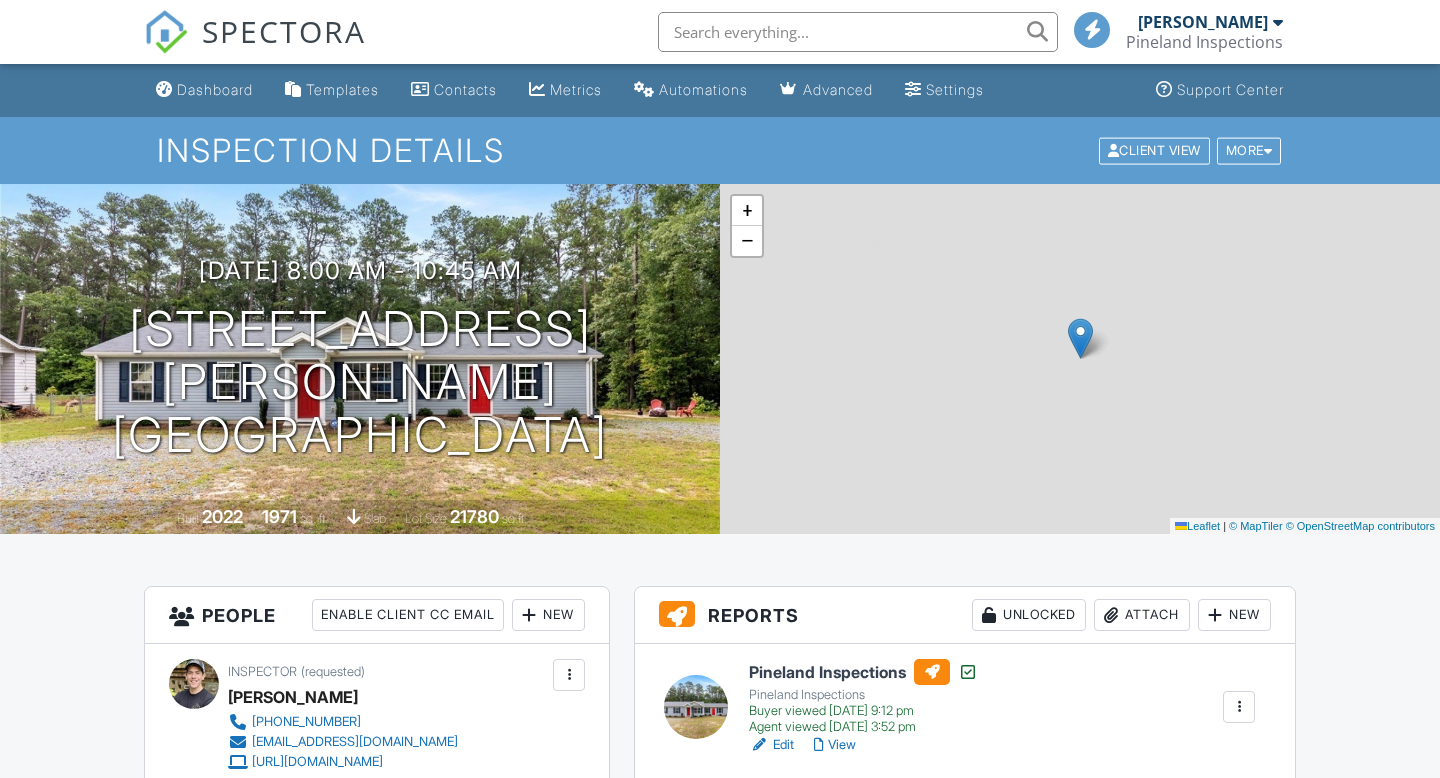 scroll, scrollTop: 0, scrollLeft: 0, axis: both 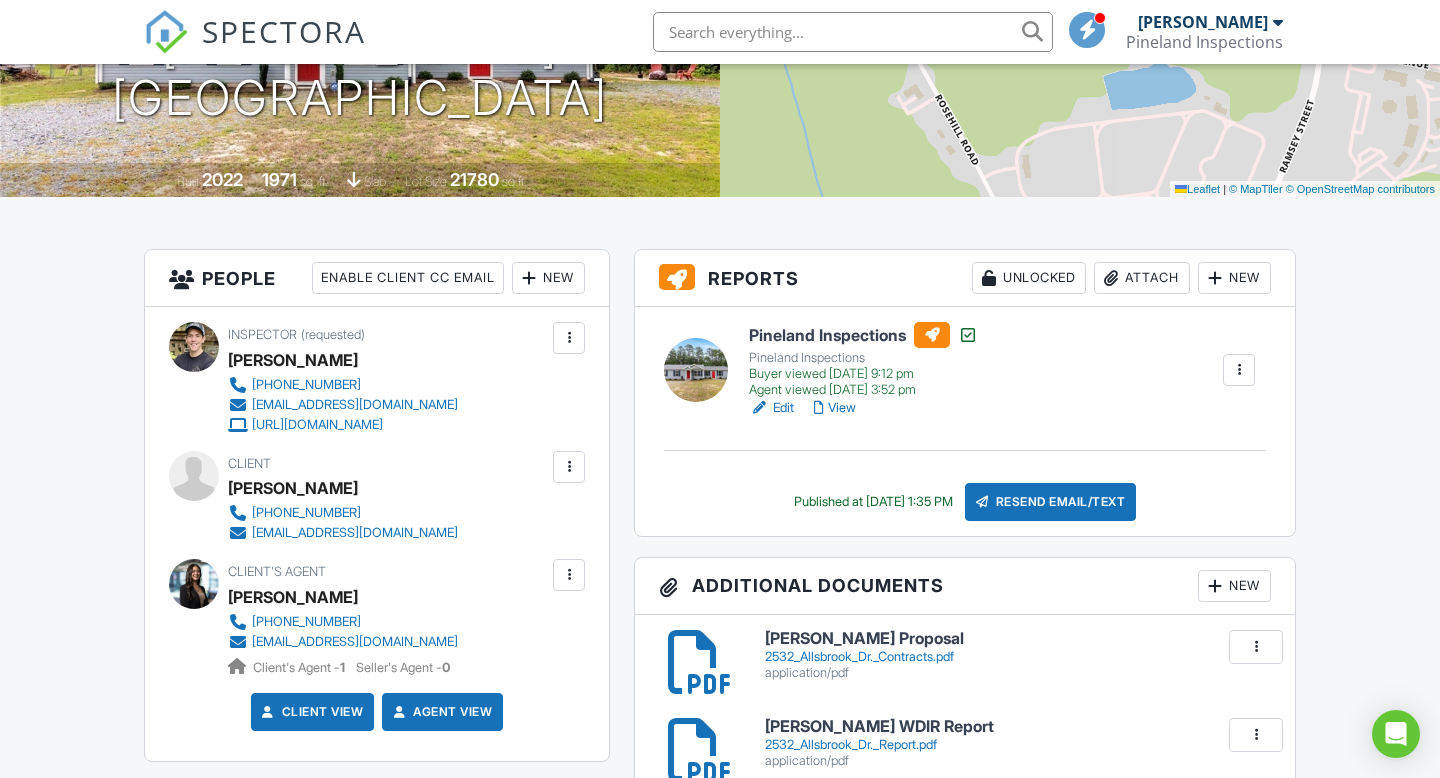 click at bounding box center (1239, 370) 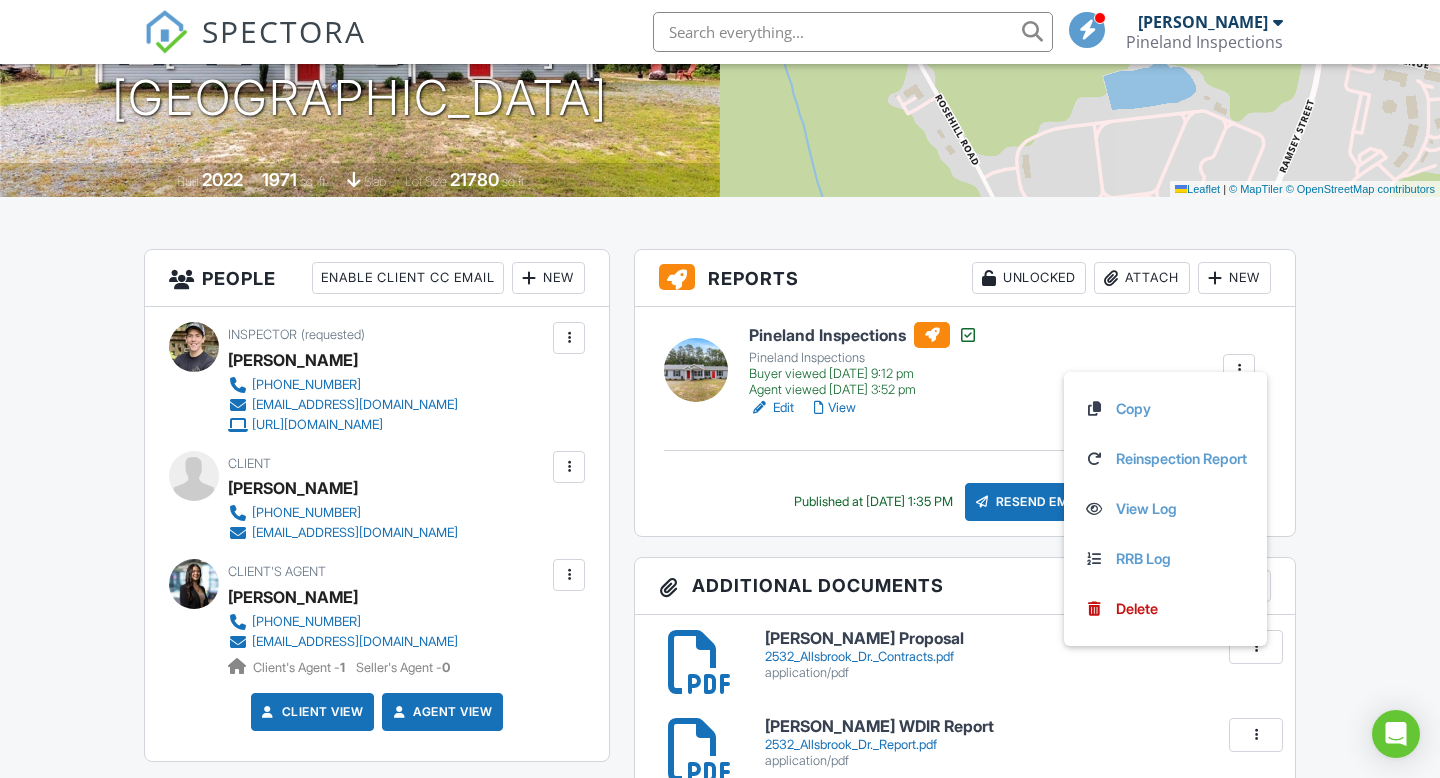 click on "Dashboard
Templates
Contacts
Metrics
Automations
Advanced
Settings
Support Center
Inspection Details
Client View
More
Property Details
Reschedule
Reorder / Copy
Share
Cancel
Delete
Print Order
Convert to V9
View Change Log
07/02/2025  8:00 am
- 10:45 am
2532 Allsbrook Dr
Fayetteville, NC 28301
Built
2022
1971
sq. ft.
slab
Lot Size
21780
sq.ft.
+ −  Leaflet   |   © MapTiler   © OpenStreetMap contributors
All emails and texts are disabled for this inspection!
Turn on emails and texts
Turn on and Requeue Notifications
Reports
Unlocked
Attach
New
Pineland Inspections
Pineland Inspections
Edit
View" at bounding box center [720, 1519] 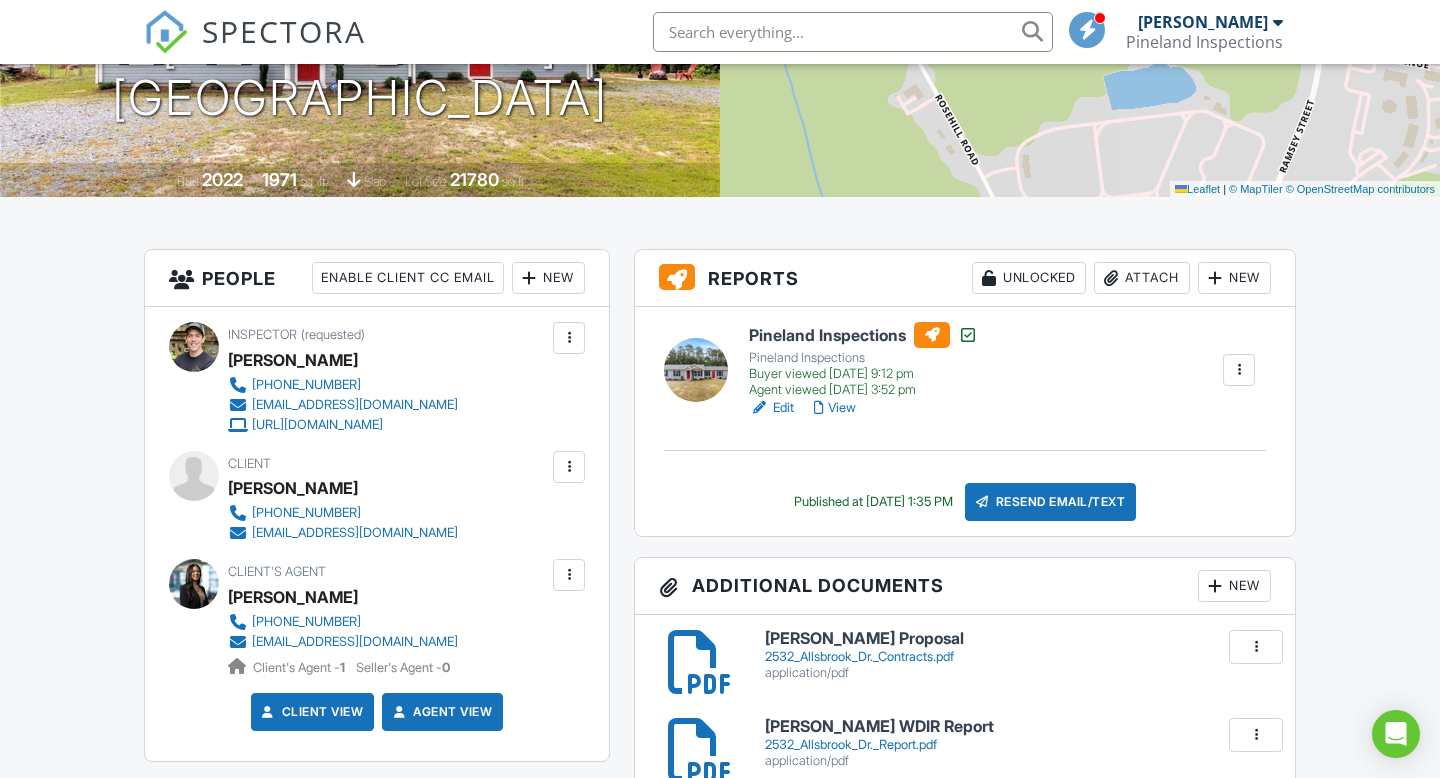 click at bounding box center (1239, 370) 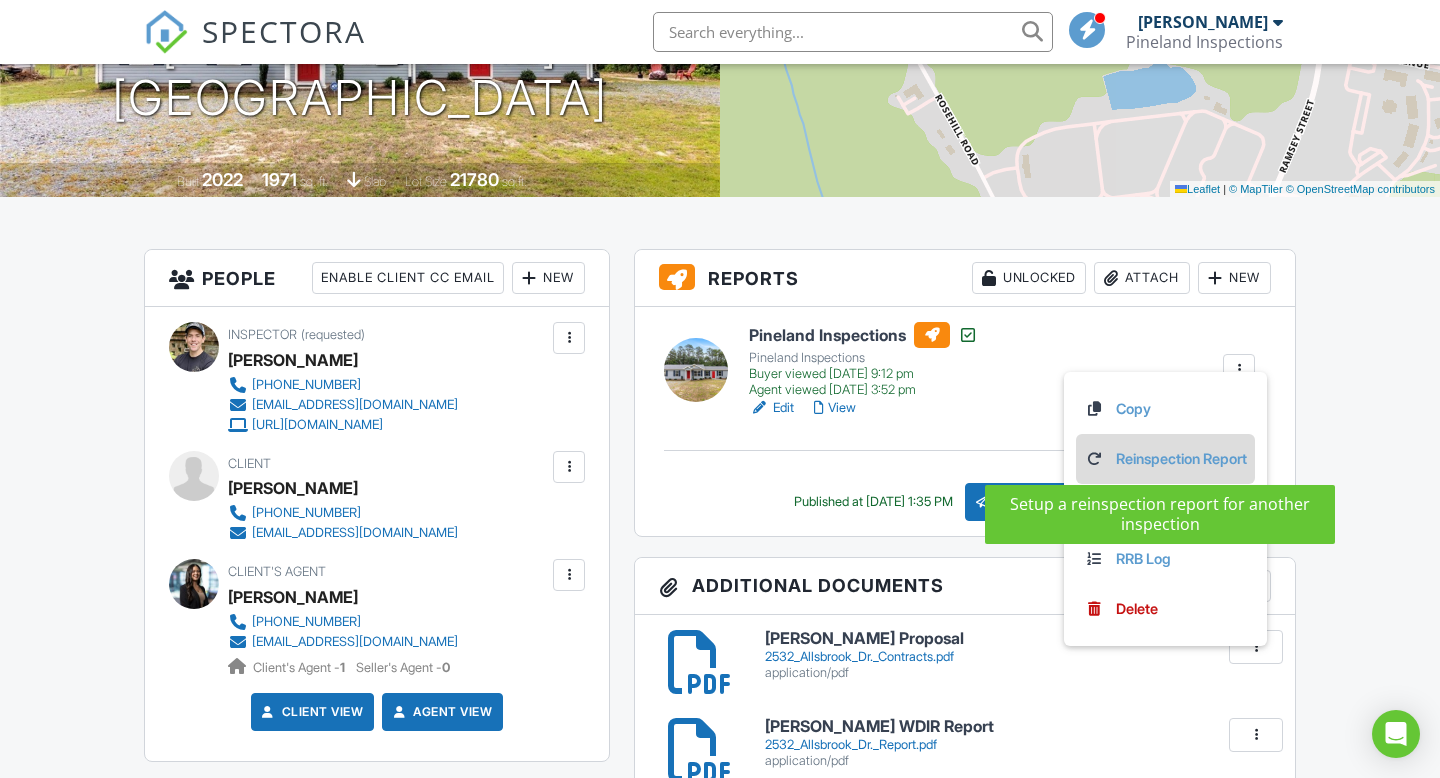 click on "Reinspection Report" at bounding box center [1165, 459] 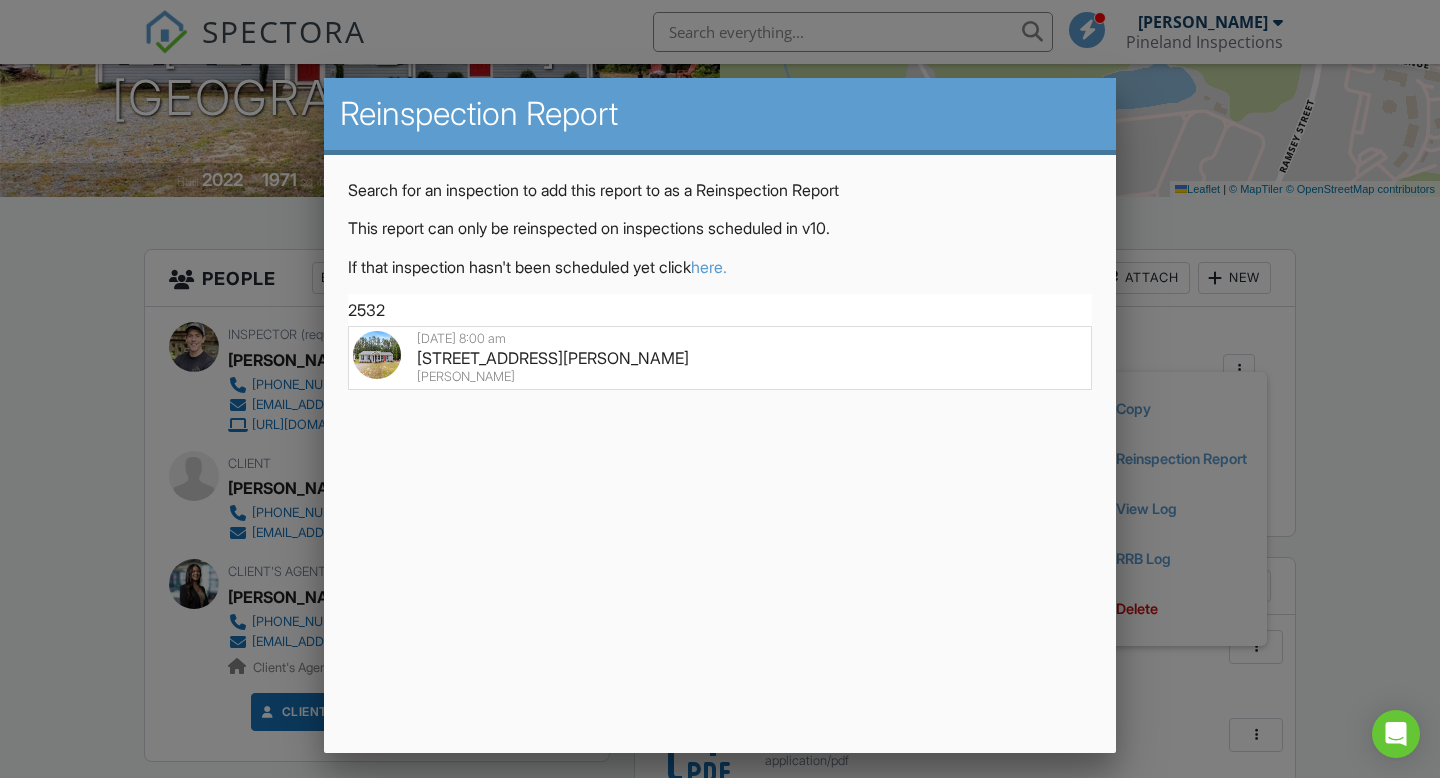 click on "2532 Allsbrook Dr, Fayetteville, NC 28301" at bounding box center [720, 358] 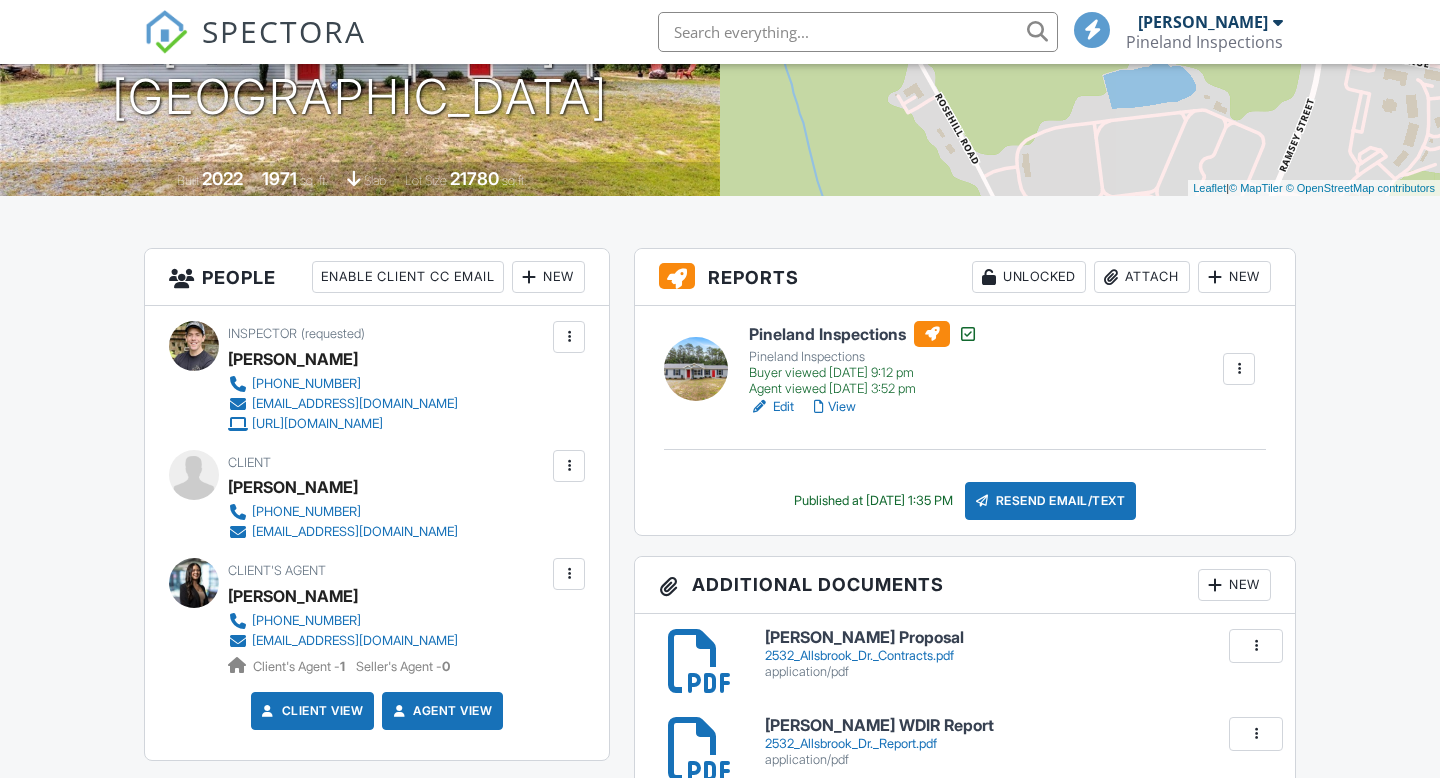 scroll, scrollTop: 337, scrollLeft: 0, axis: vertical 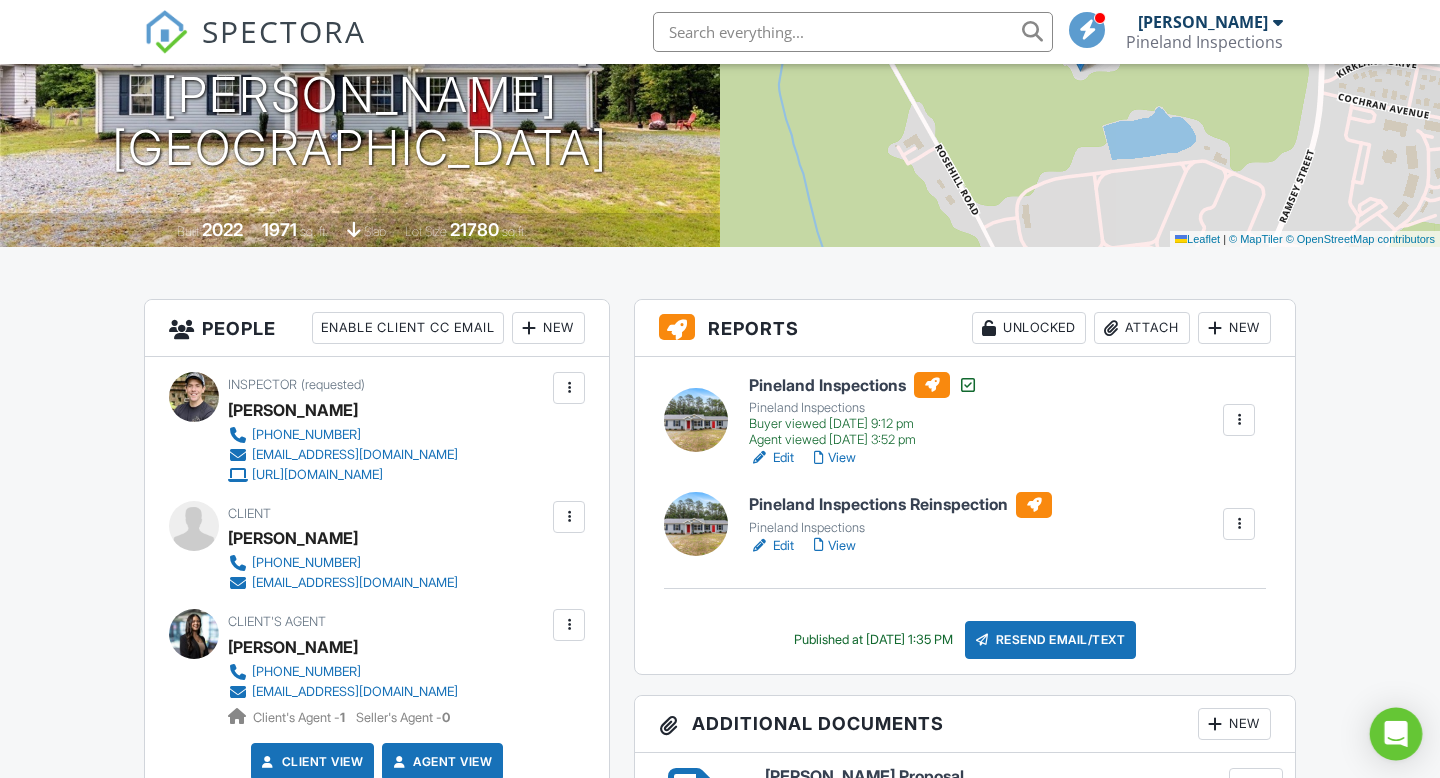 click 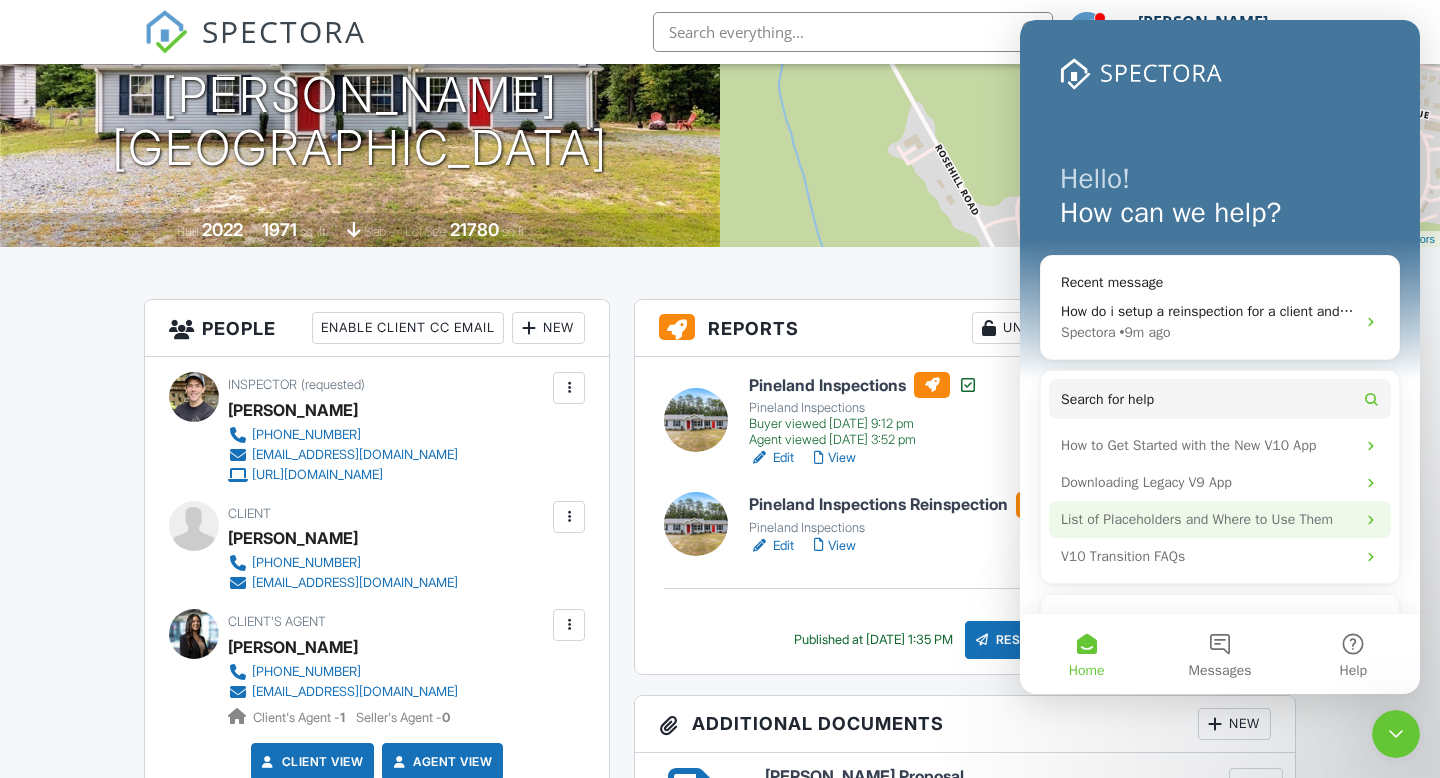 scroll, scrollTop: 0, scrollLeft: 0, axis: both 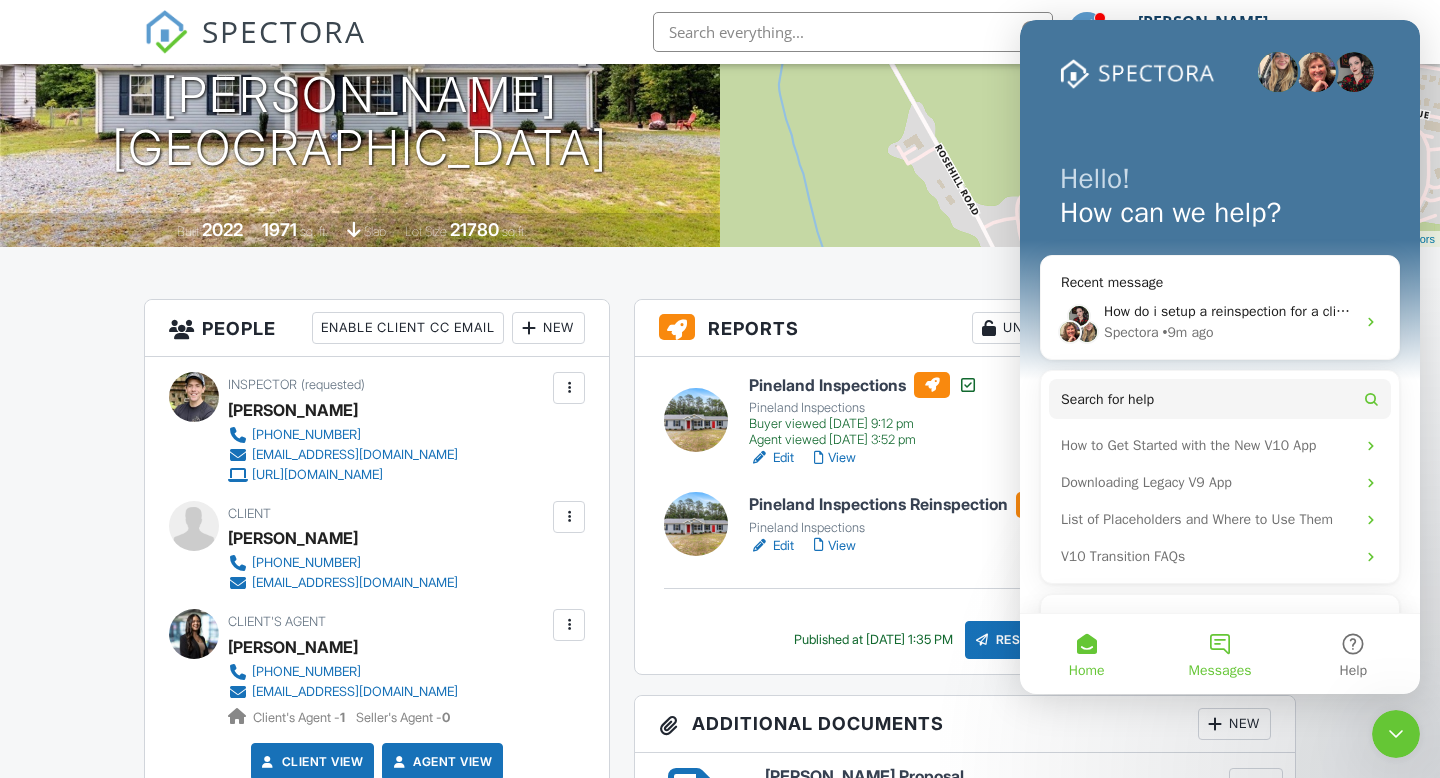 click on "Messages" at bounding box center [1219, 654] 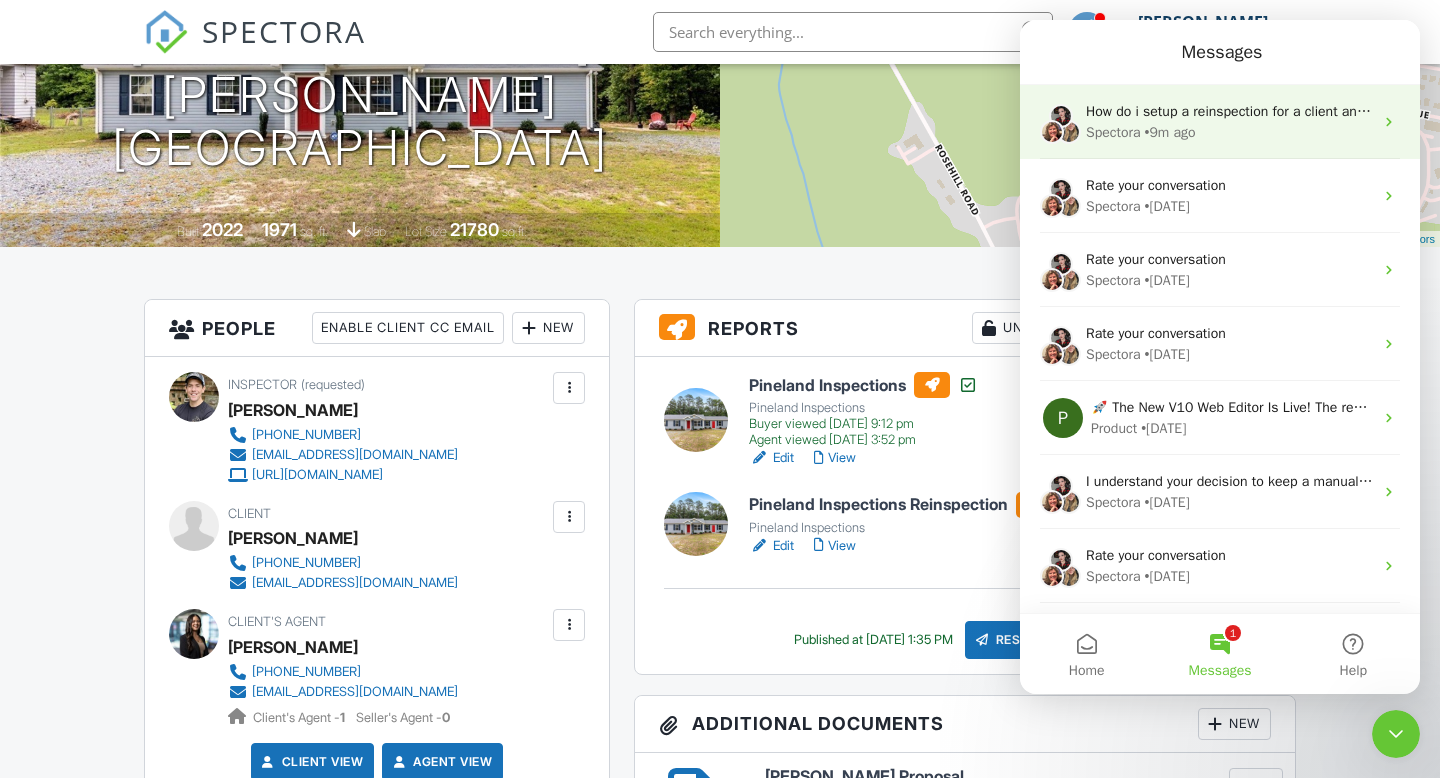 click on "How do i setup a reinspection for a client and have the seller pay? This is the agreement made." at bounding box center (1378, 111) 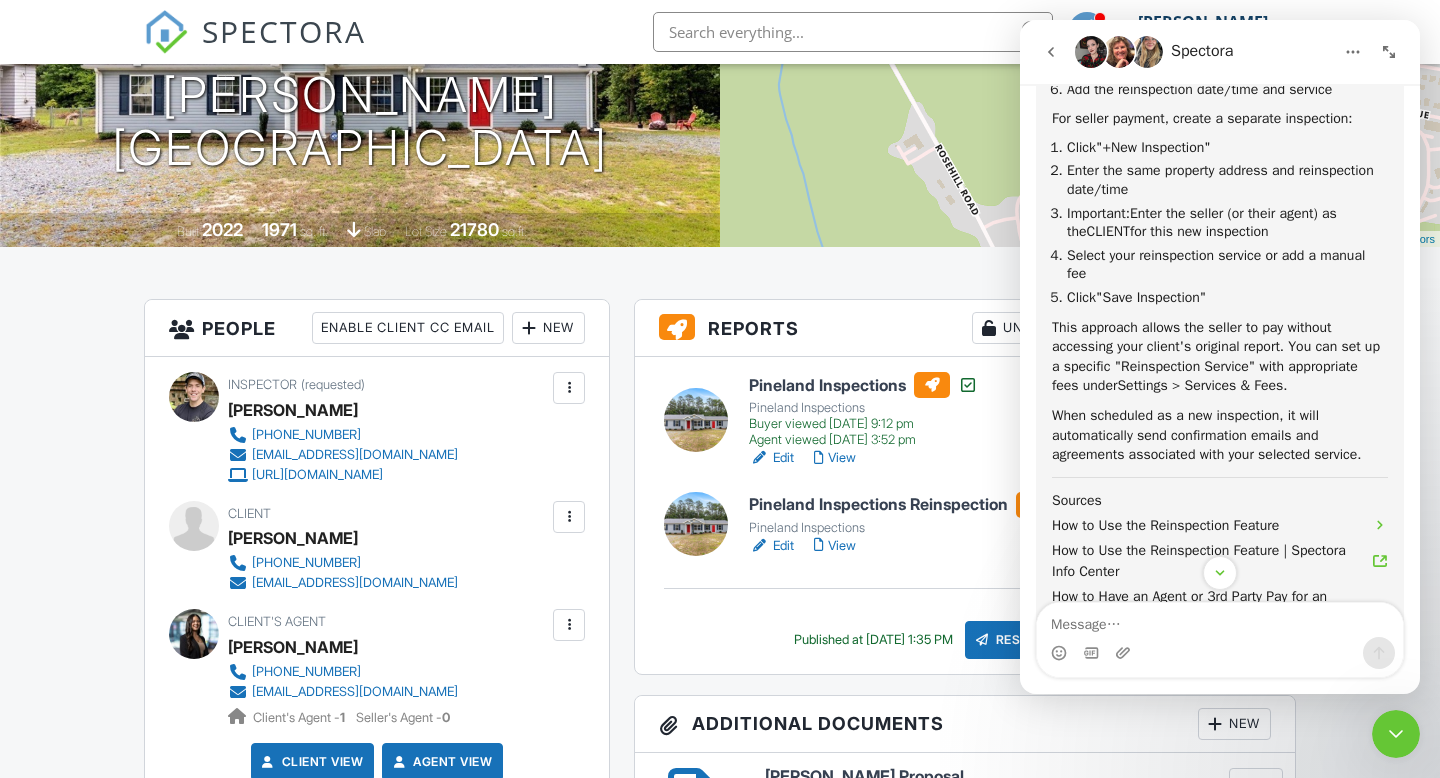 scroll, scrollTop: 948, scrollLeft: 0, axis: vertical 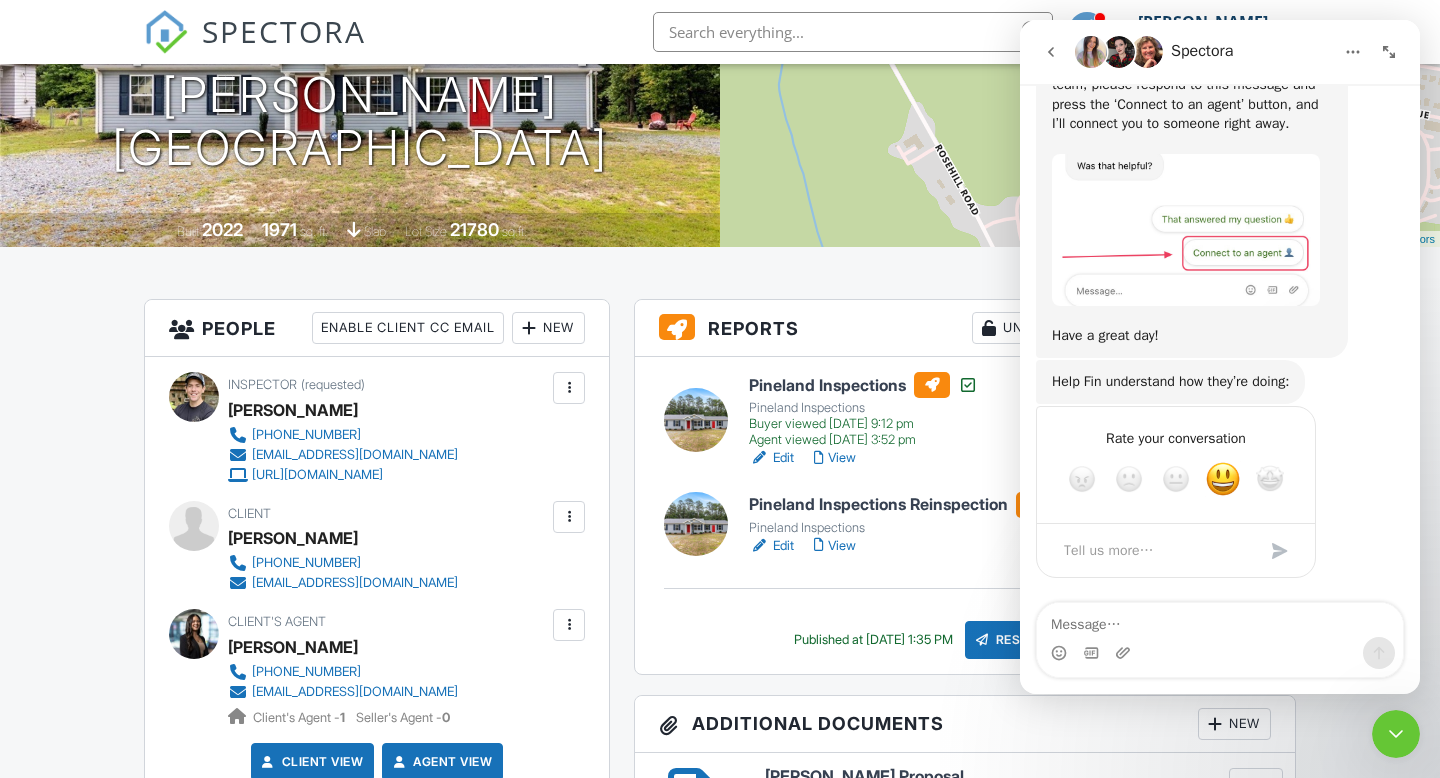 click 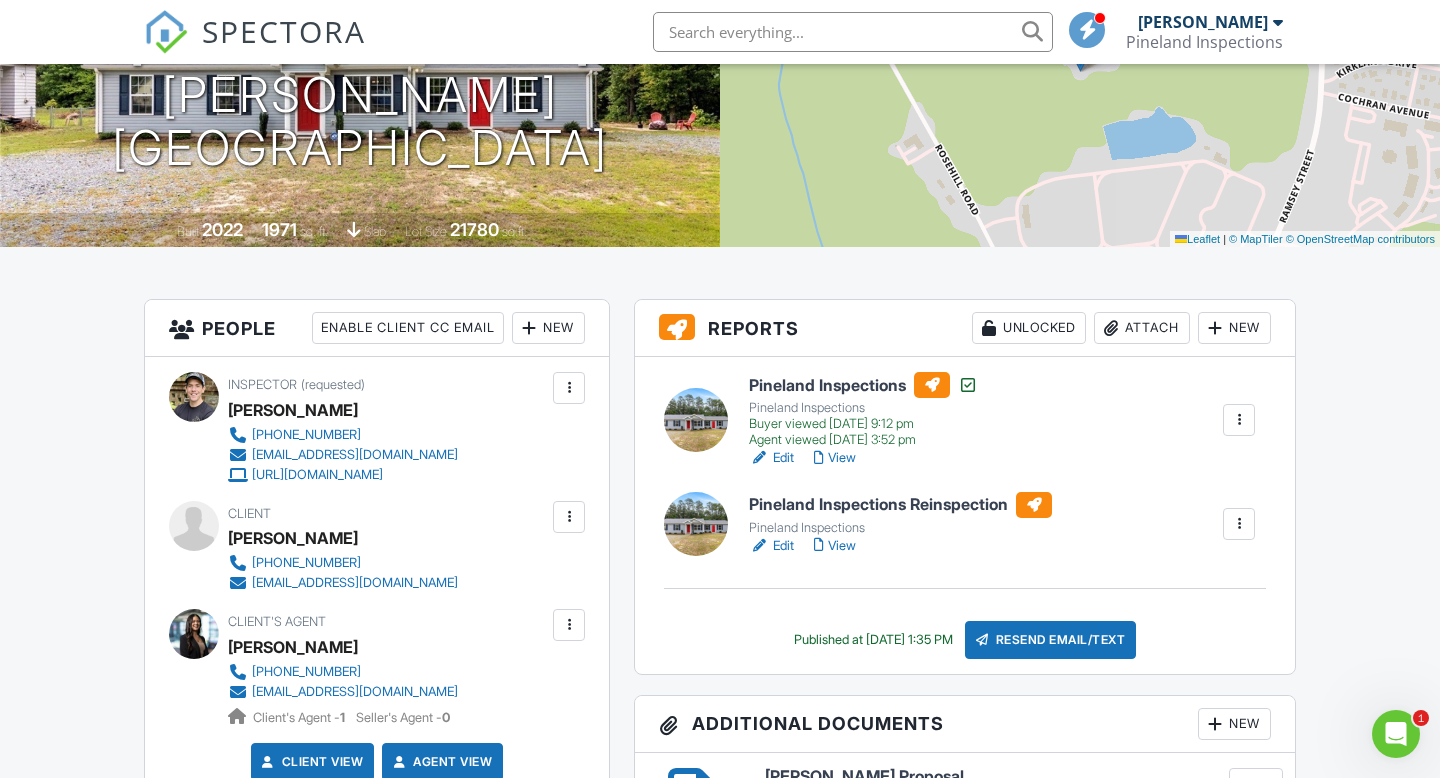 scroll, scrollTop: 0, scrollLeft: 0, axis: both 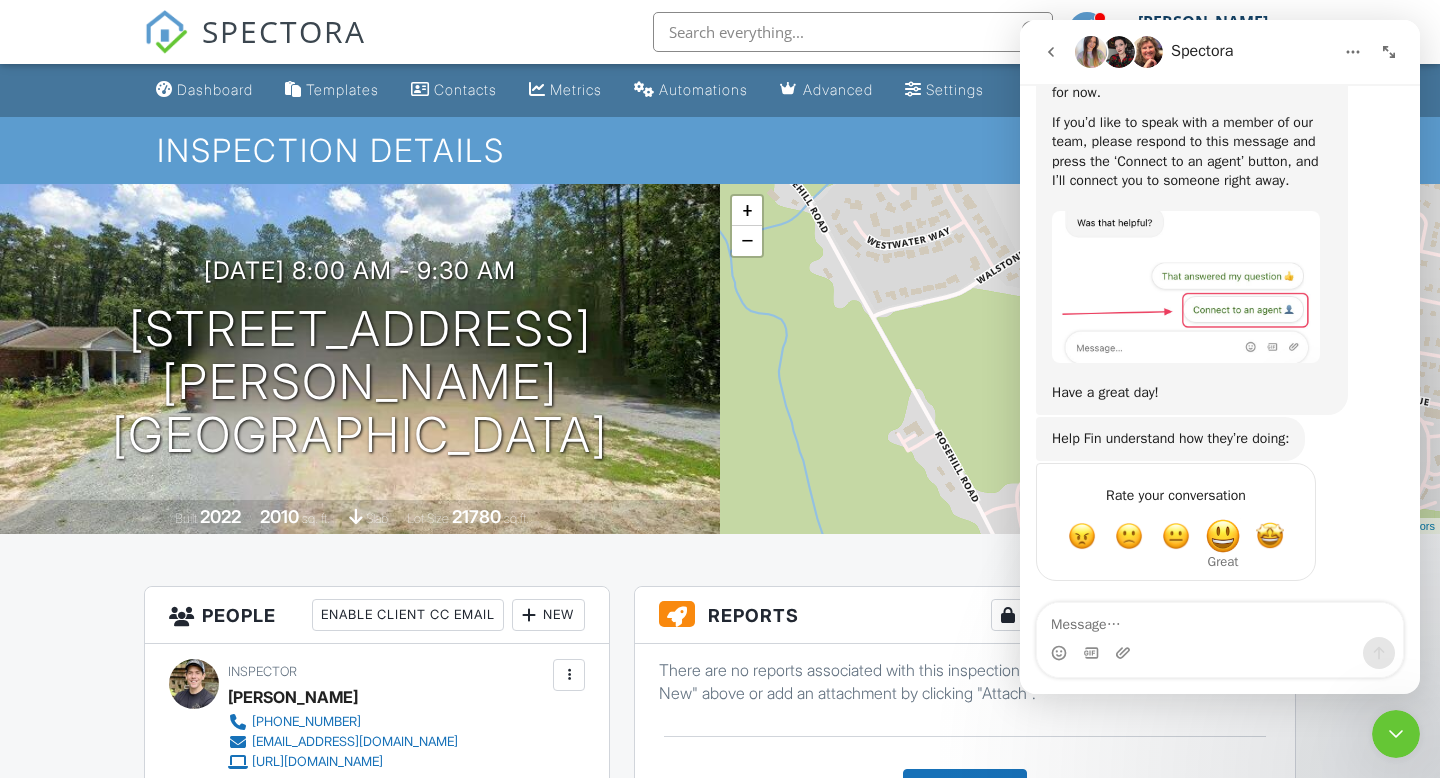 click at bounding box center [1223, 536] 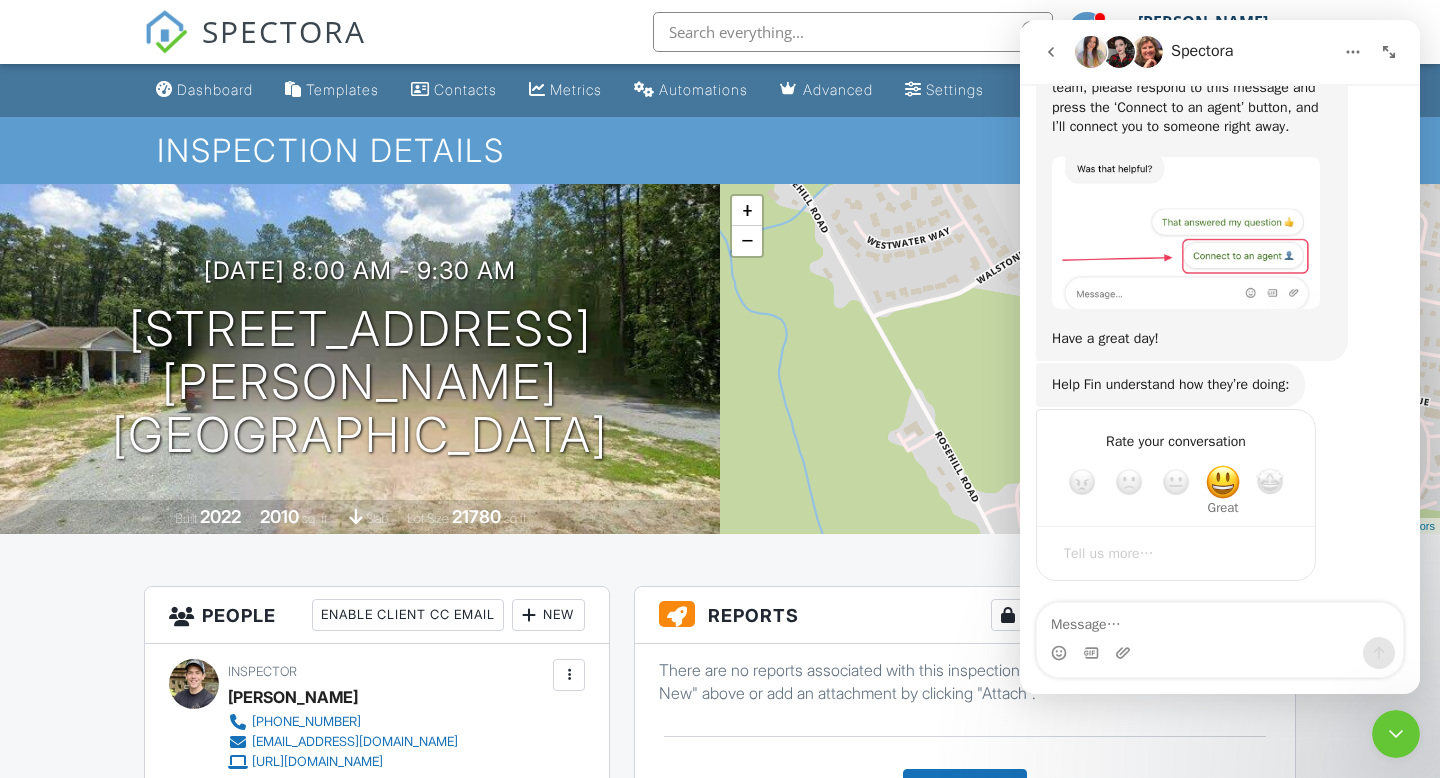 scroll, scrollTop: 1825, scrollLeft: 0, axis: vertical 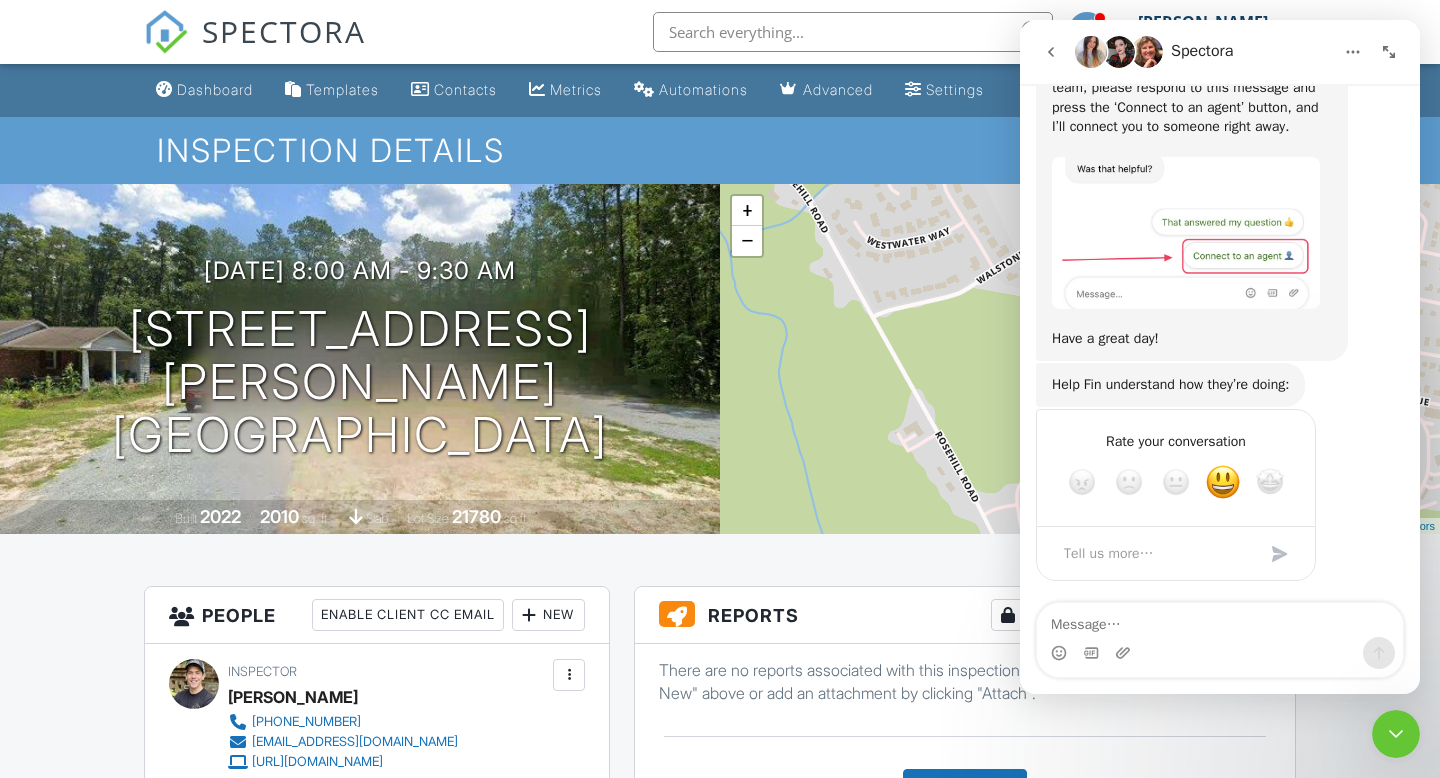 click 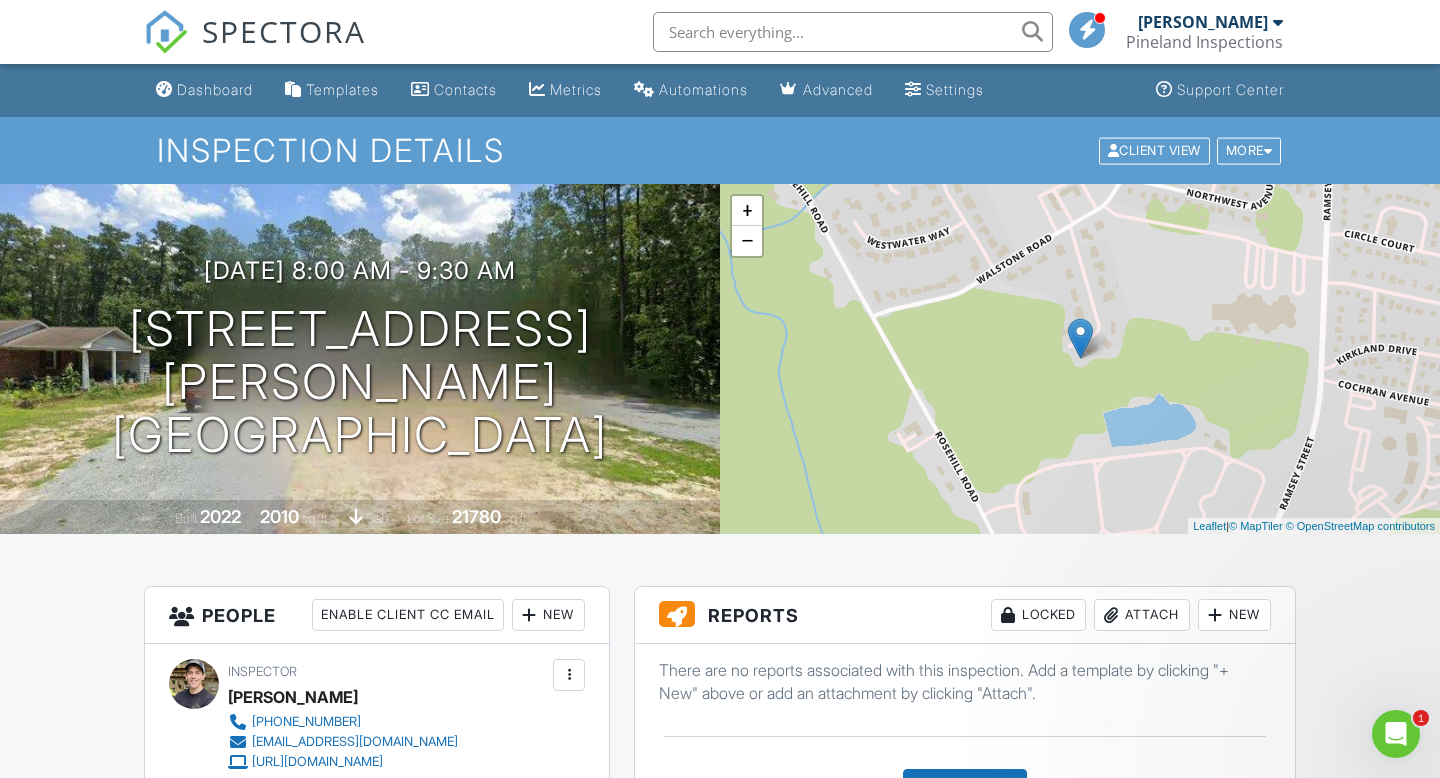 scroll, scrollTop: 0, scrollLeft: 0, axis: both 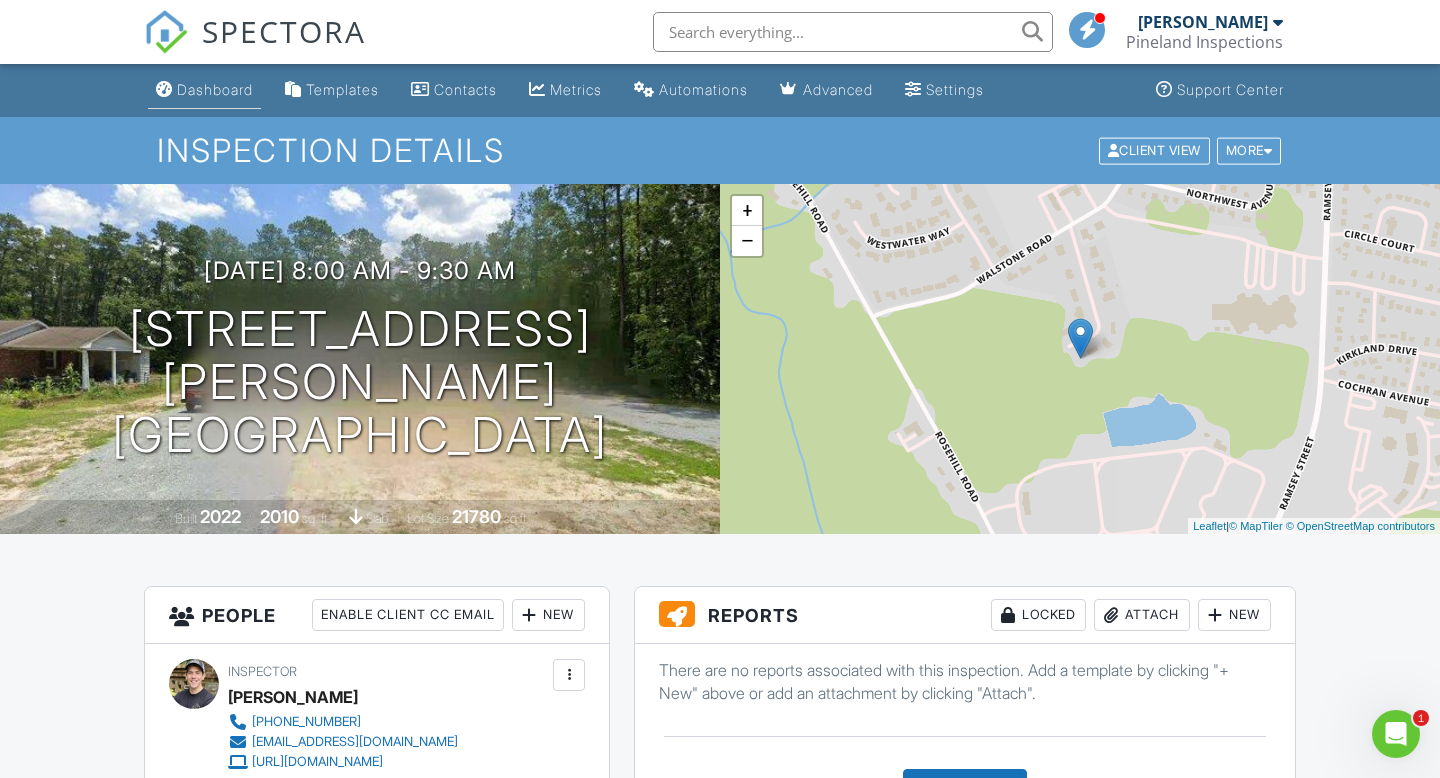 click on "Dashboard" at bounding box center [215, 89] 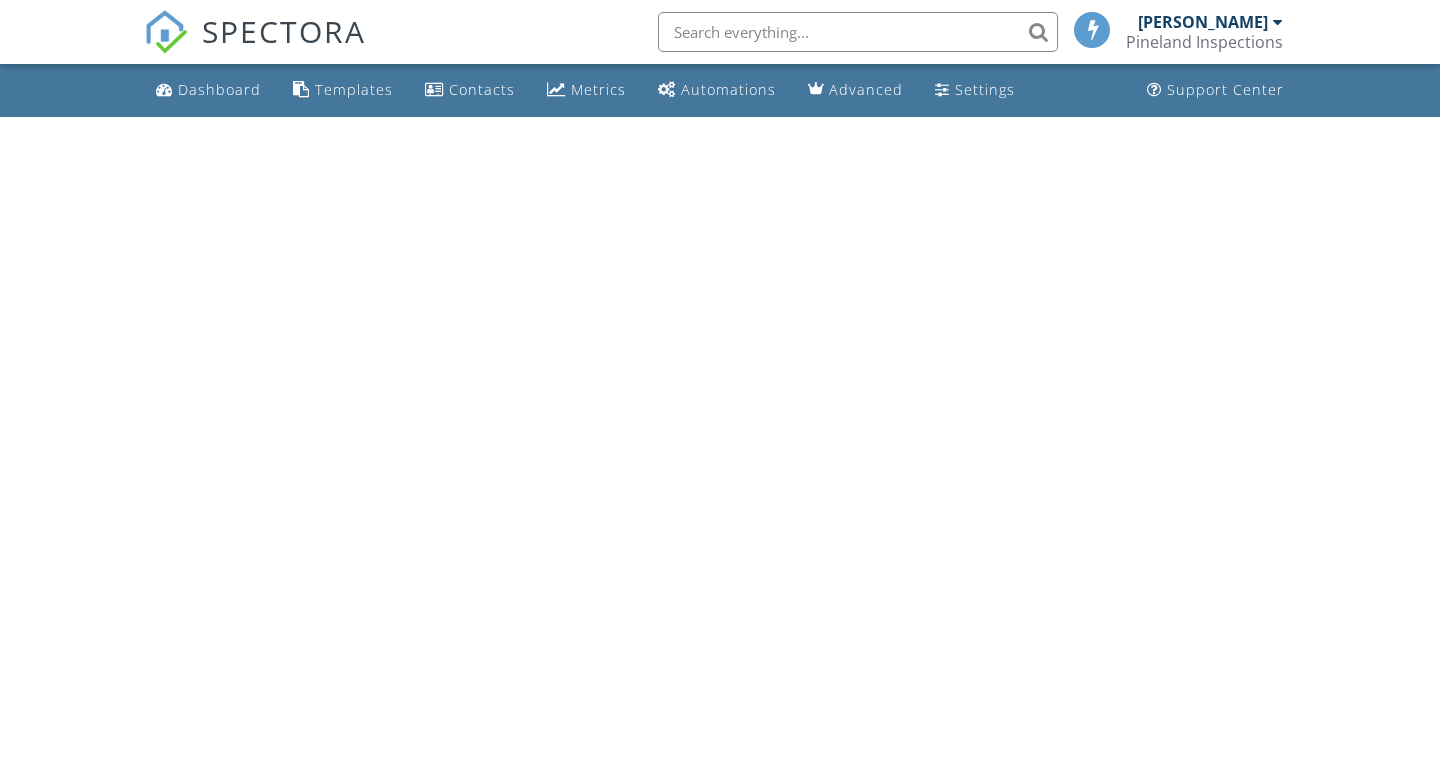 scroll, scrollTop: 0, scrollLeft: 0, axis: both 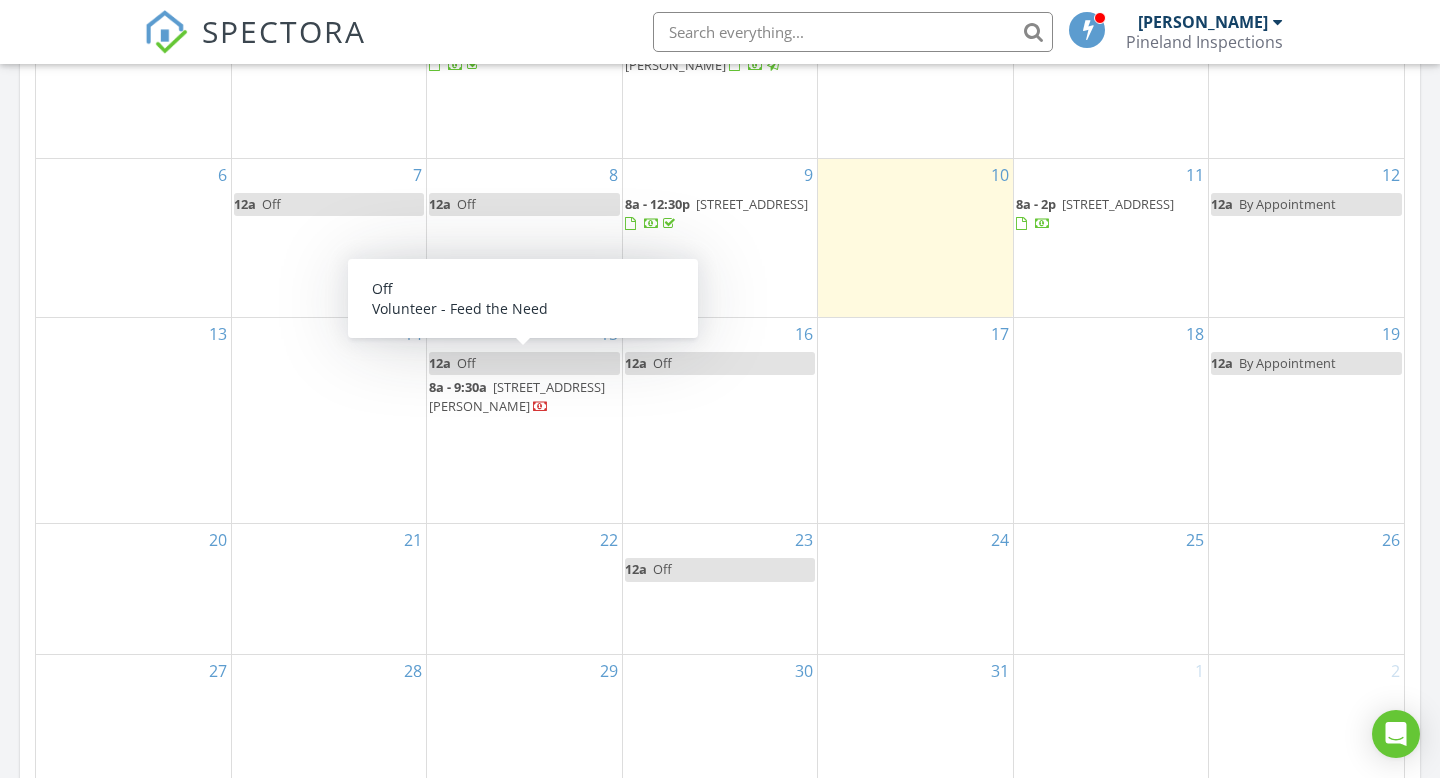 click on "12a
Off" at bounding box center (524, 363) 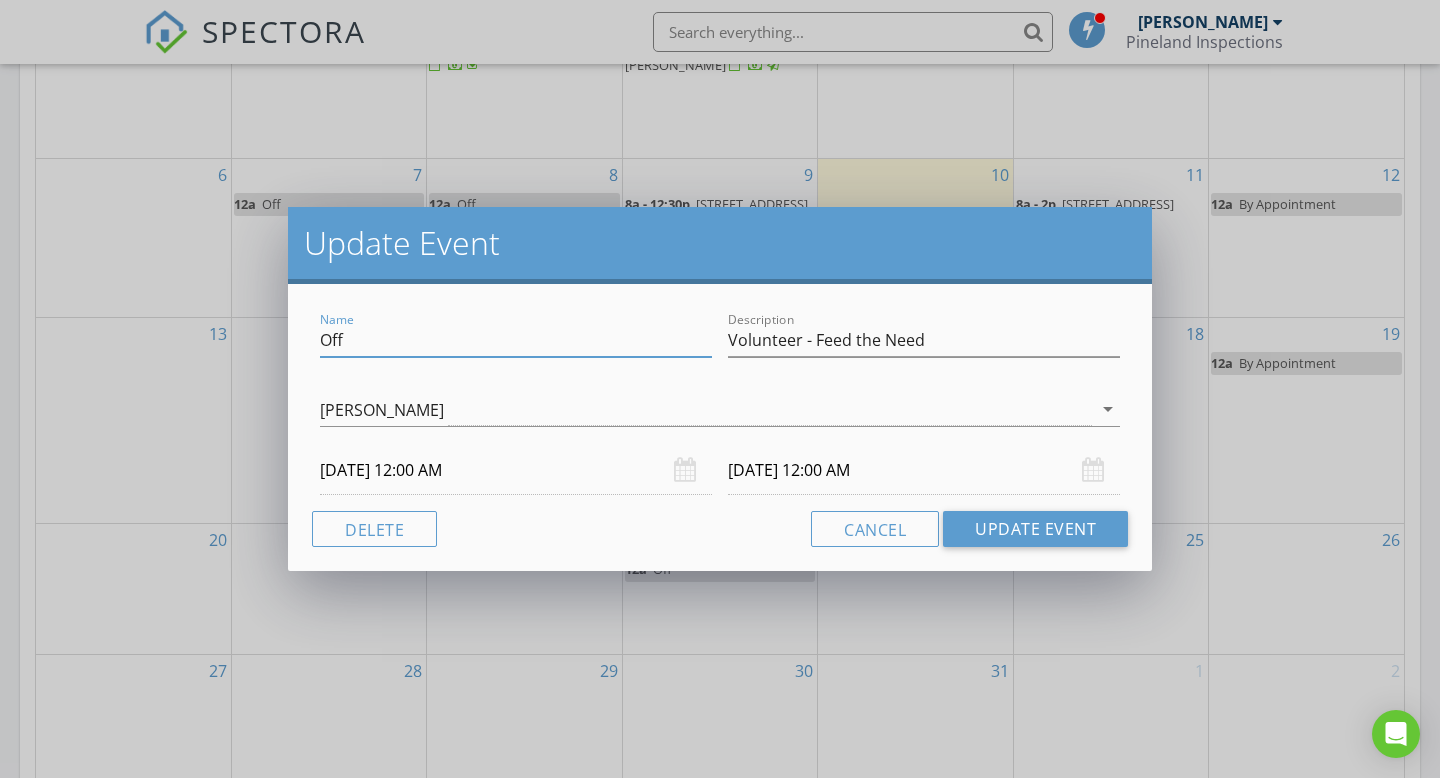 click on "Off" at bounding box center [516, 340] 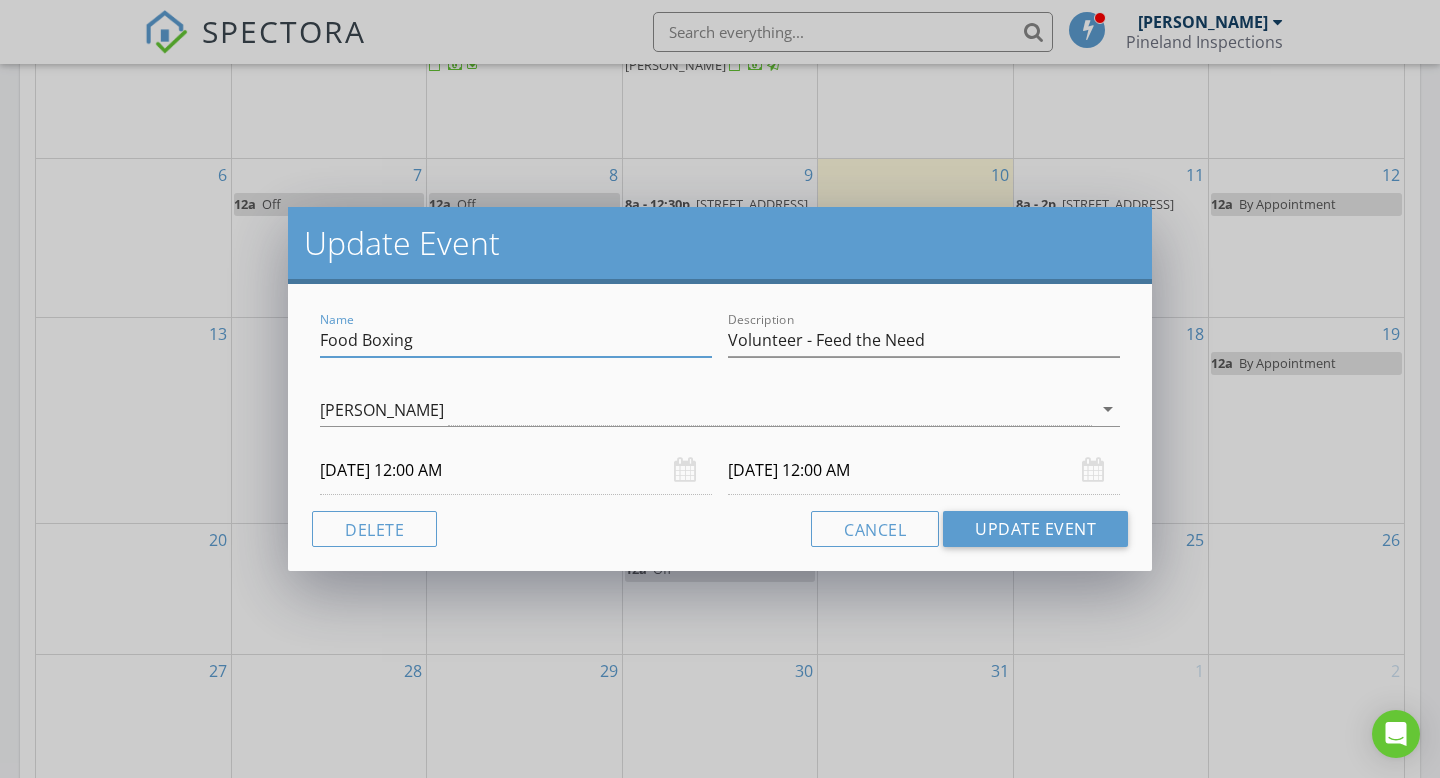 type on "Food Boxing" 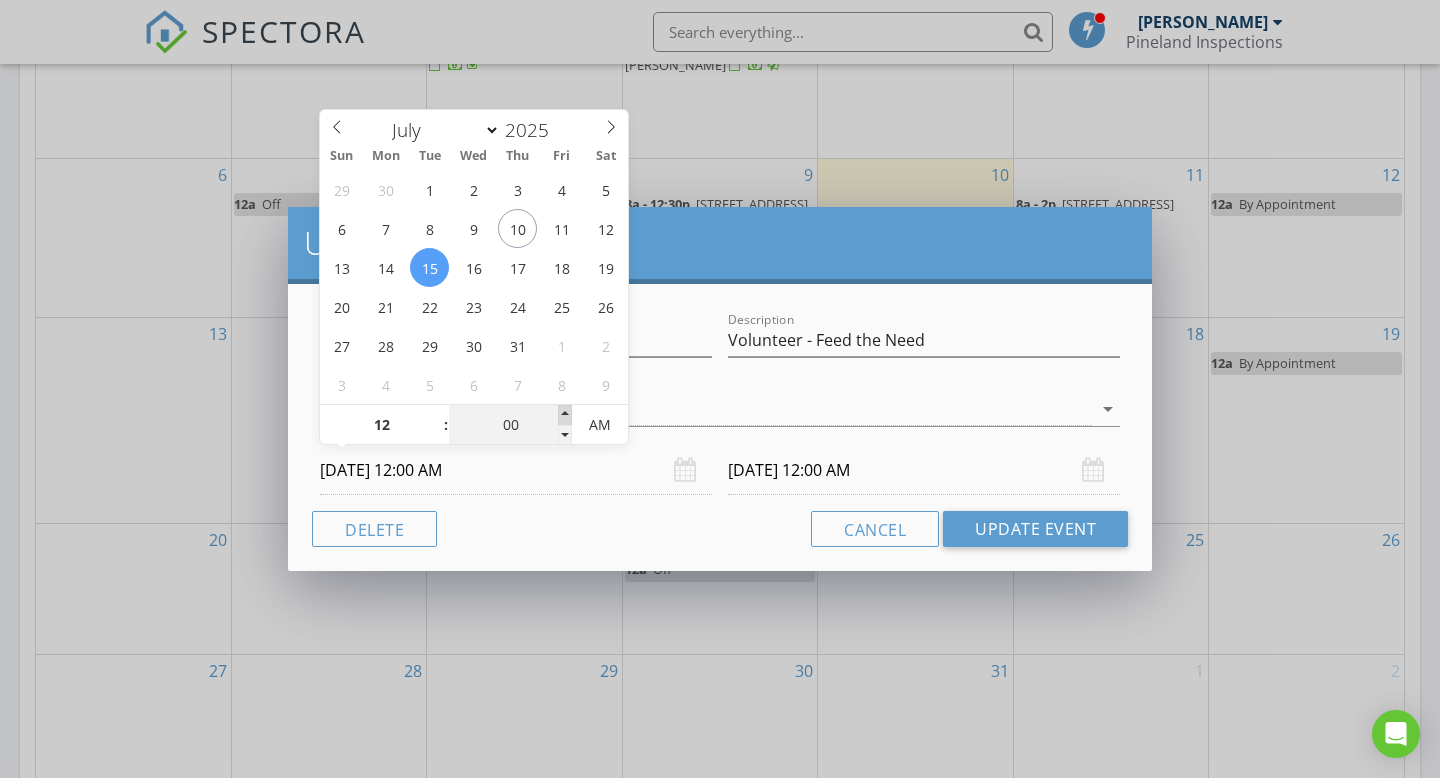 type on "05" 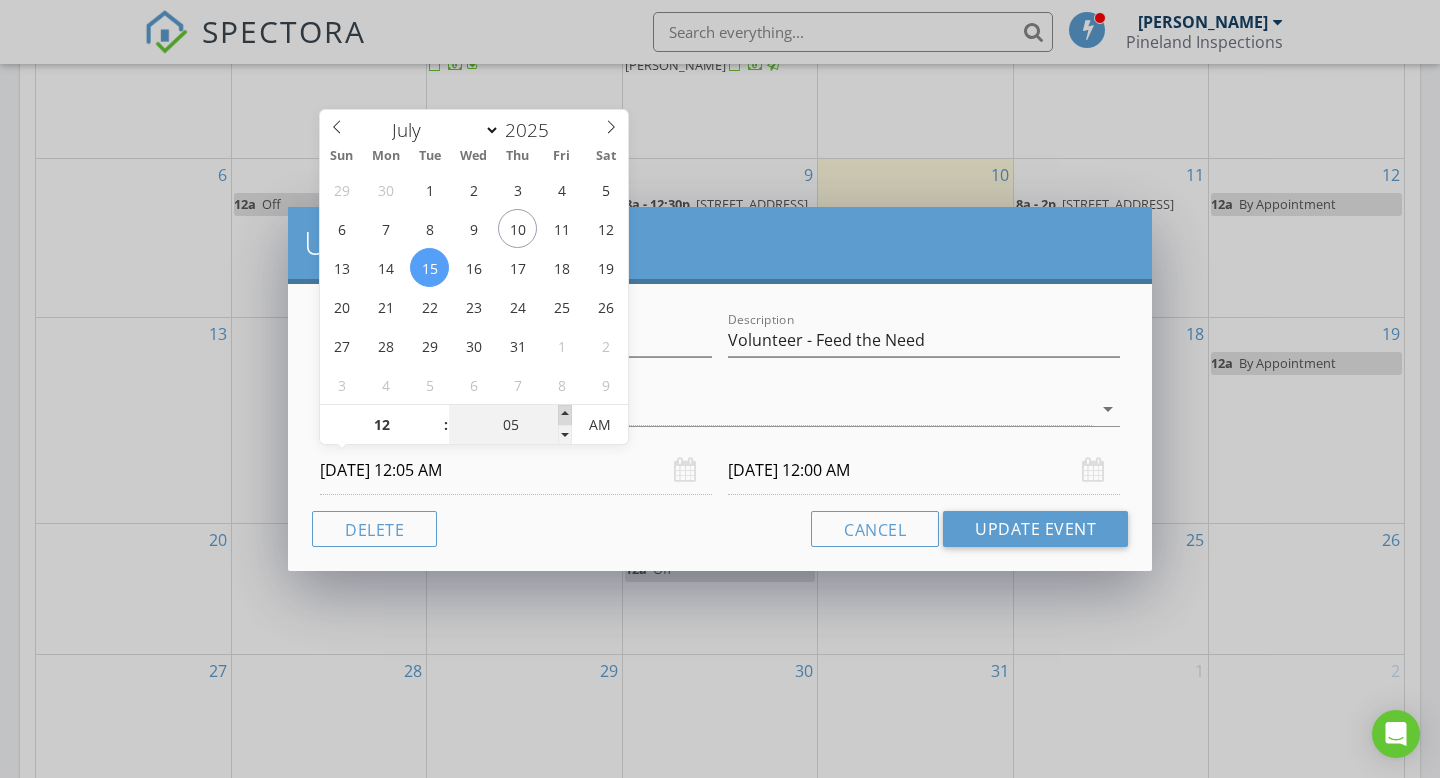 click at bounding box center (565, 415) 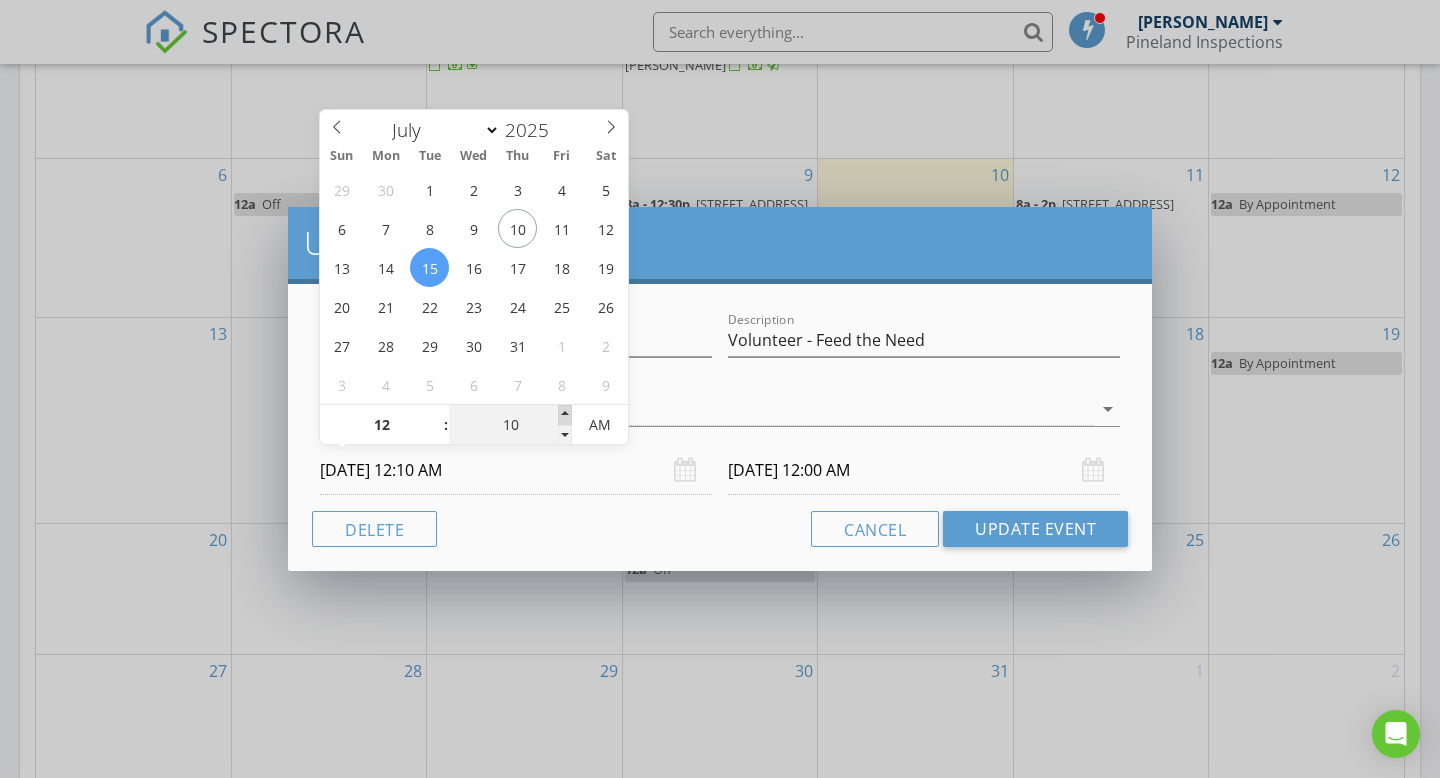 click at bounding box center (565, 415) 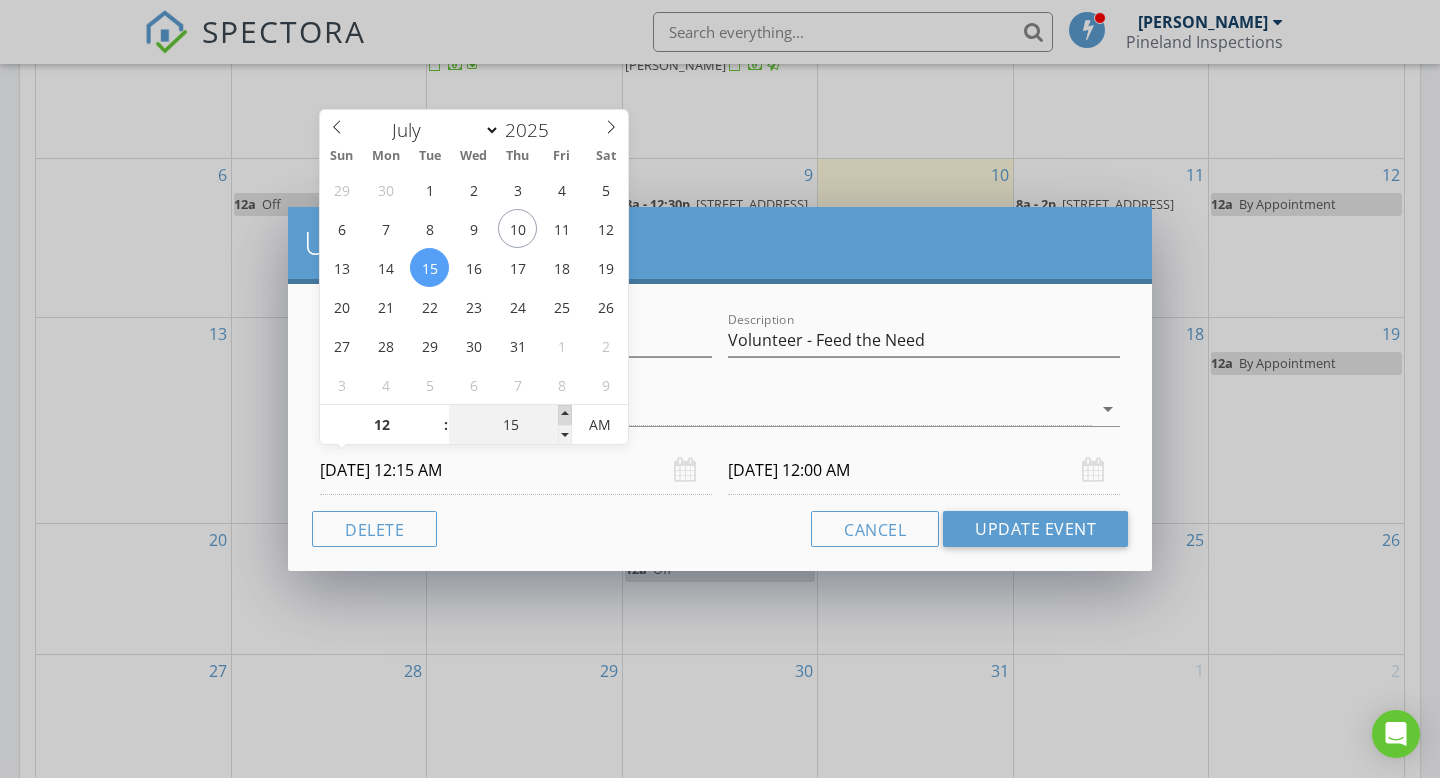 click at bounding box center (565, 415) 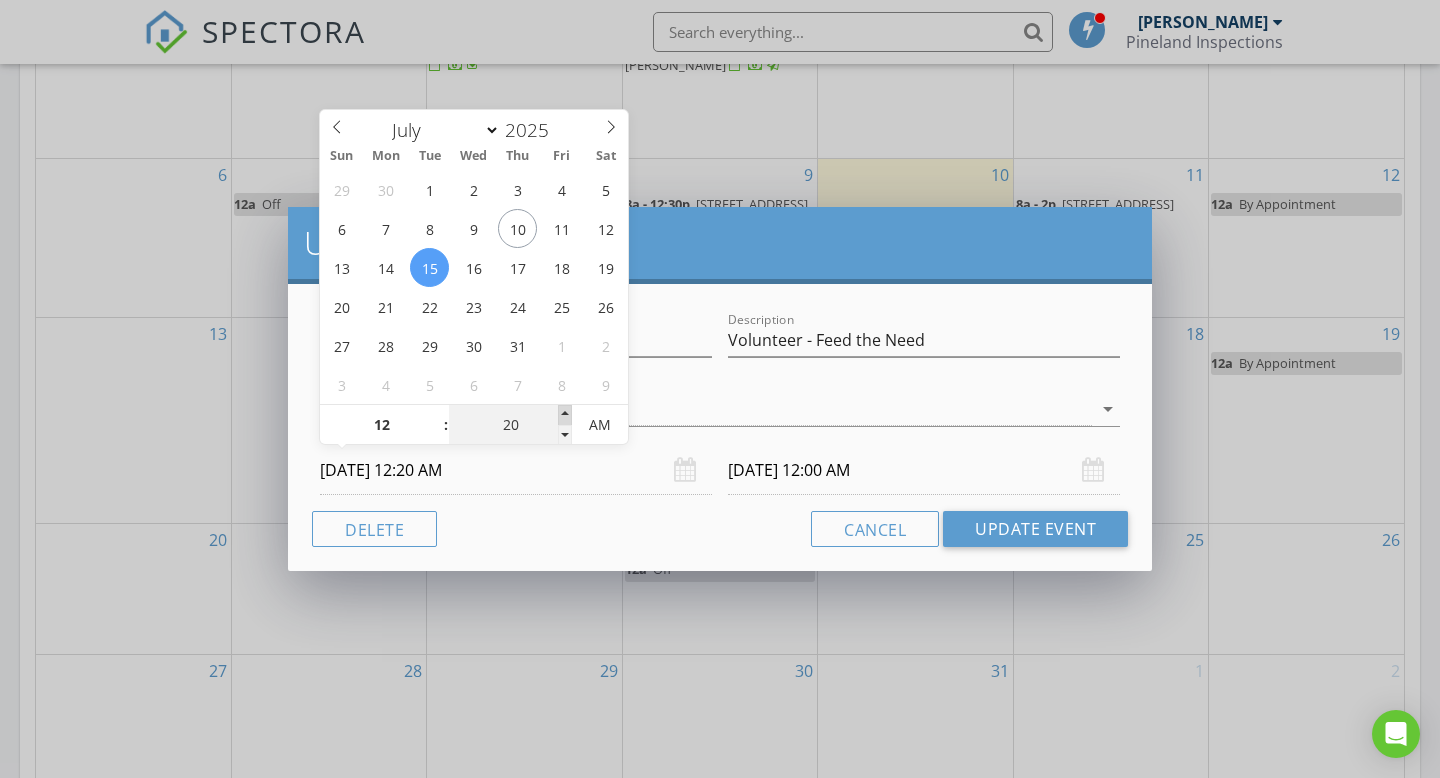 click at bounding box center (565, 415) 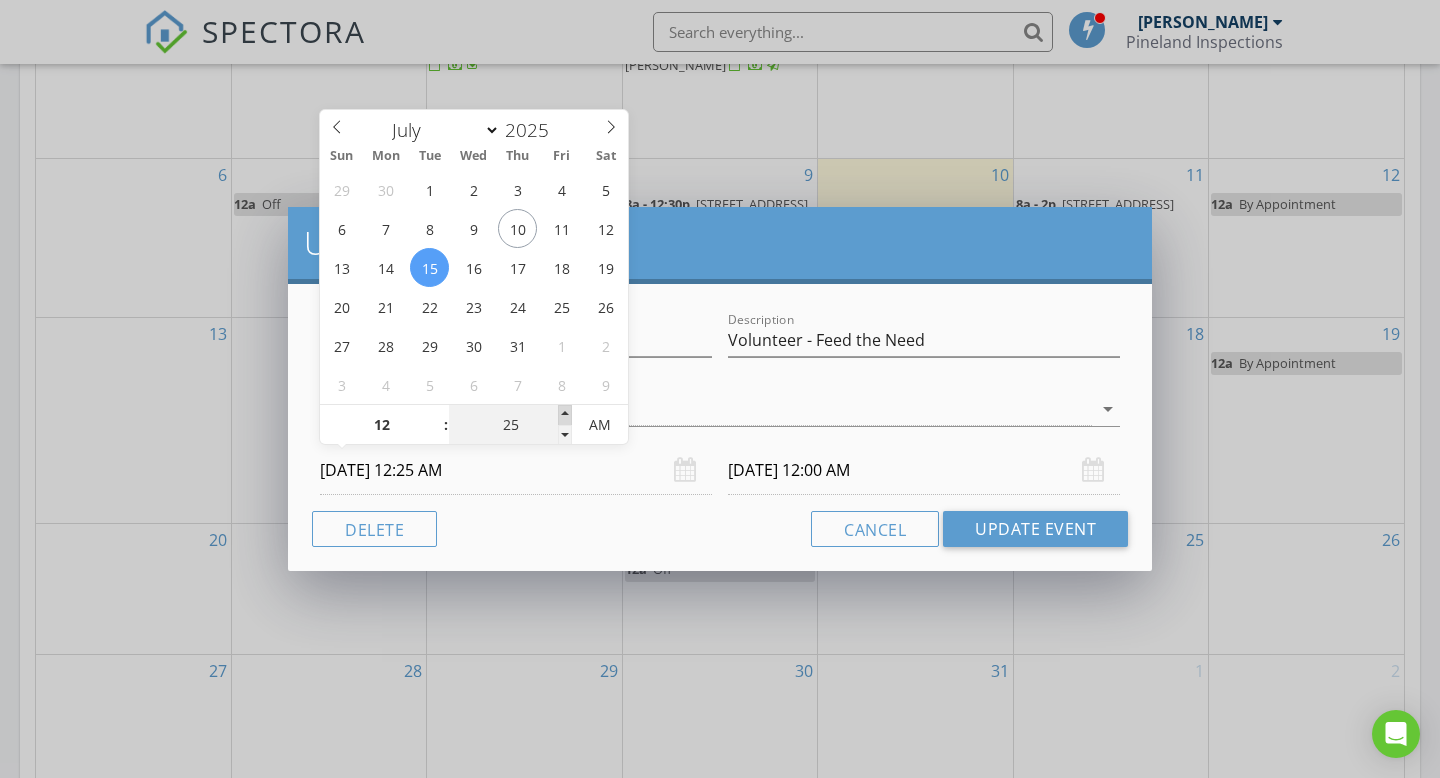 click at bounding box center (565, 415) 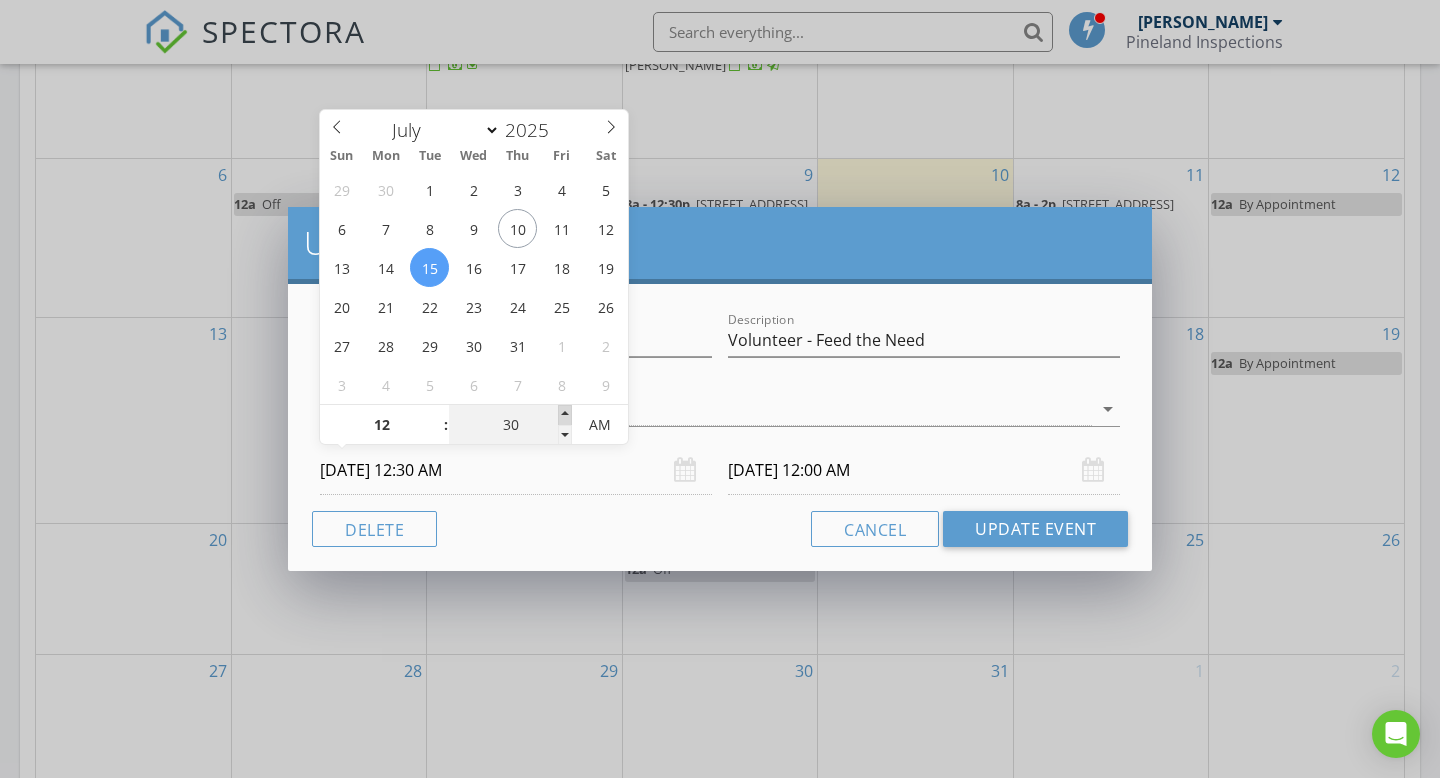 click at bounding box center (565, 415) 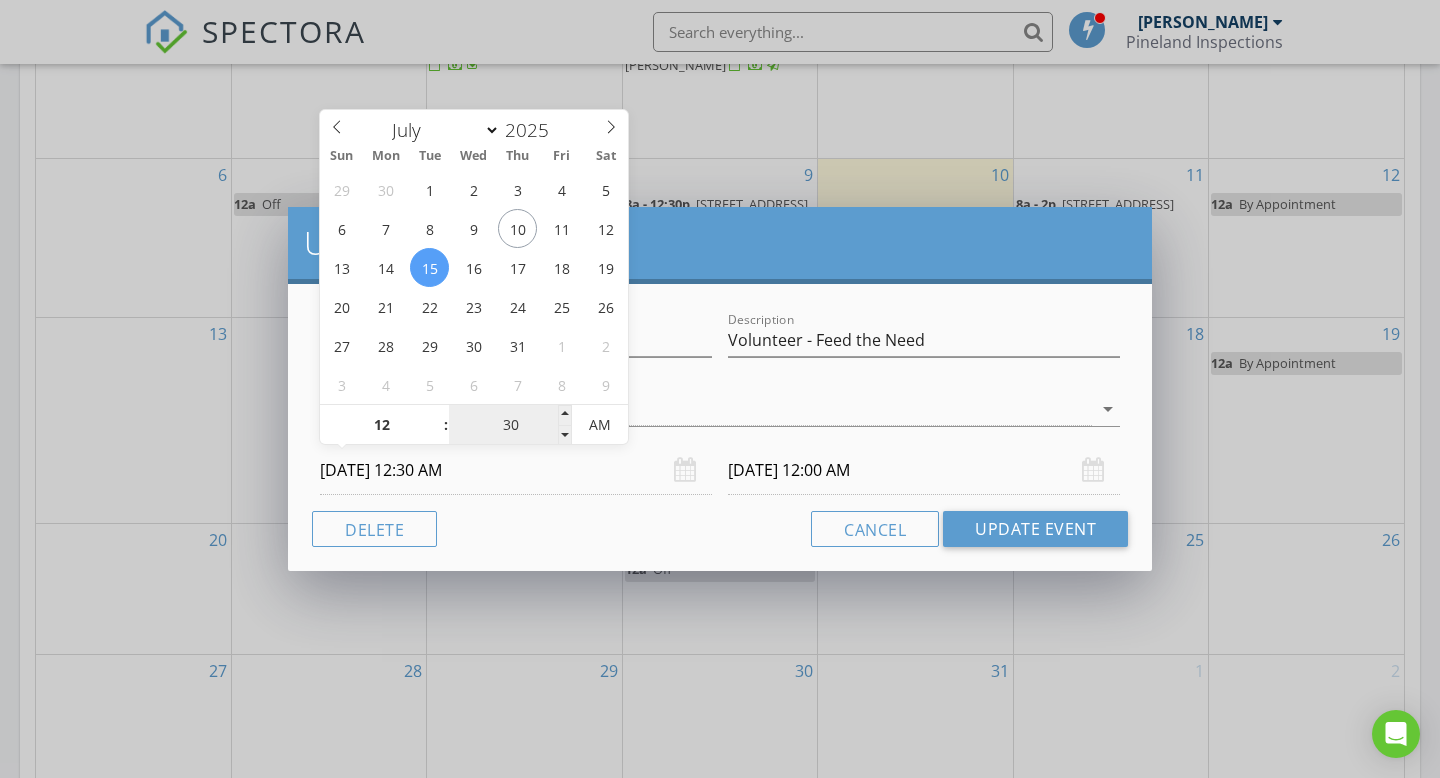 type on "07/16/2025 12:30 AM" 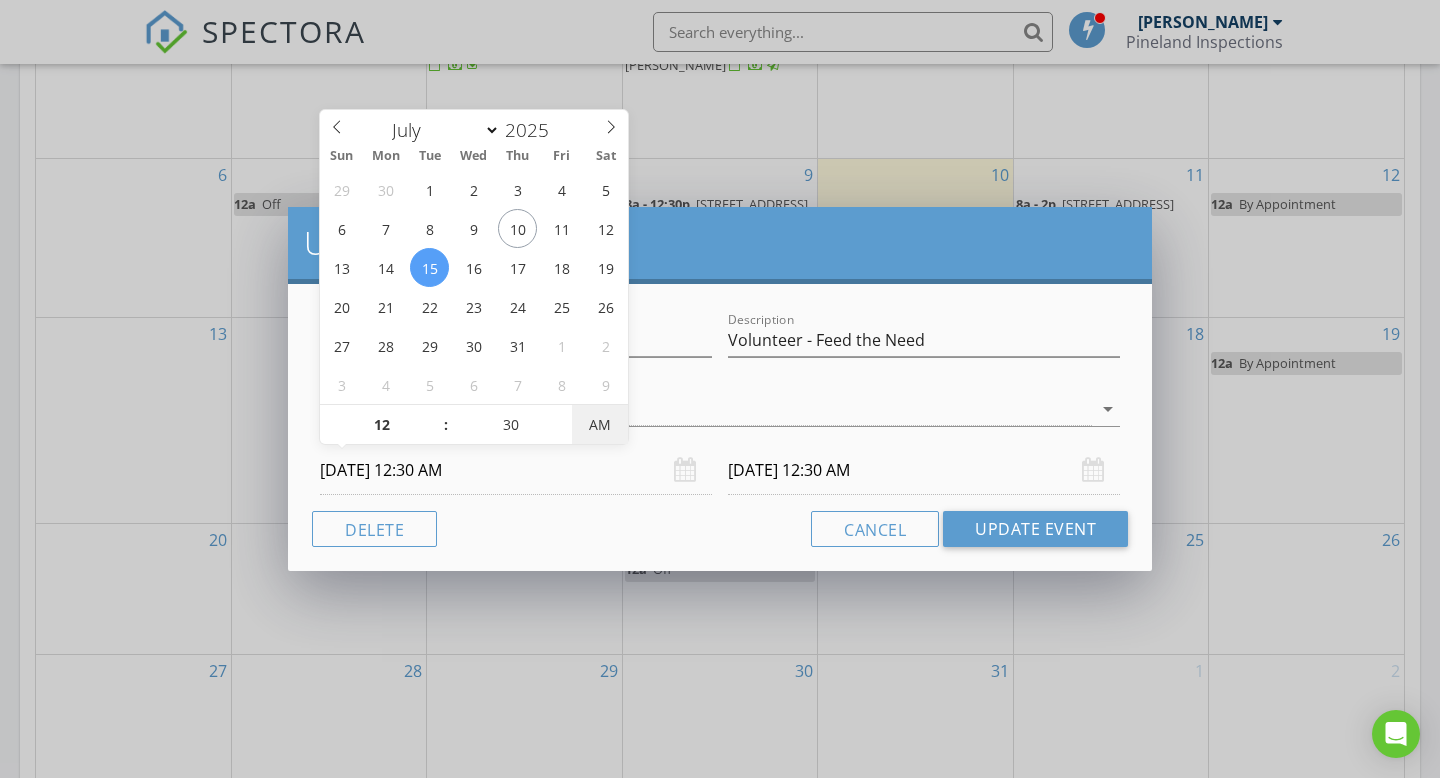 type on "07/15/2025 12:30 PM" 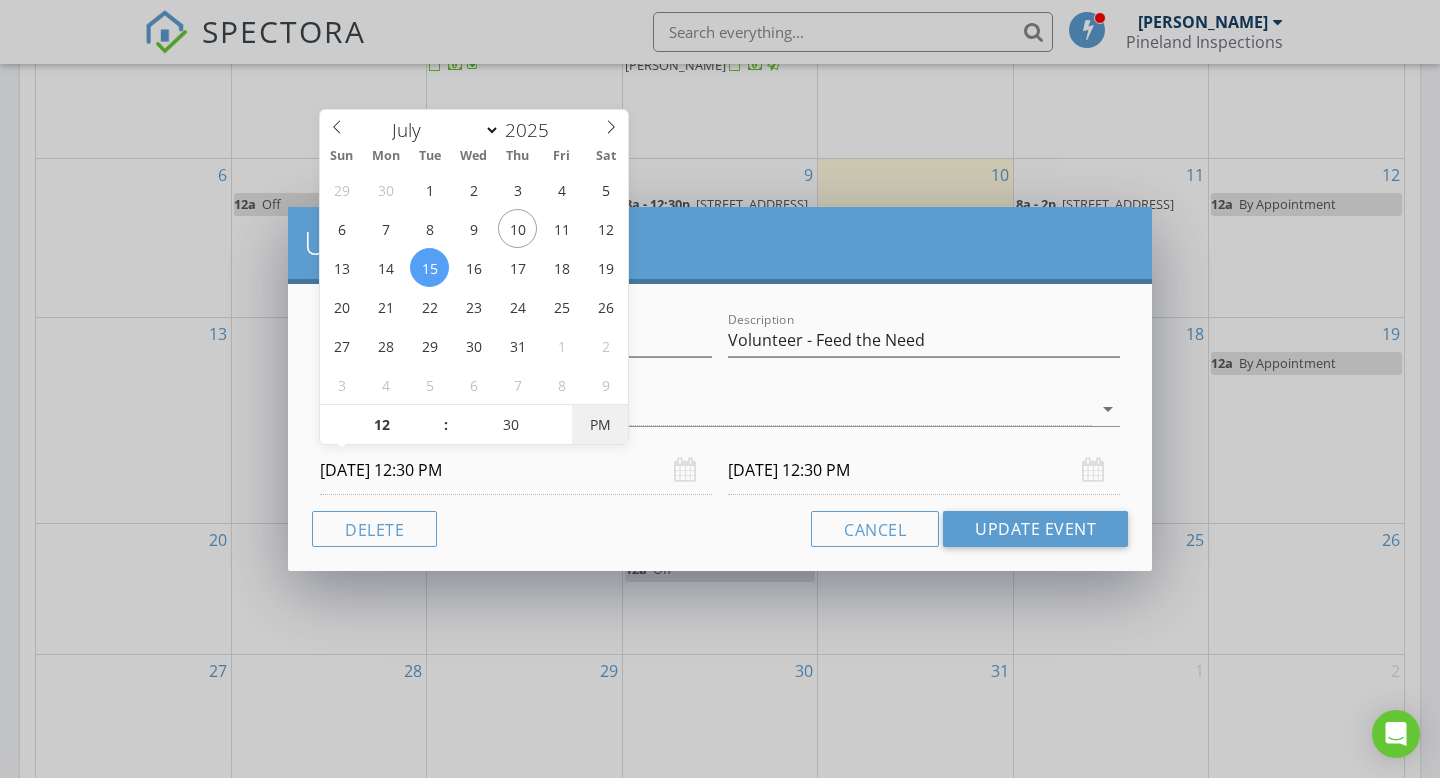 click on "PM" at bounding box center (599, 425) 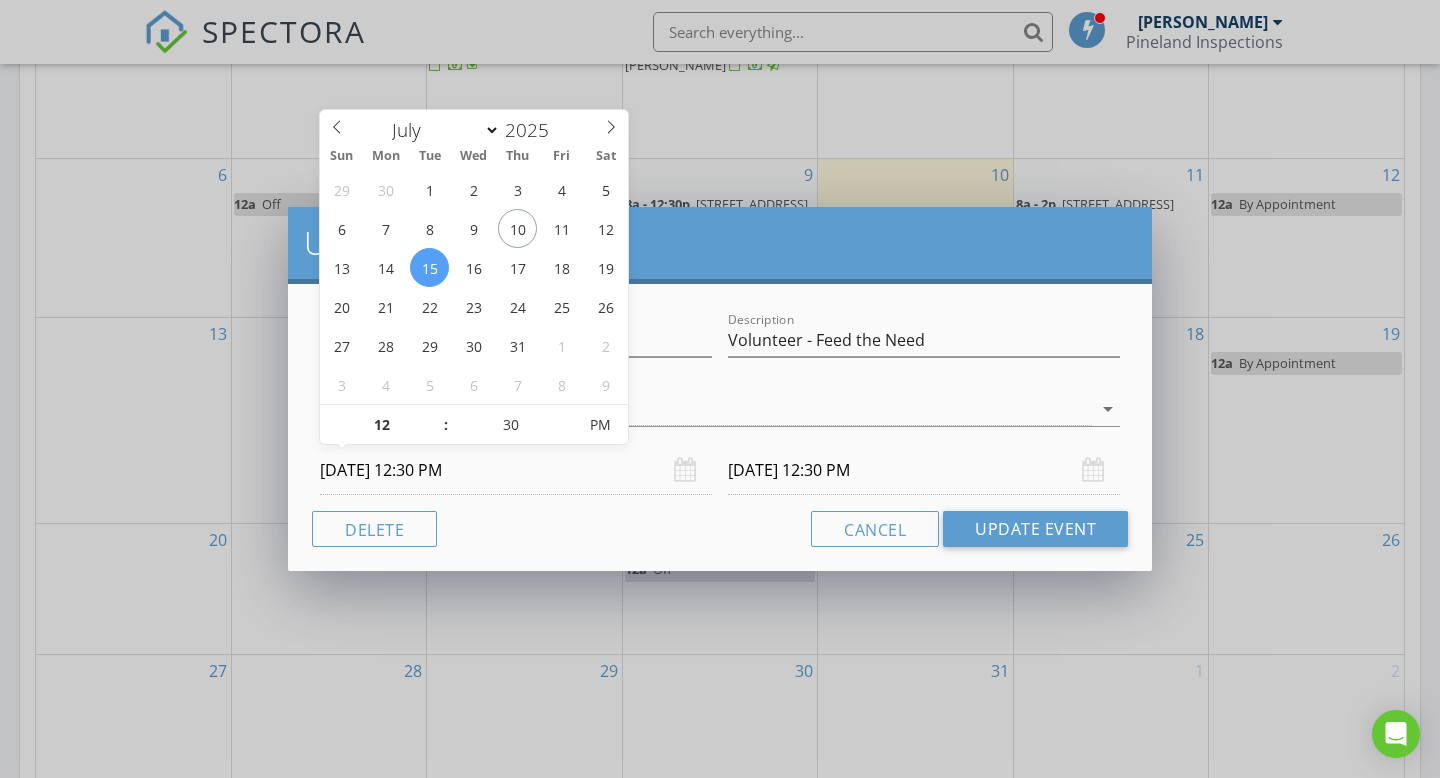 click on "Cancel   Update Event" at bounding box center (720, 529) 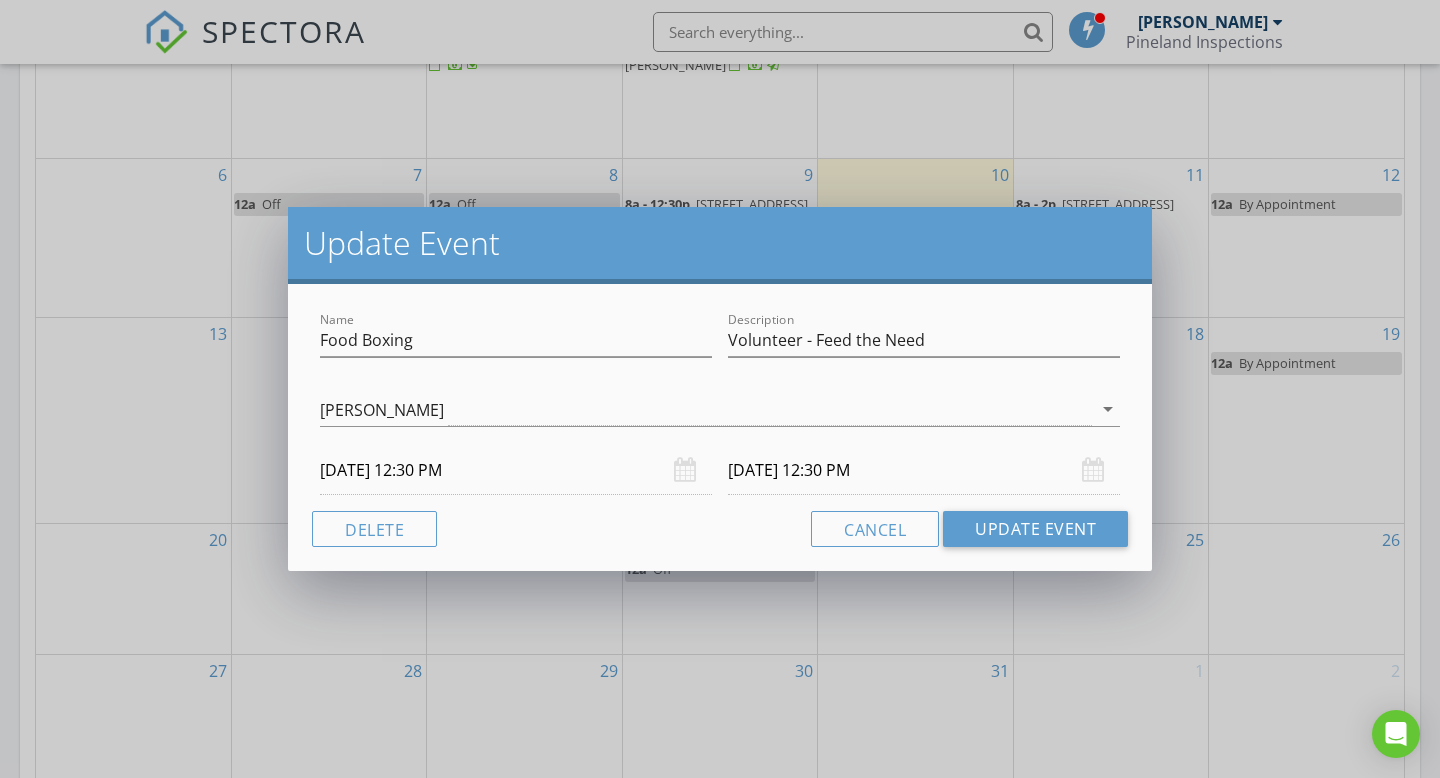 click on "07/16/2025 12:30 PM" at bounding box center (924, 470) 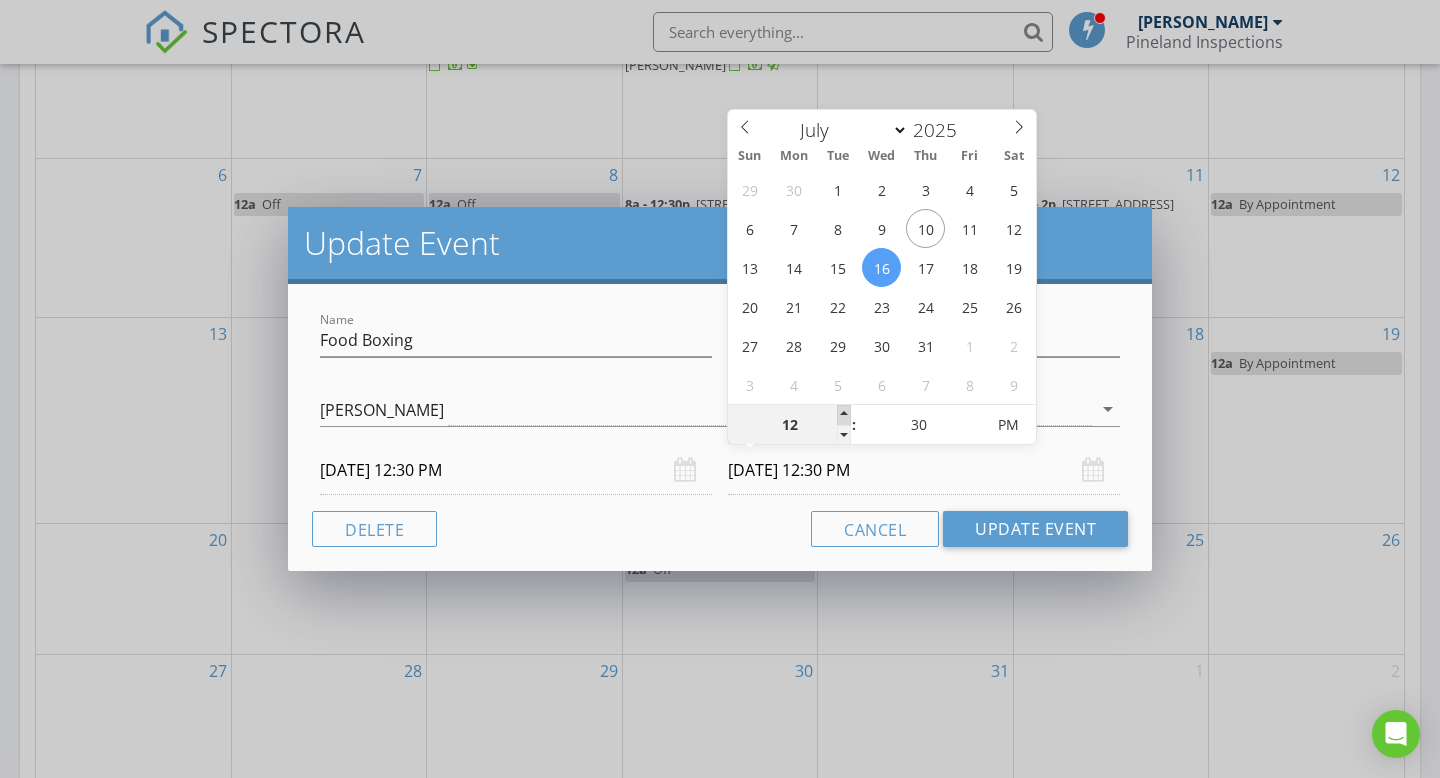 type on "01" 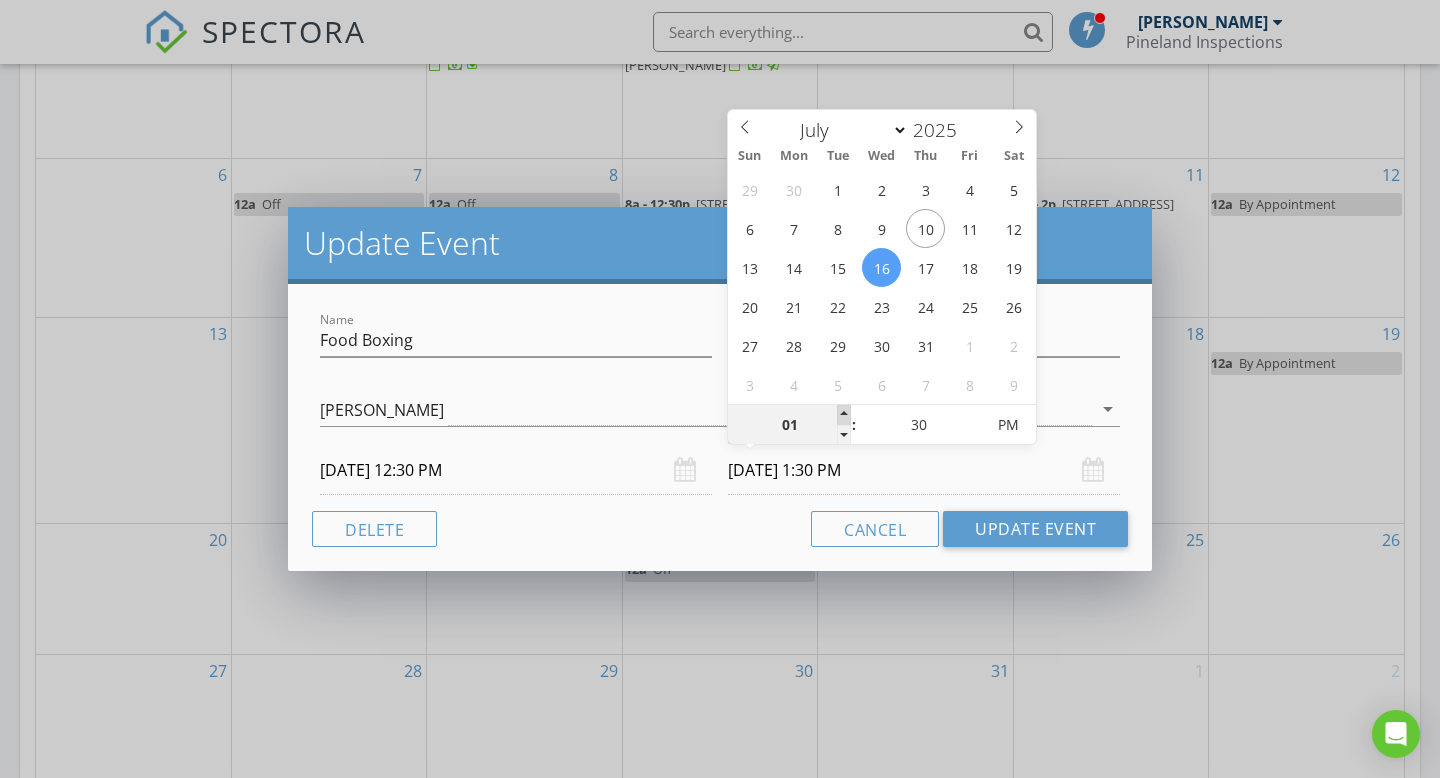 click at bounding box center (844, 415) 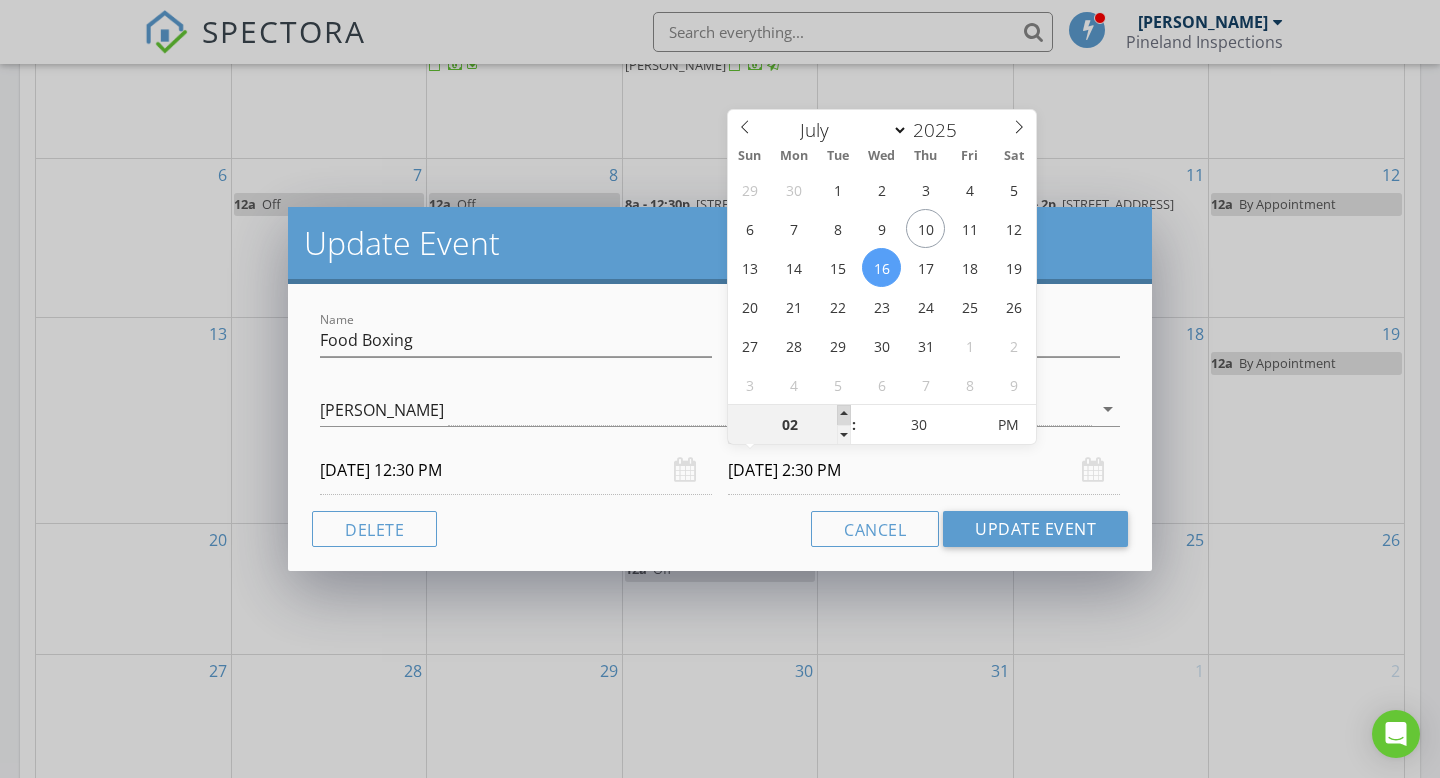 click at bounding box center [844, 415] 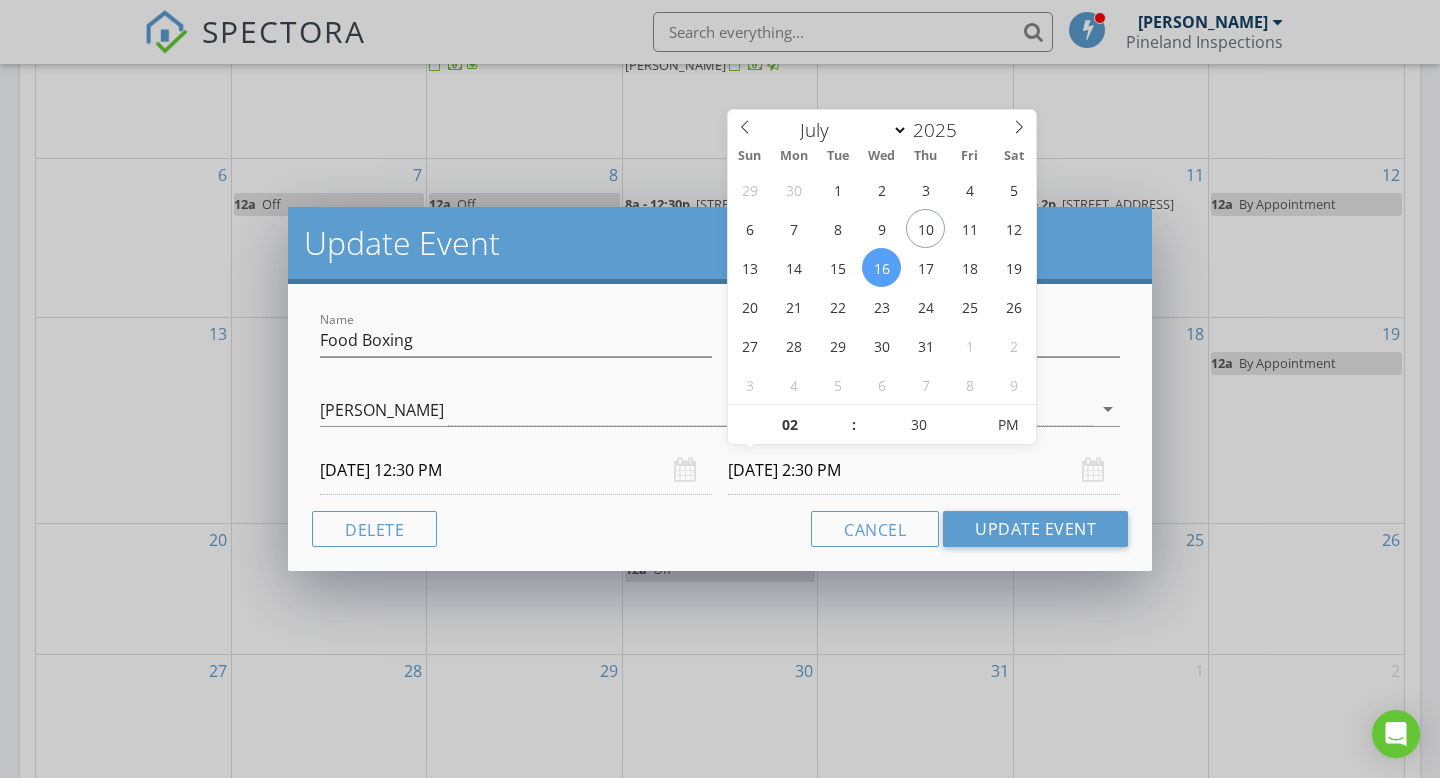 drag, startPoint x: 778, startPoint y: 526, endPoint x: 795, endPoint y: 527, distance: 17.029387 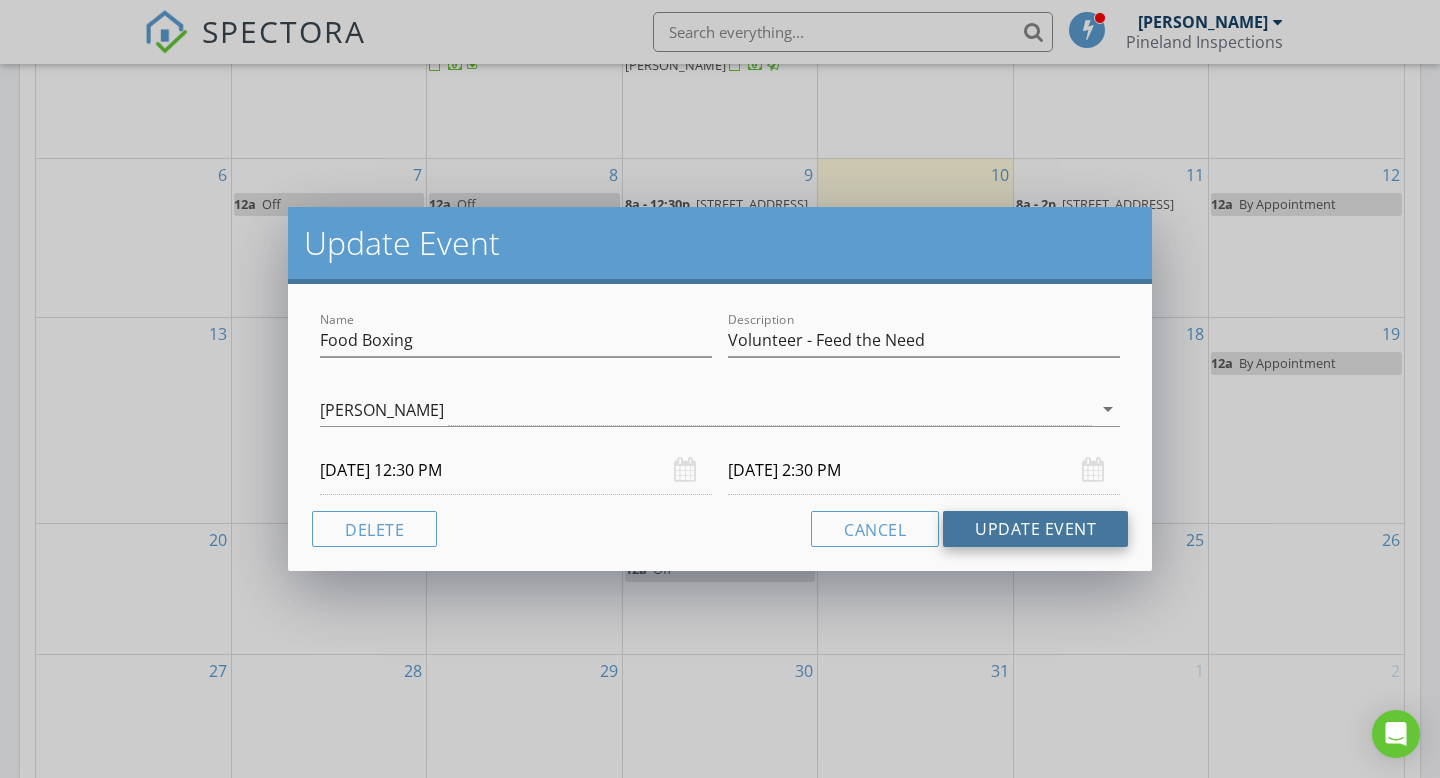 click on "Update Event" at bounding box center [1035, 529] 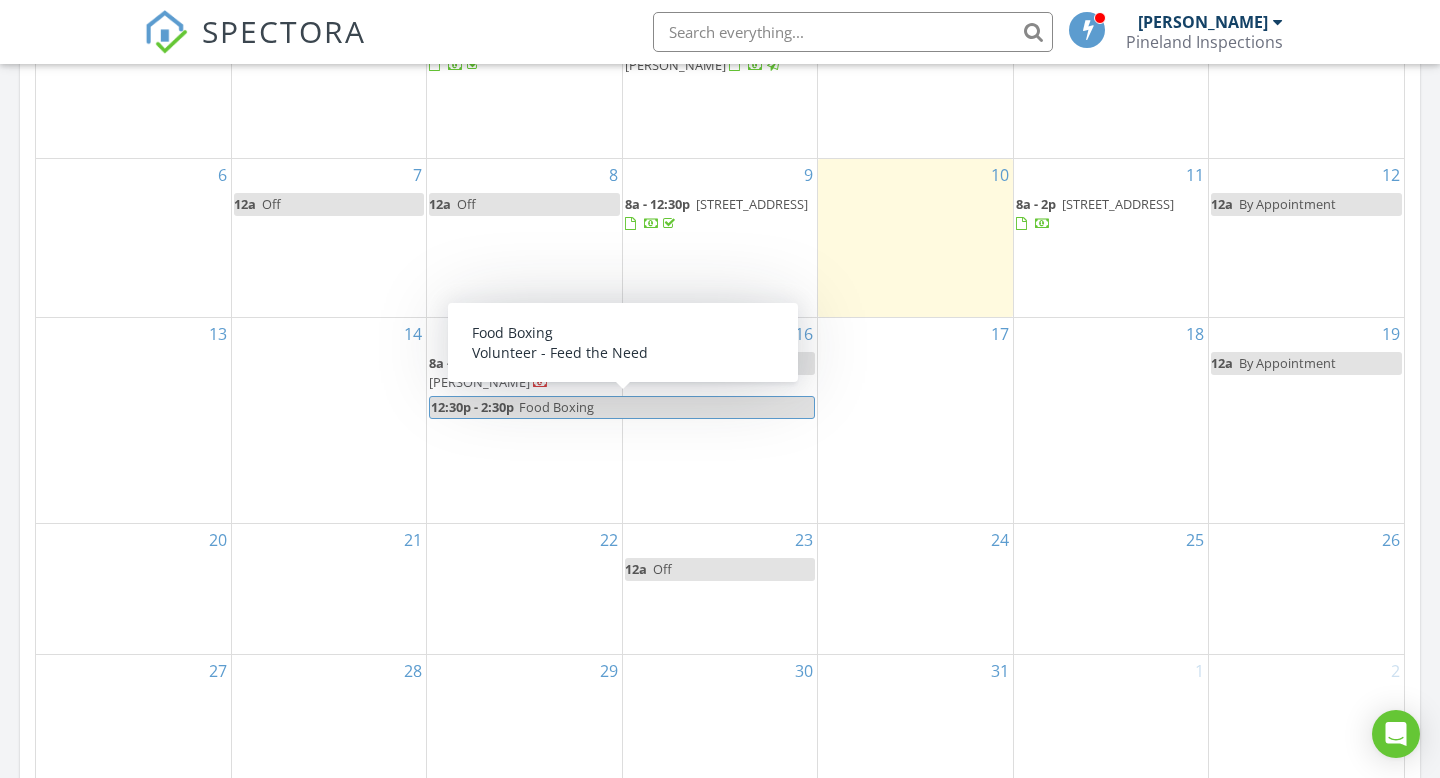click on "Food Boxing" at bounding box center [666, 407] 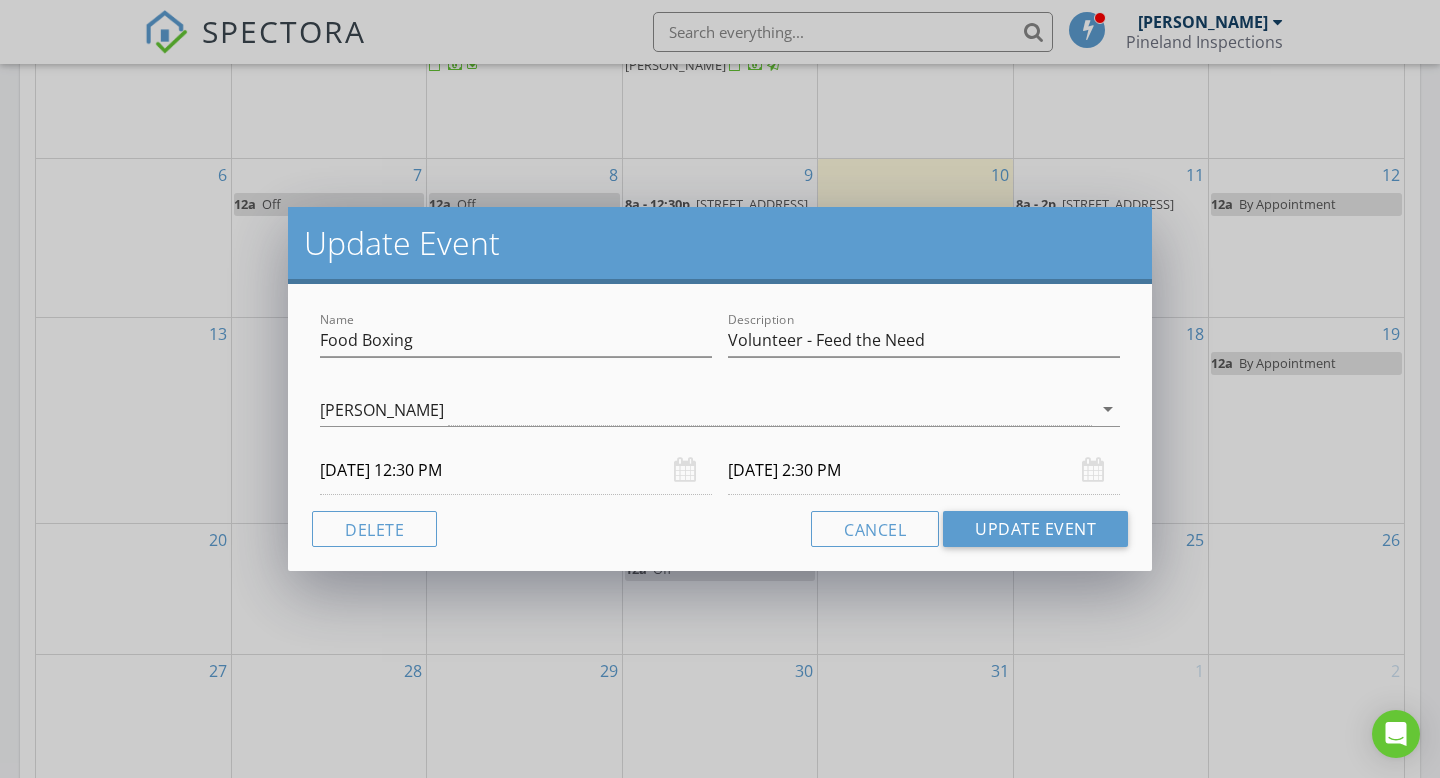 click on "07/16/2025 2:30 PM" at bounding box center [924, 470] 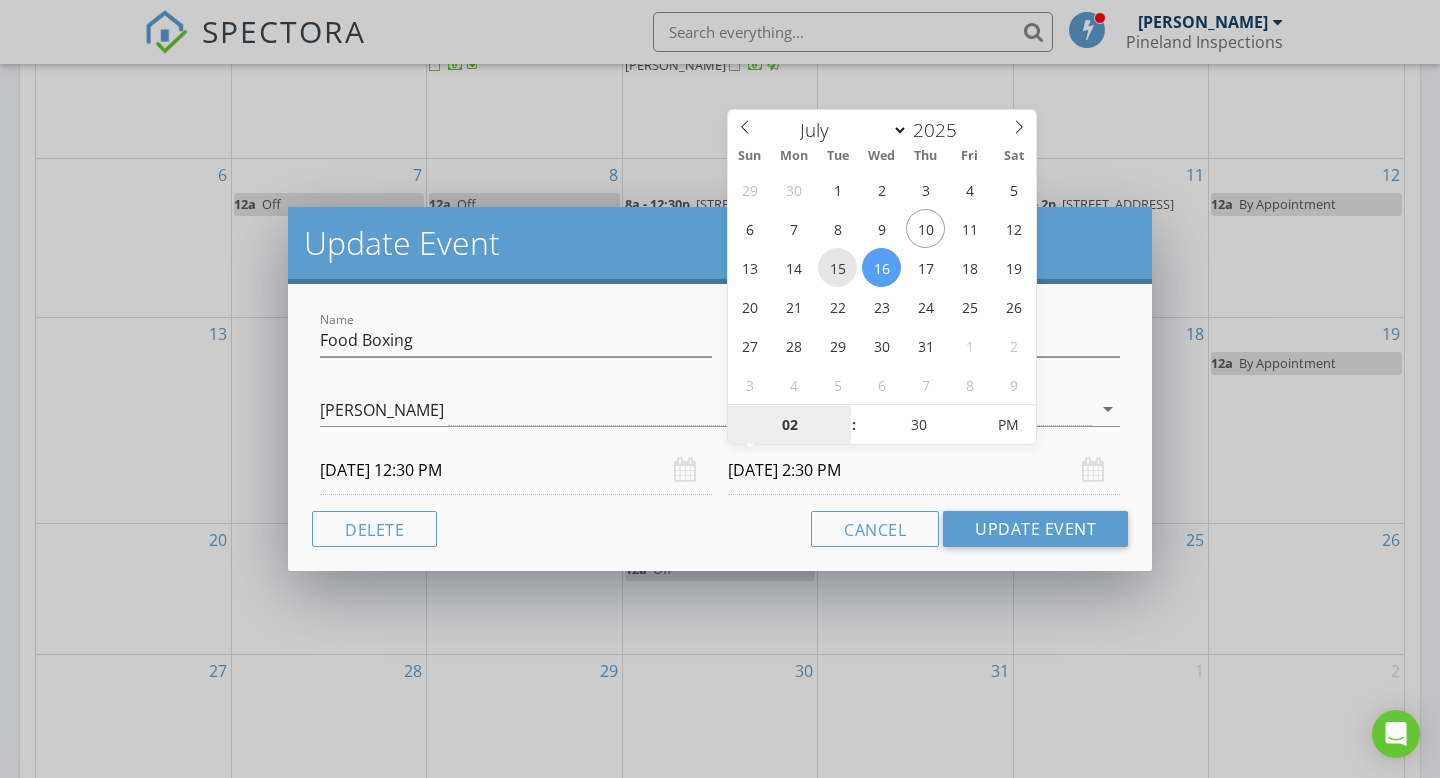type on "07/15/2025 2:30 PM" 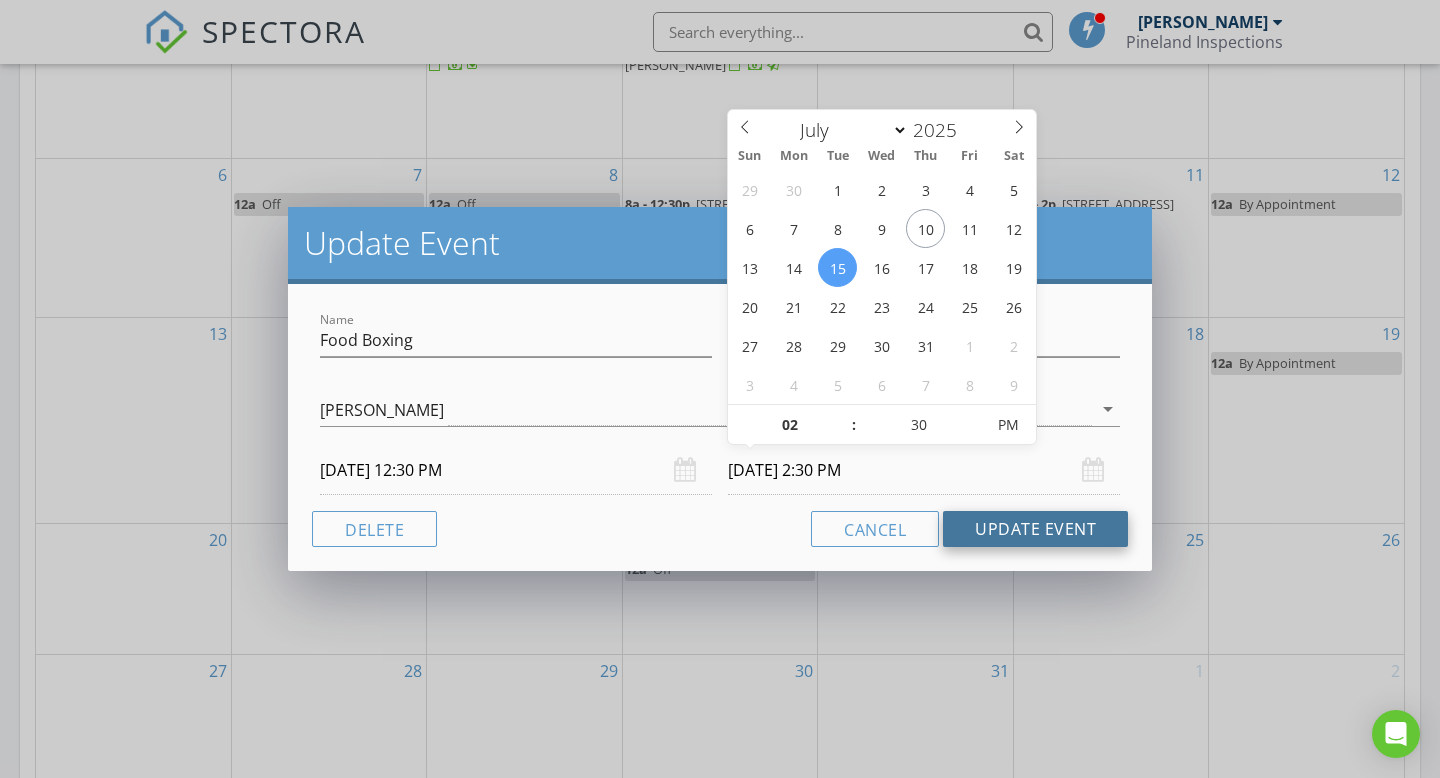 click on "Update Event" at bounding box center (1035, 529) 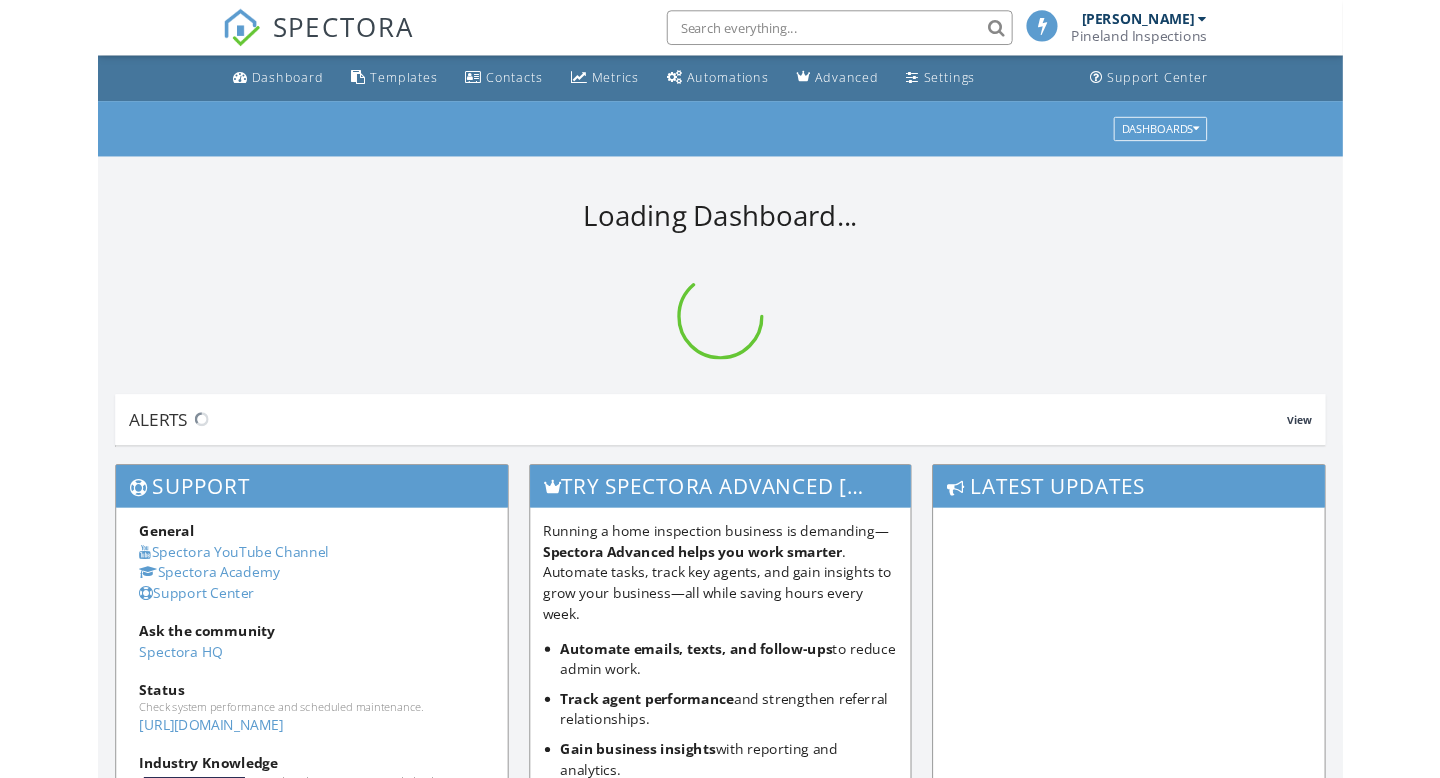 scroll, scrollTop: 0, scrollLeft: 0, axis: both 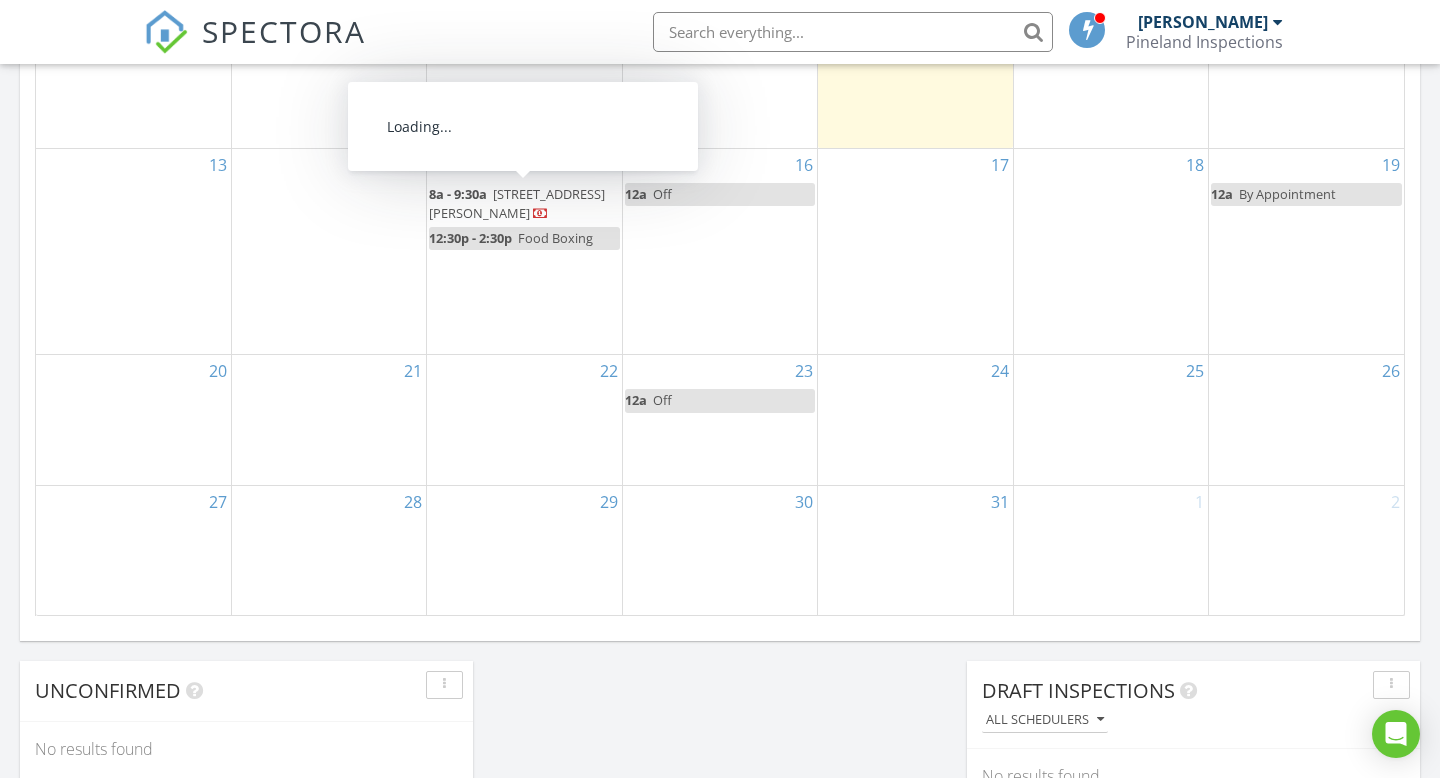 click on "[STREET_ADDRESS][PERSON_NAME]" at bounding box center [517, 203] 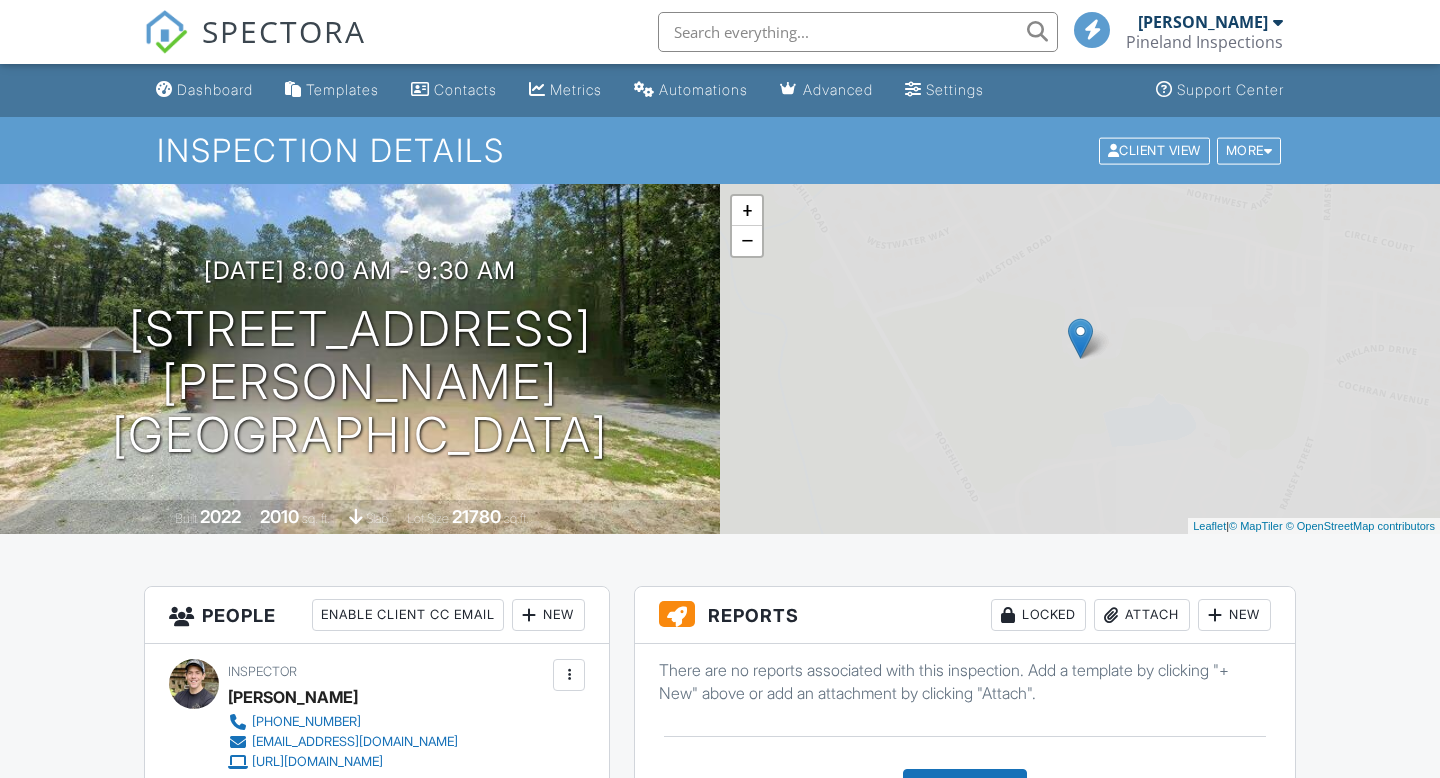 scroll, scrollTop: 461, scrollLeft: 0, axis: vertical 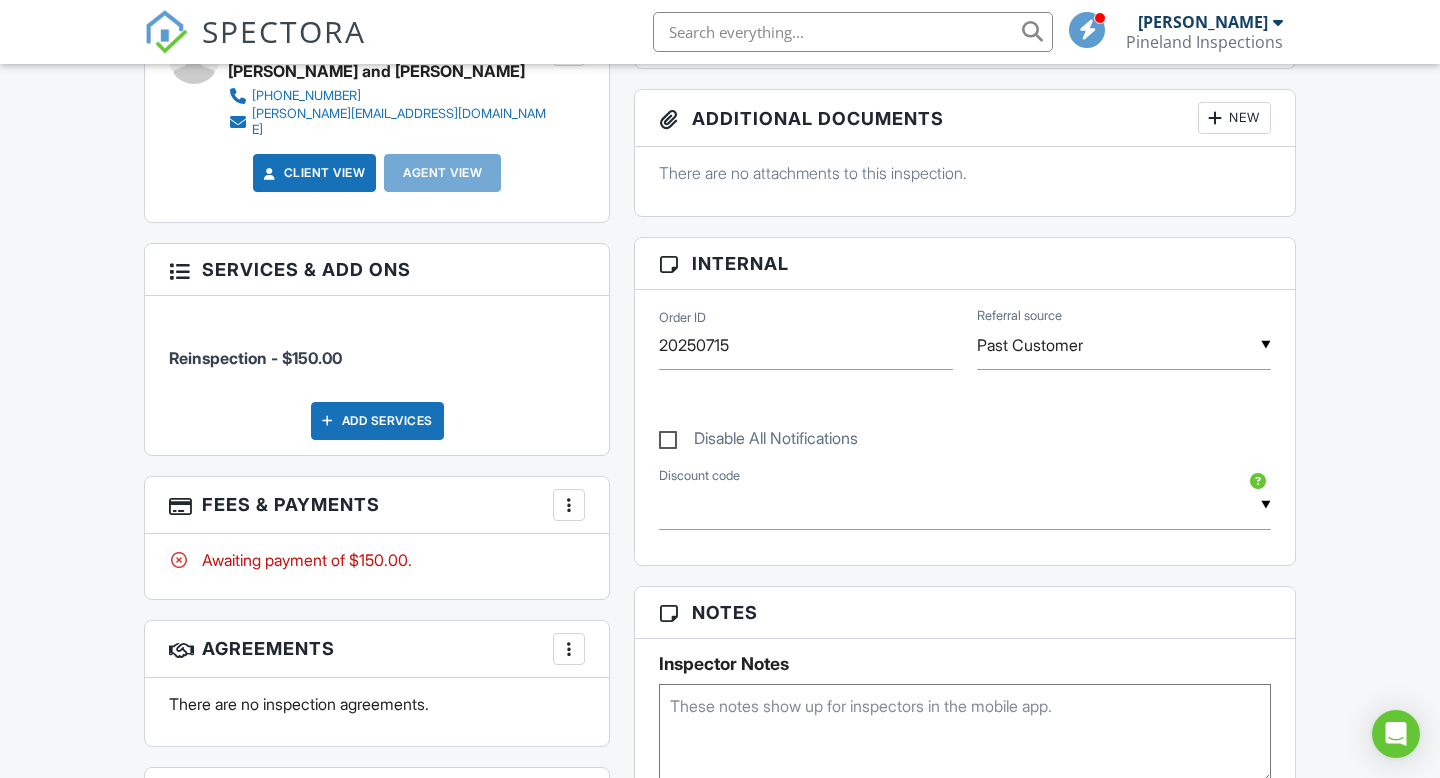 click at bounding box center (569, 505) 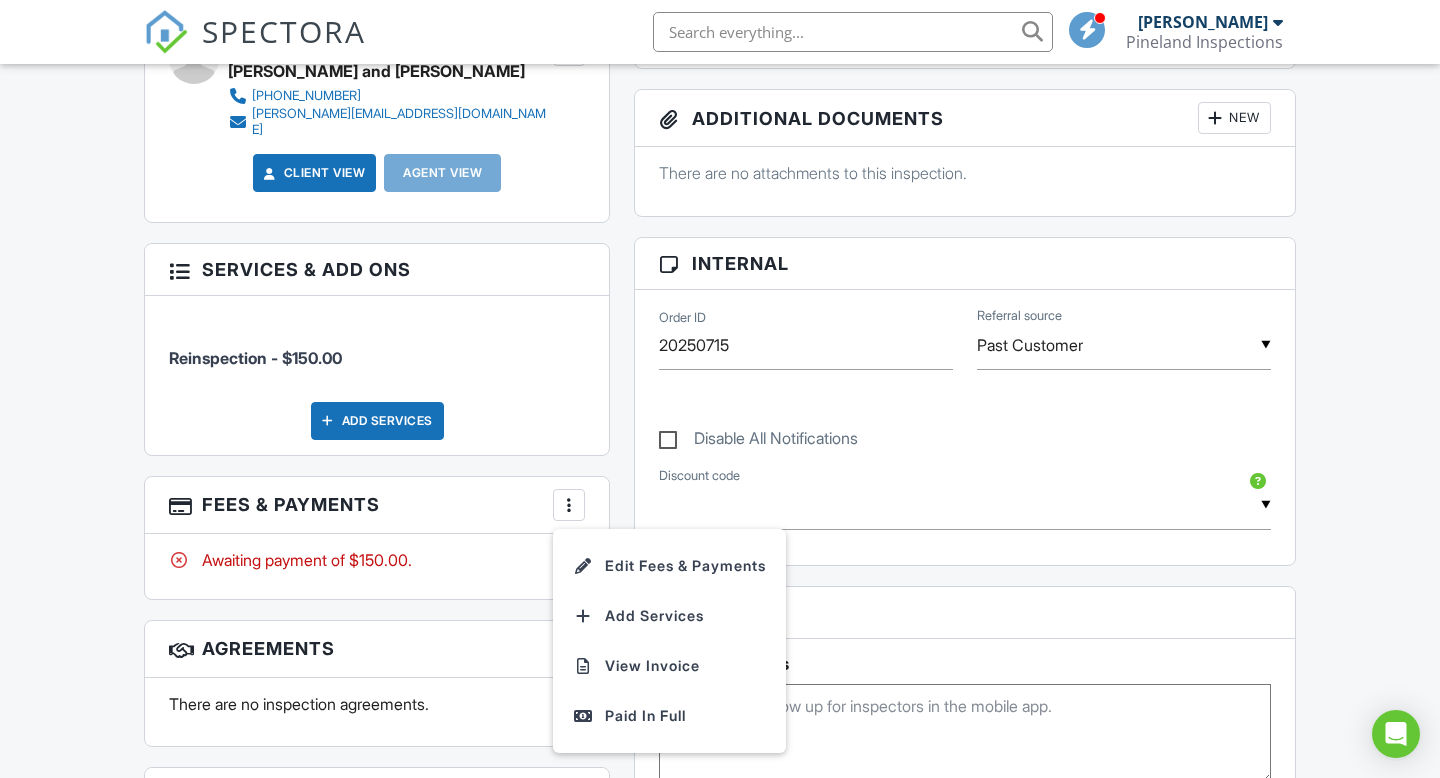 click on "Edit Fees & Payments" at bounding box center [669, 566] 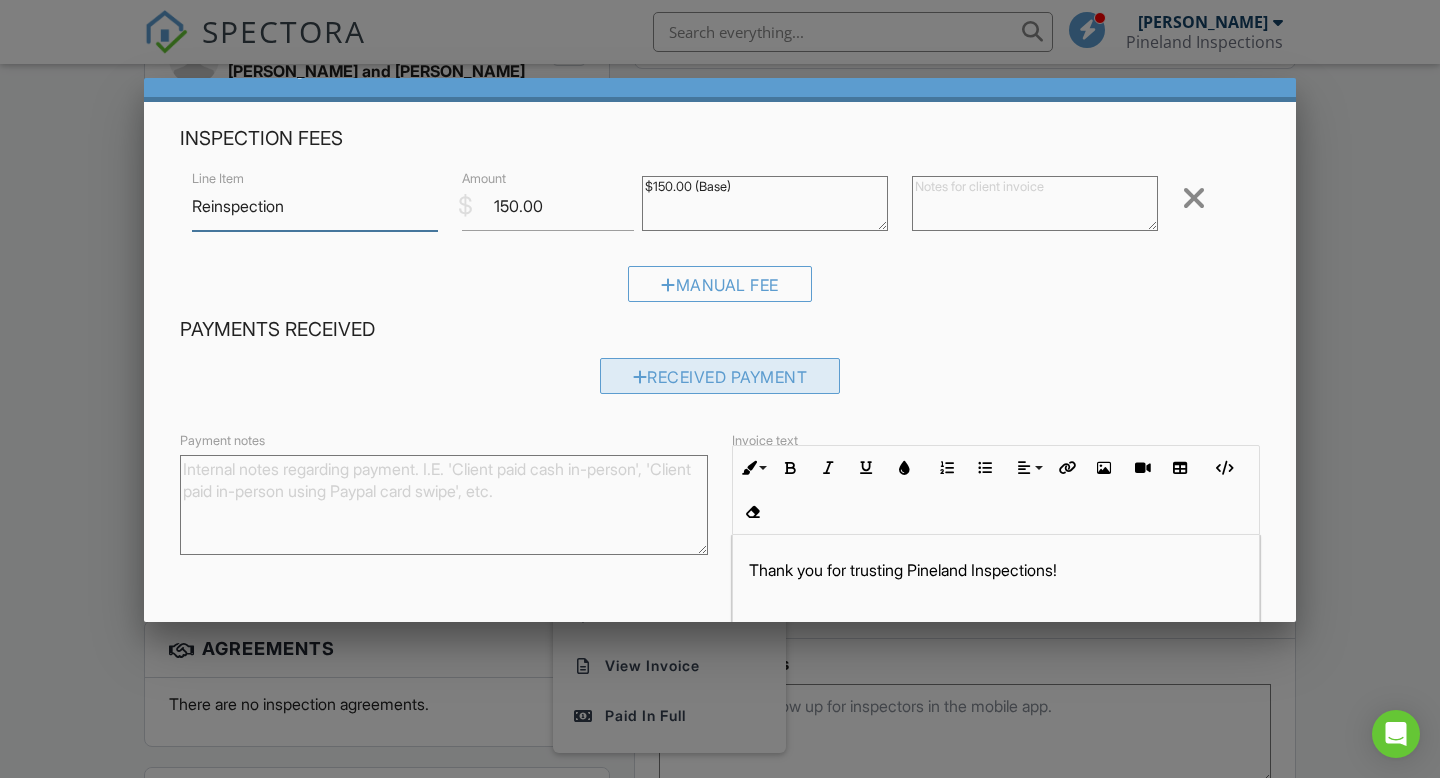 scroll, scrollTop: 0, scrollLeft: 0, axis: both 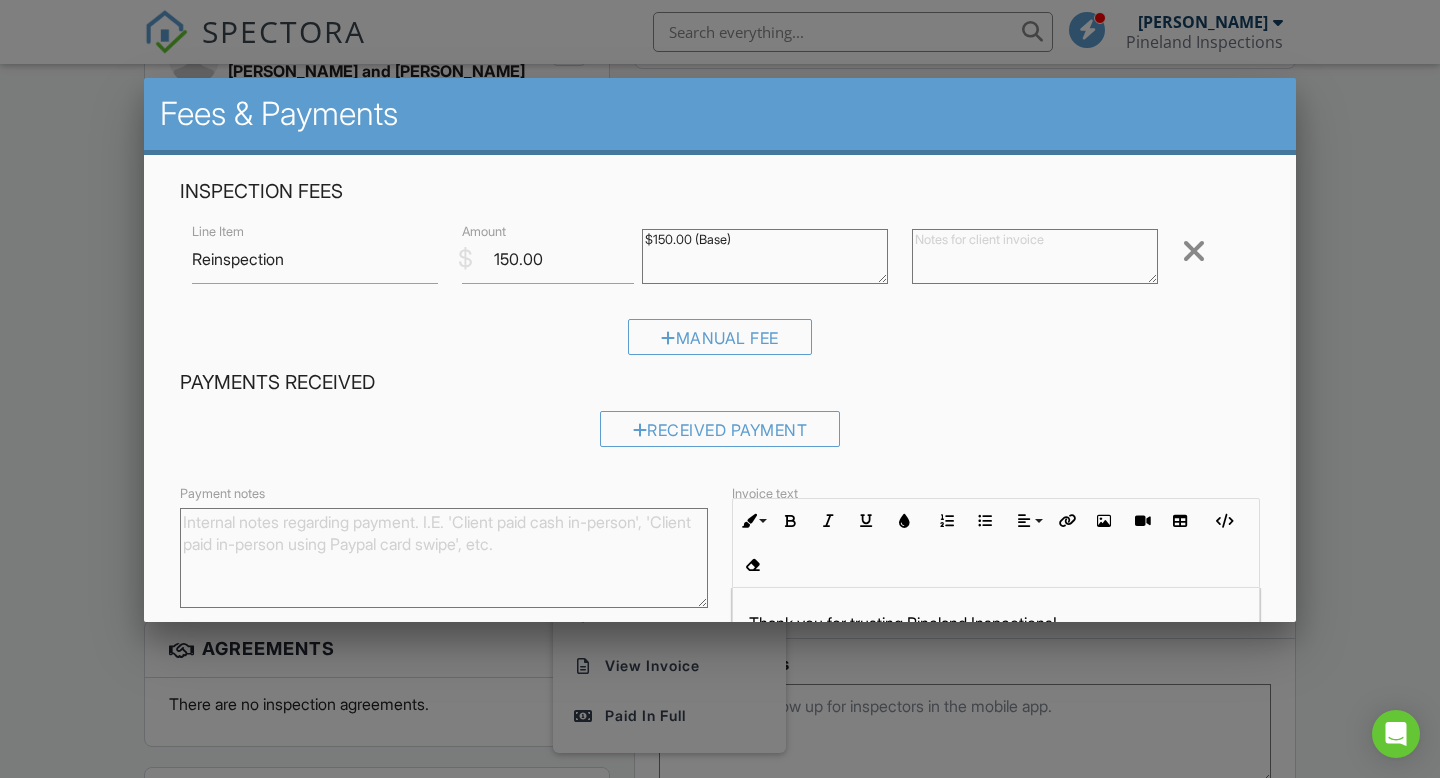 click at bounding box center [1035, 256] 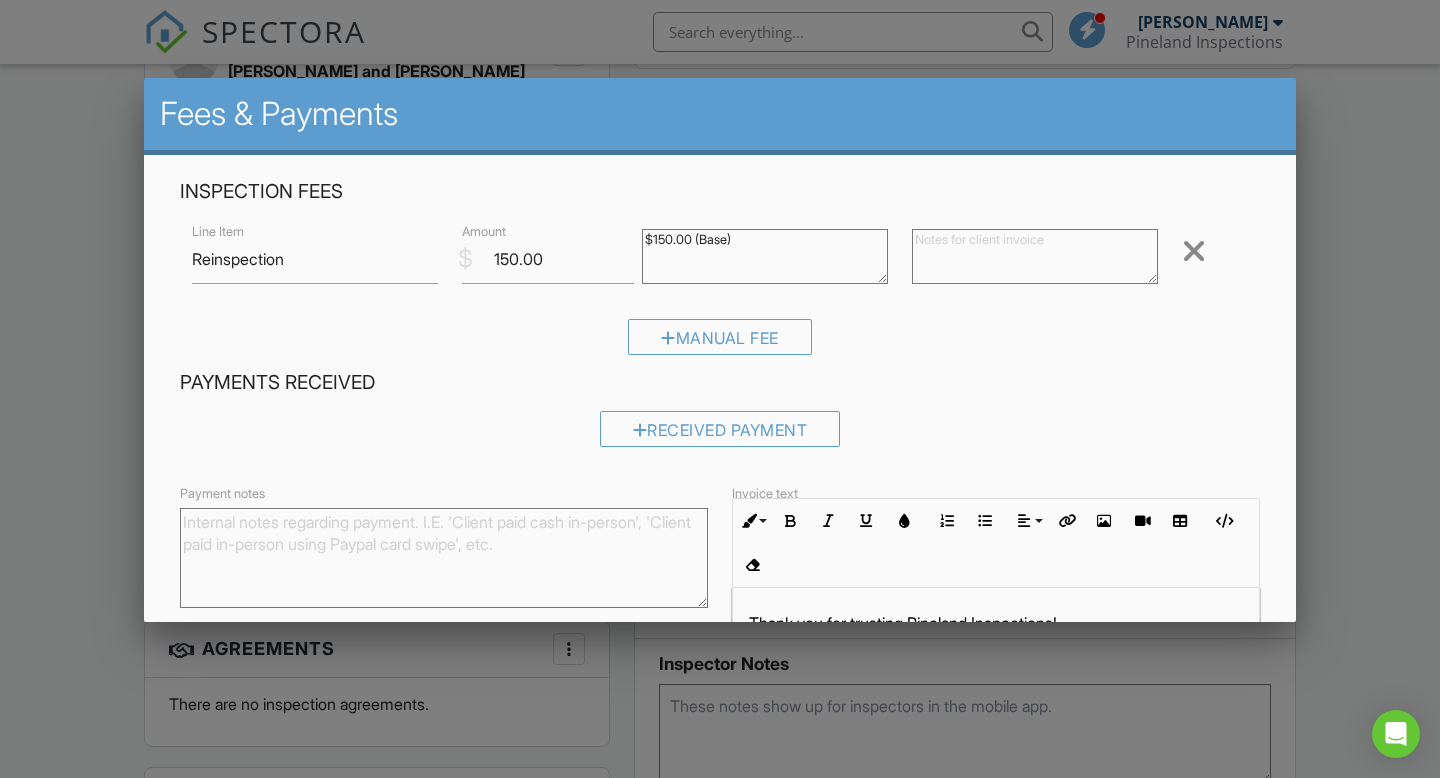 click on "$150.00 (Base)" at bounding box center [765, 256] 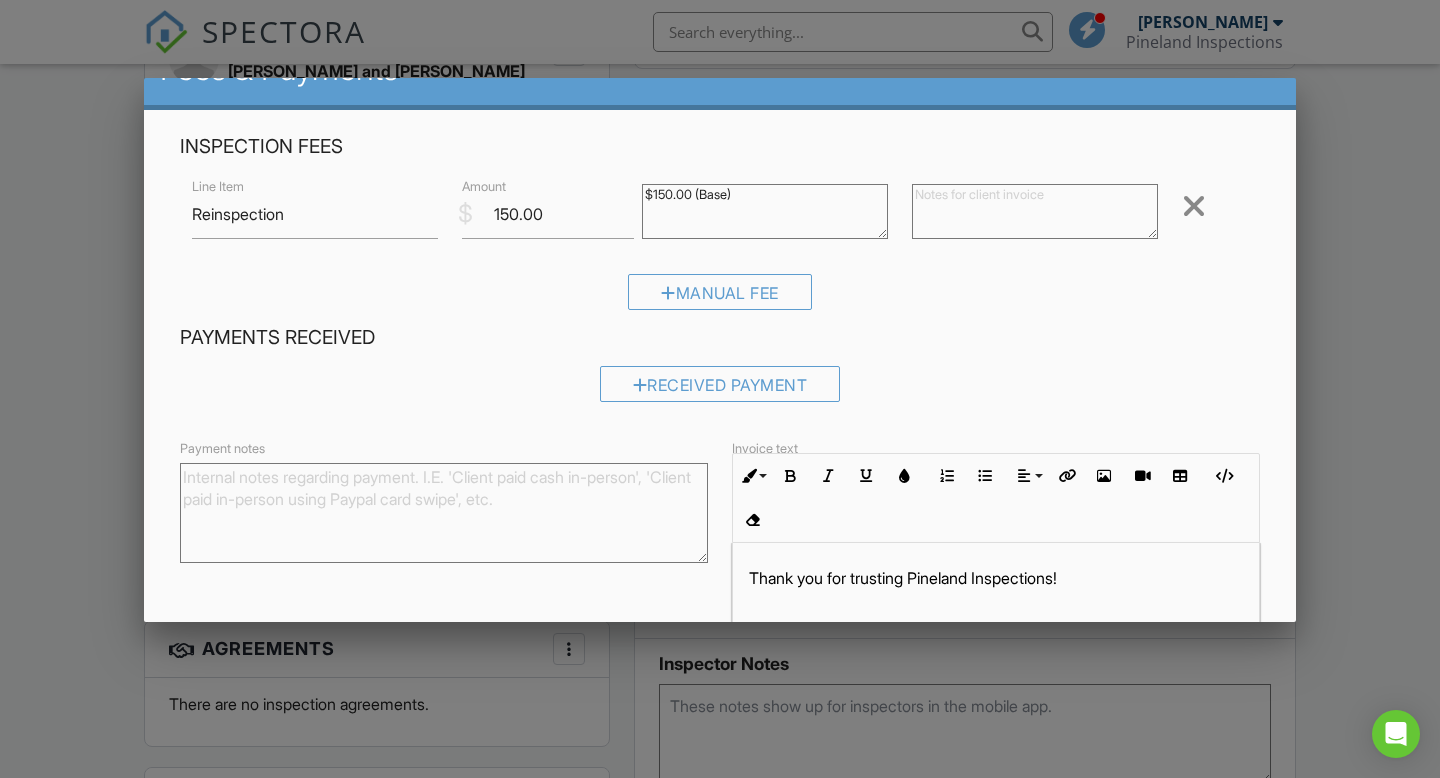 scroll, scrollTop: 210, scrollLeft: 0, axis: vertical 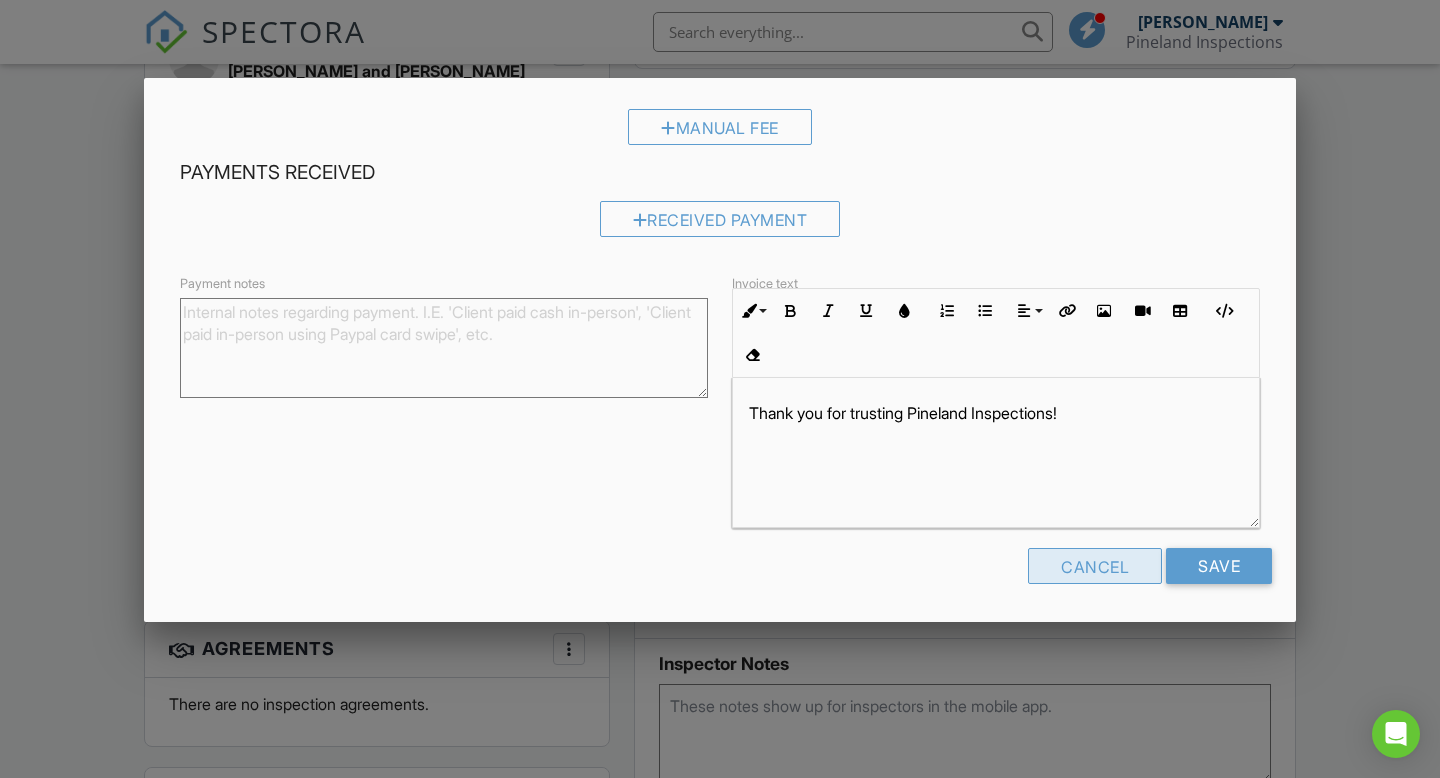 click on "Cancel" at bounding box center [1095, 566] 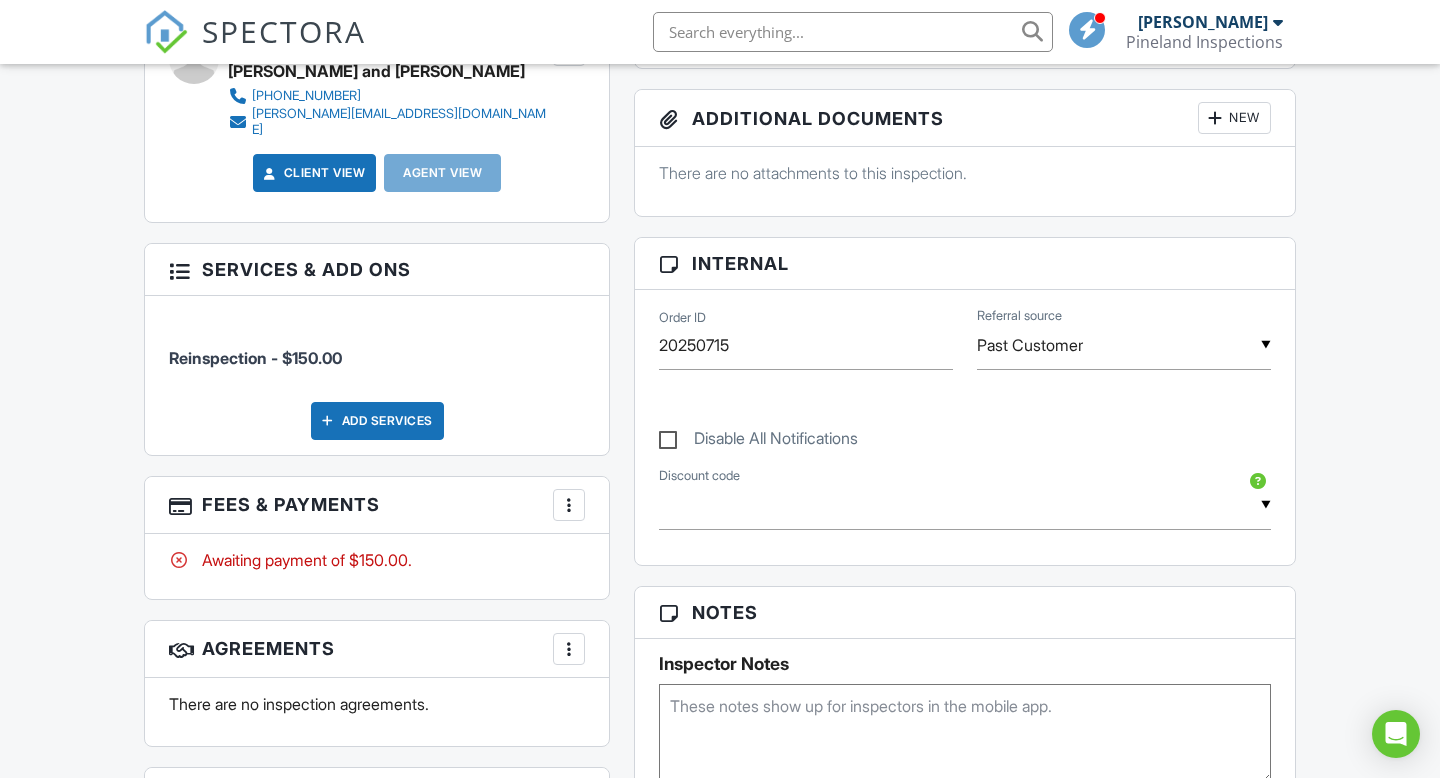 click at bounding box center [179, 269] 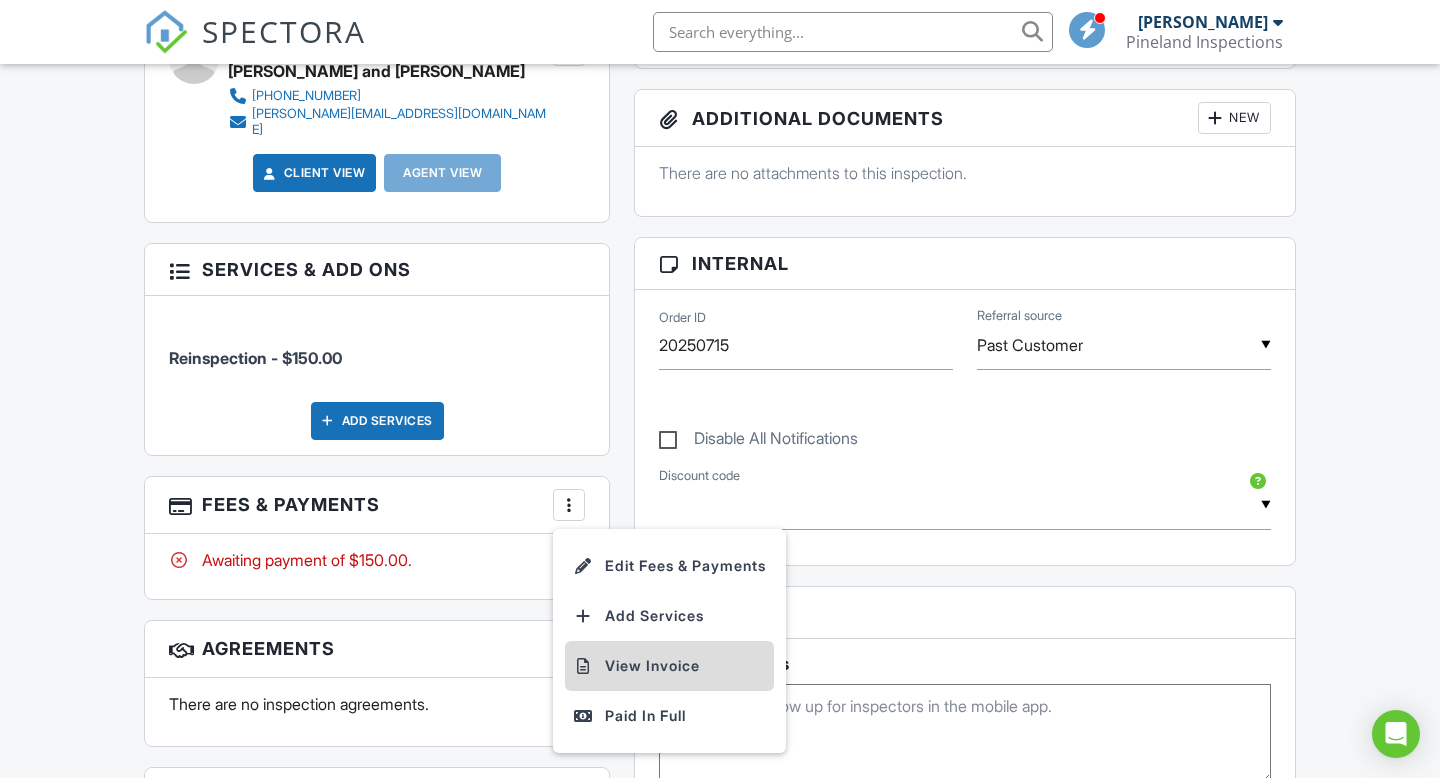 click on "View Invoice" at bounding box center (669, 666) 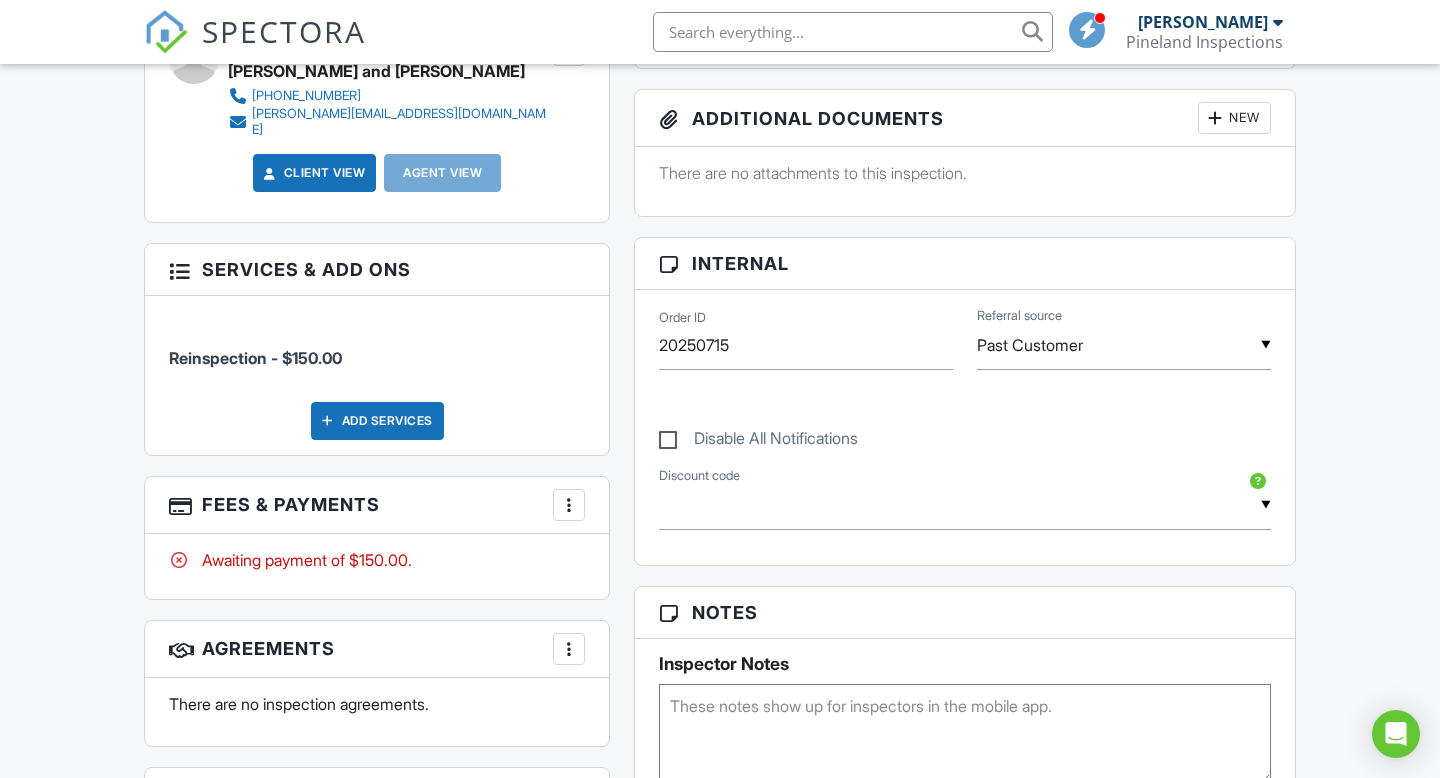 click at bounding box center [569, 505] 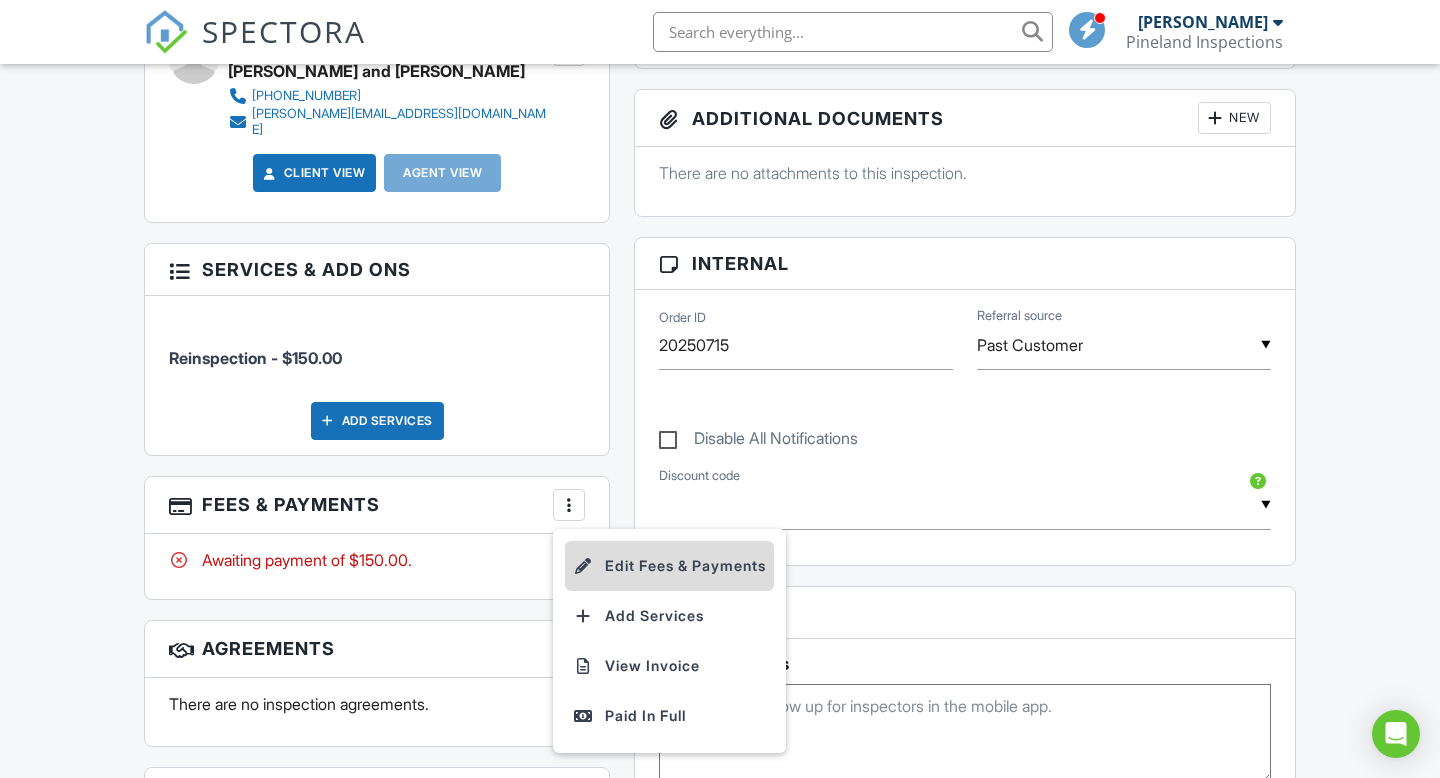 click on "Edit Fees & Payments" at bounding box center (669, 566) 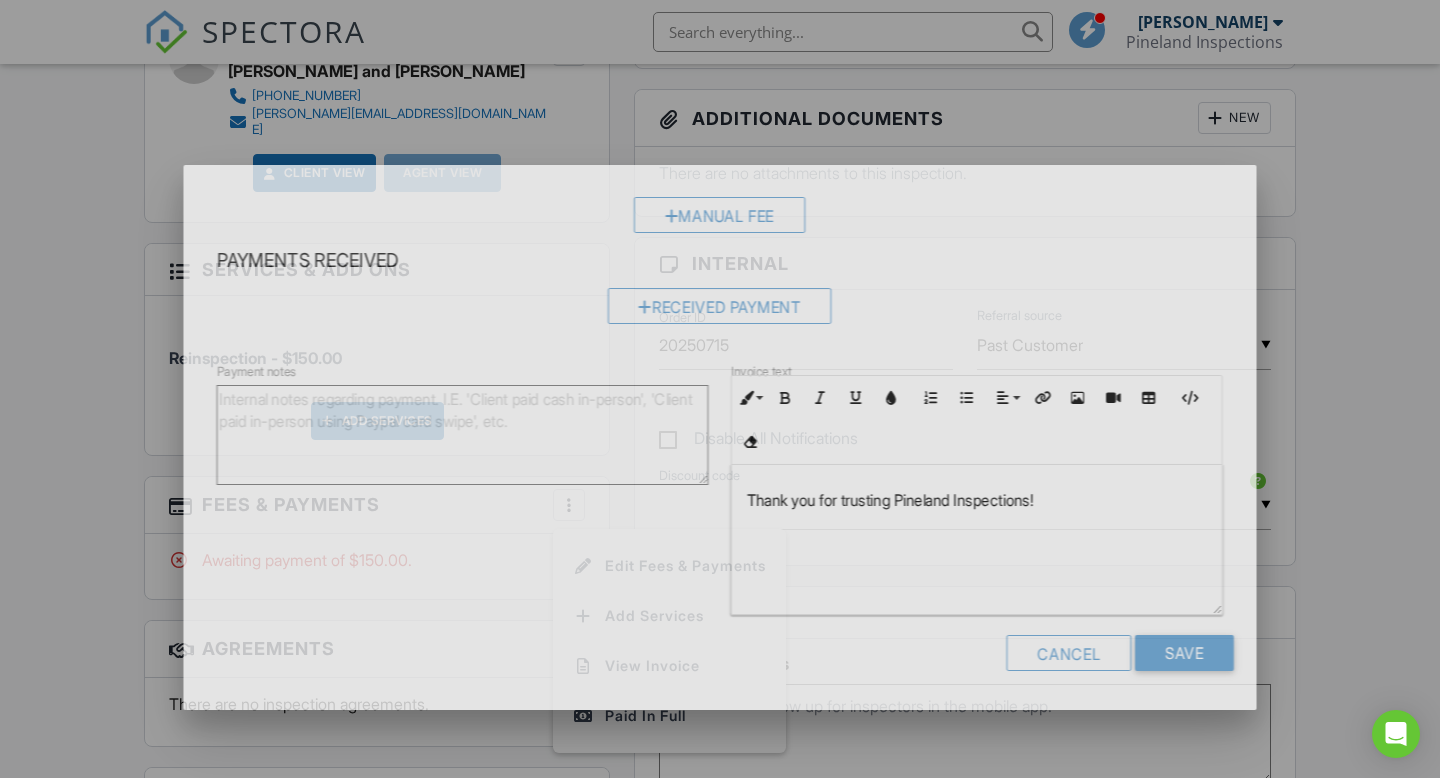 scroll, scrollTop: 0, scrollLeft: 0, axis: both 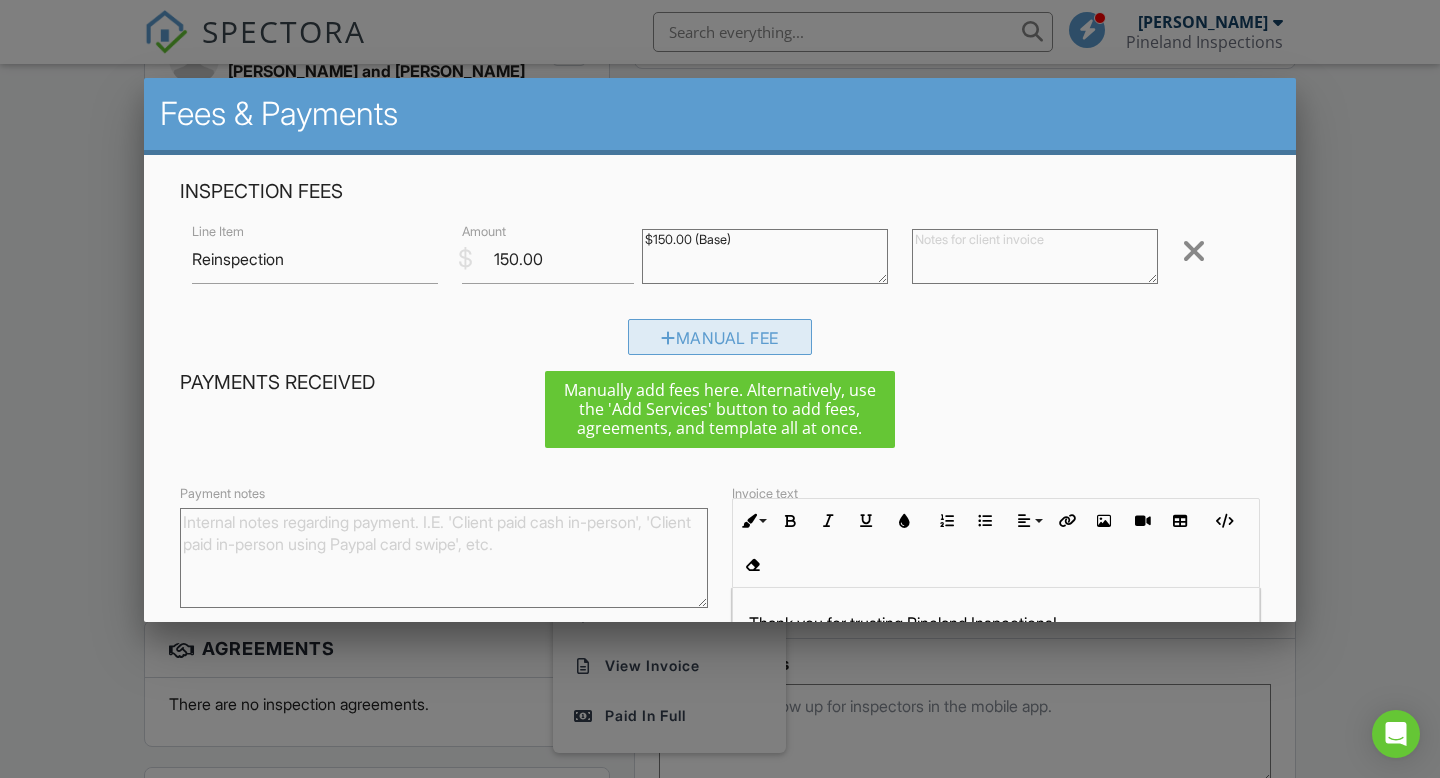 click on "Manual Fee" at bounding box center (720, 337) 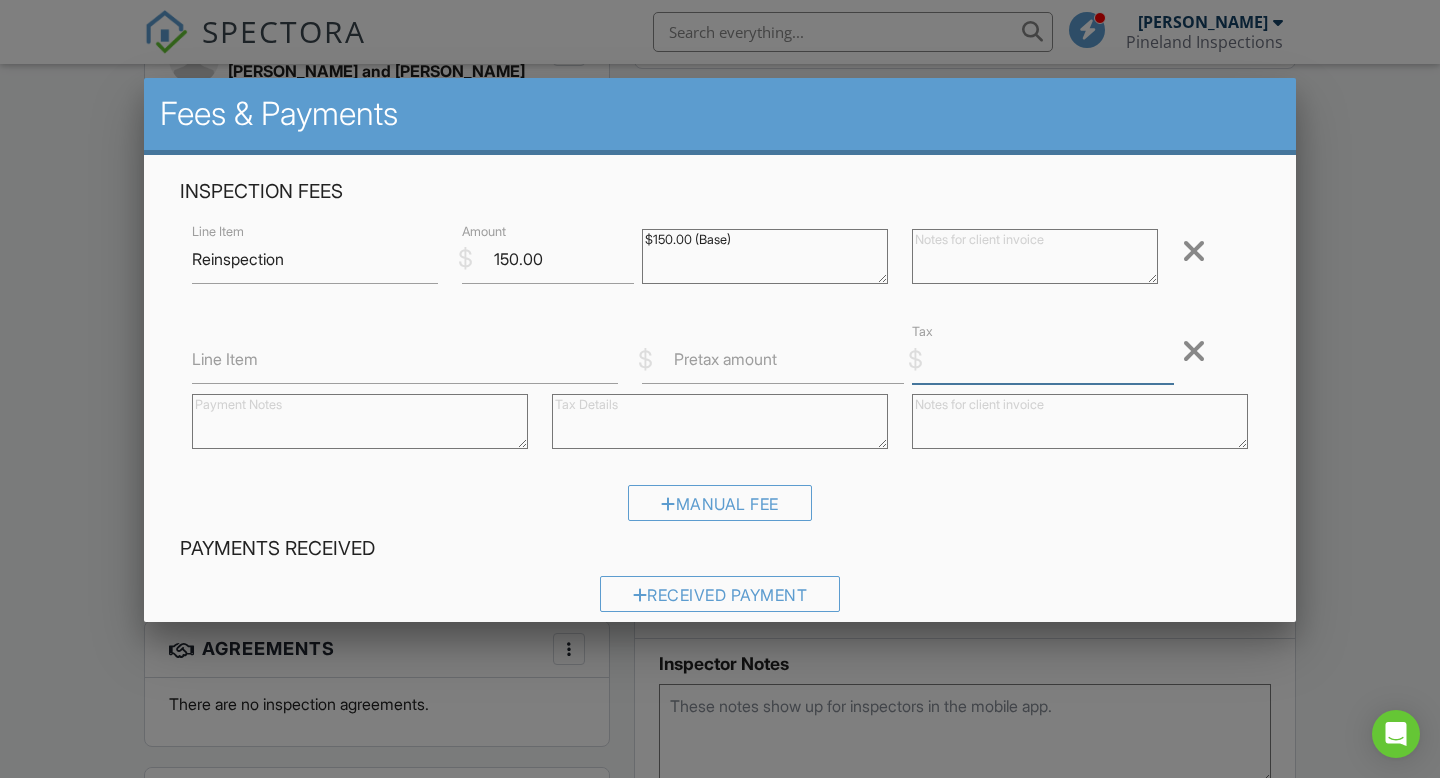 click on "Tax" at bounding box center (1043, 359) 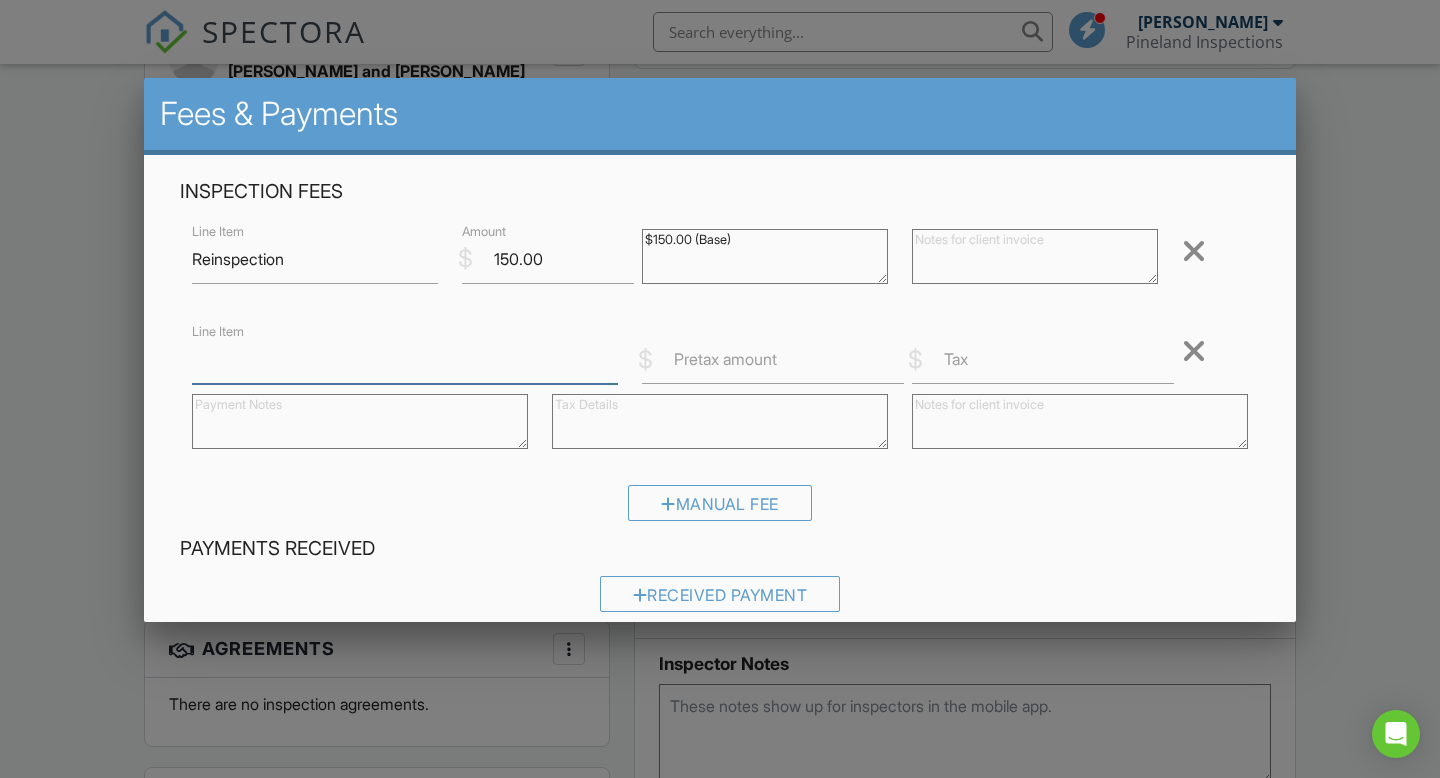 click on "Line Item" at bounding box center (405, 359) 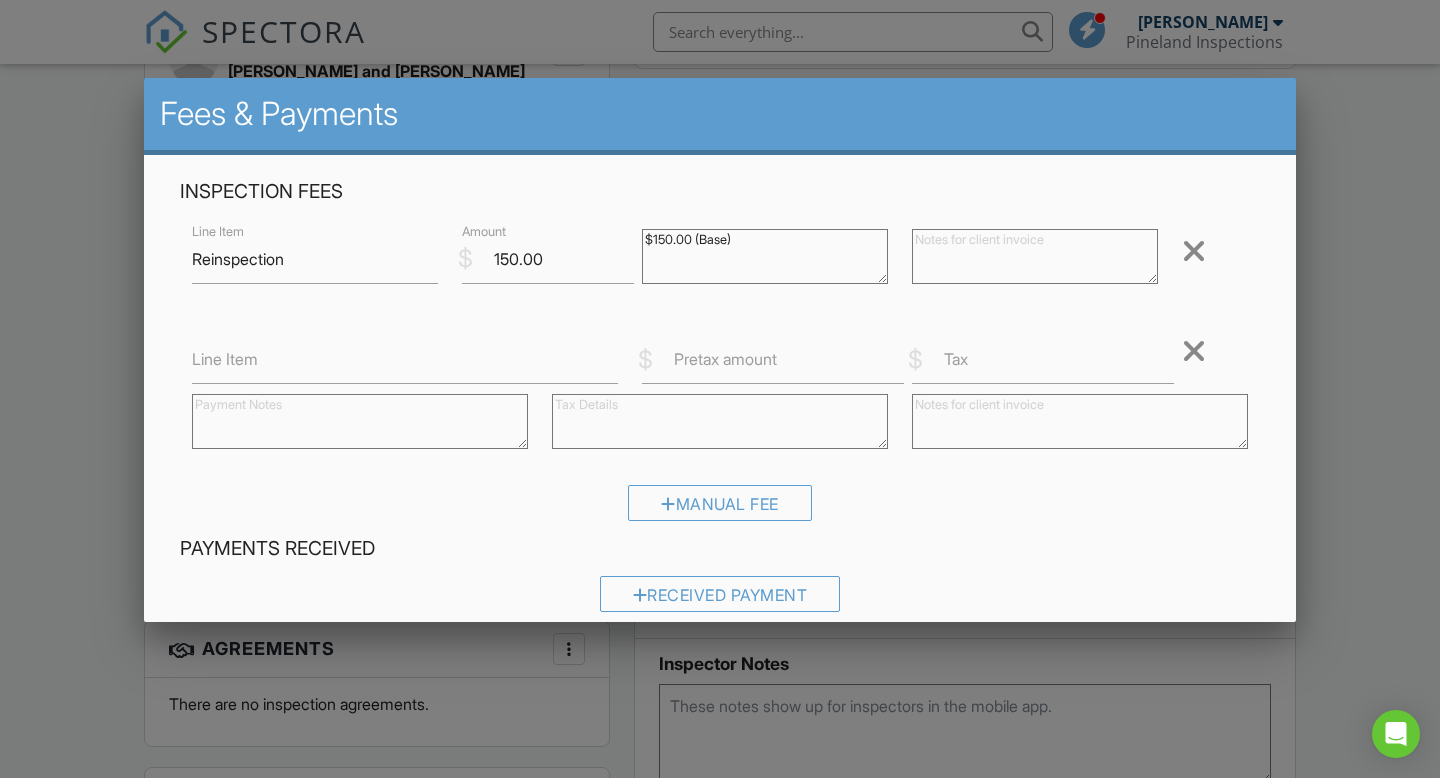 click at bounding box center [1194, 351] 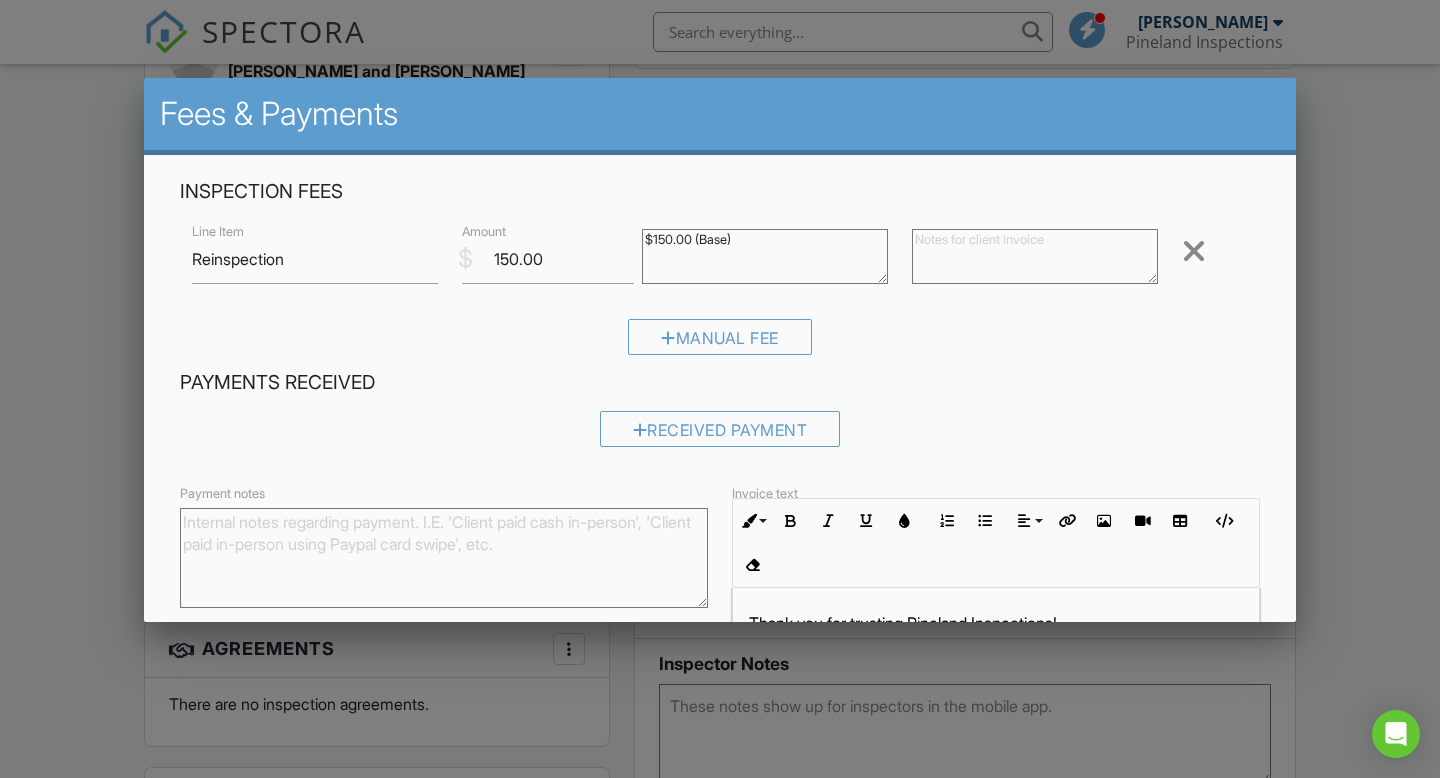 click on "$150.00 (Base)" at bounding box center [765, 256] 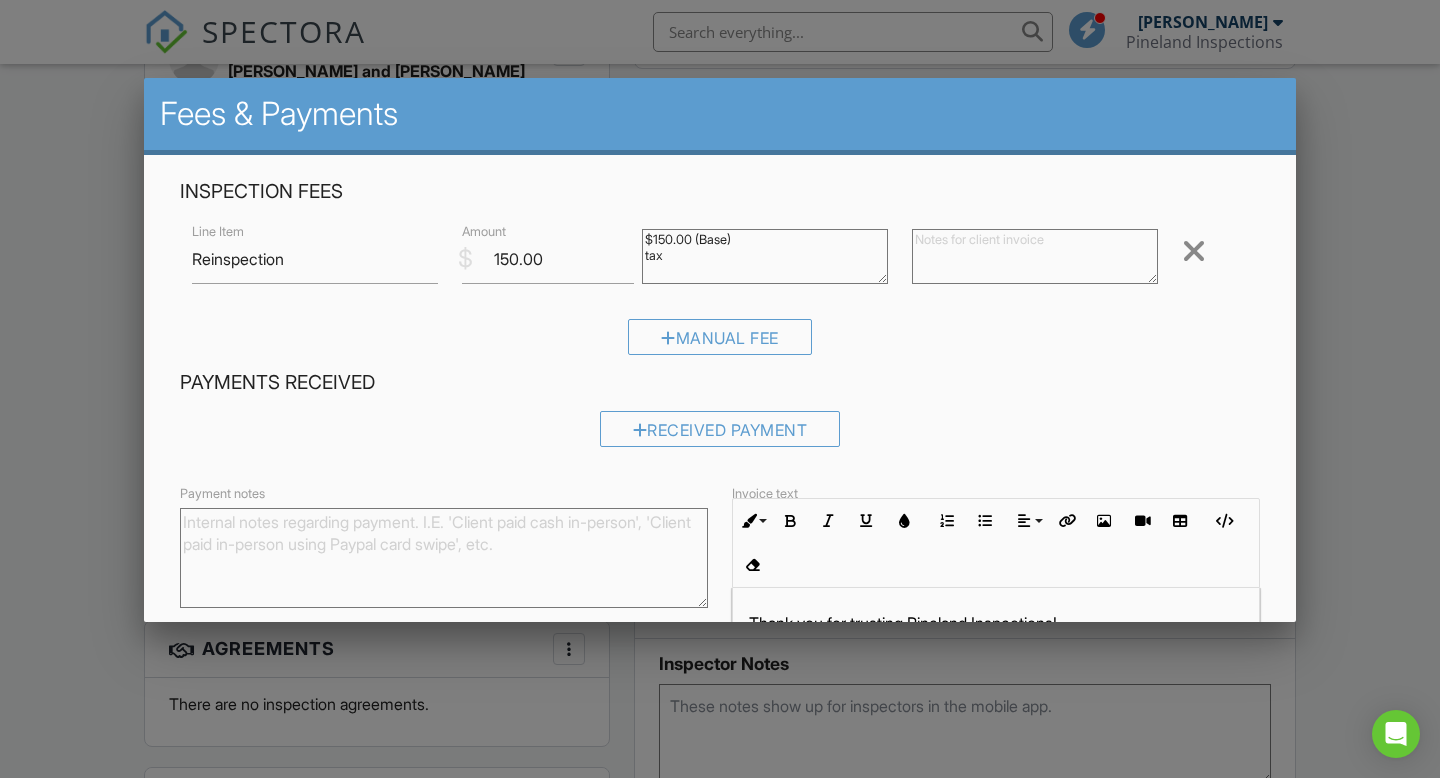 click on "Manual Fee" at bounding box center [720, 344] 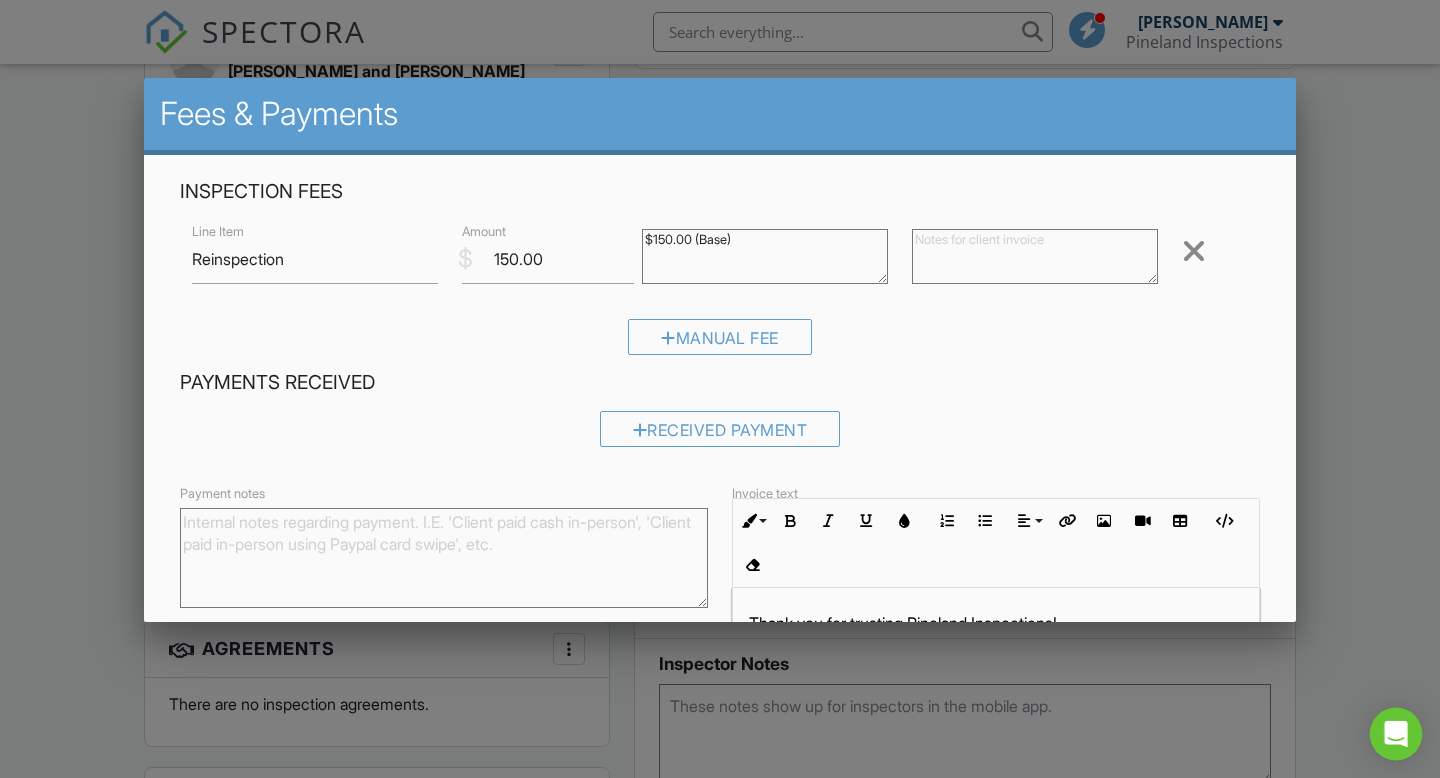 type on "$150.00 (Base)" 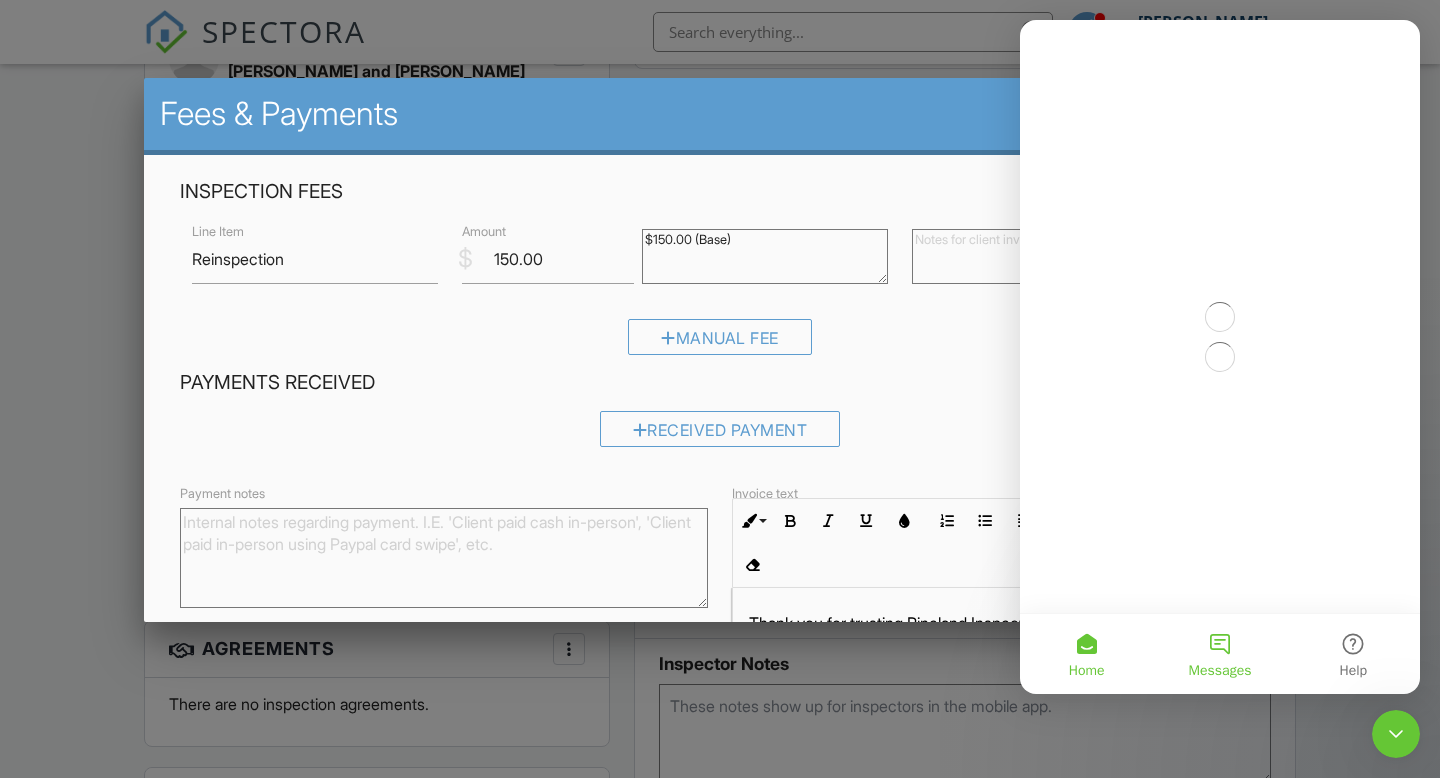scroll, scrollTop: 0, scrollLeft: 0, axis: both 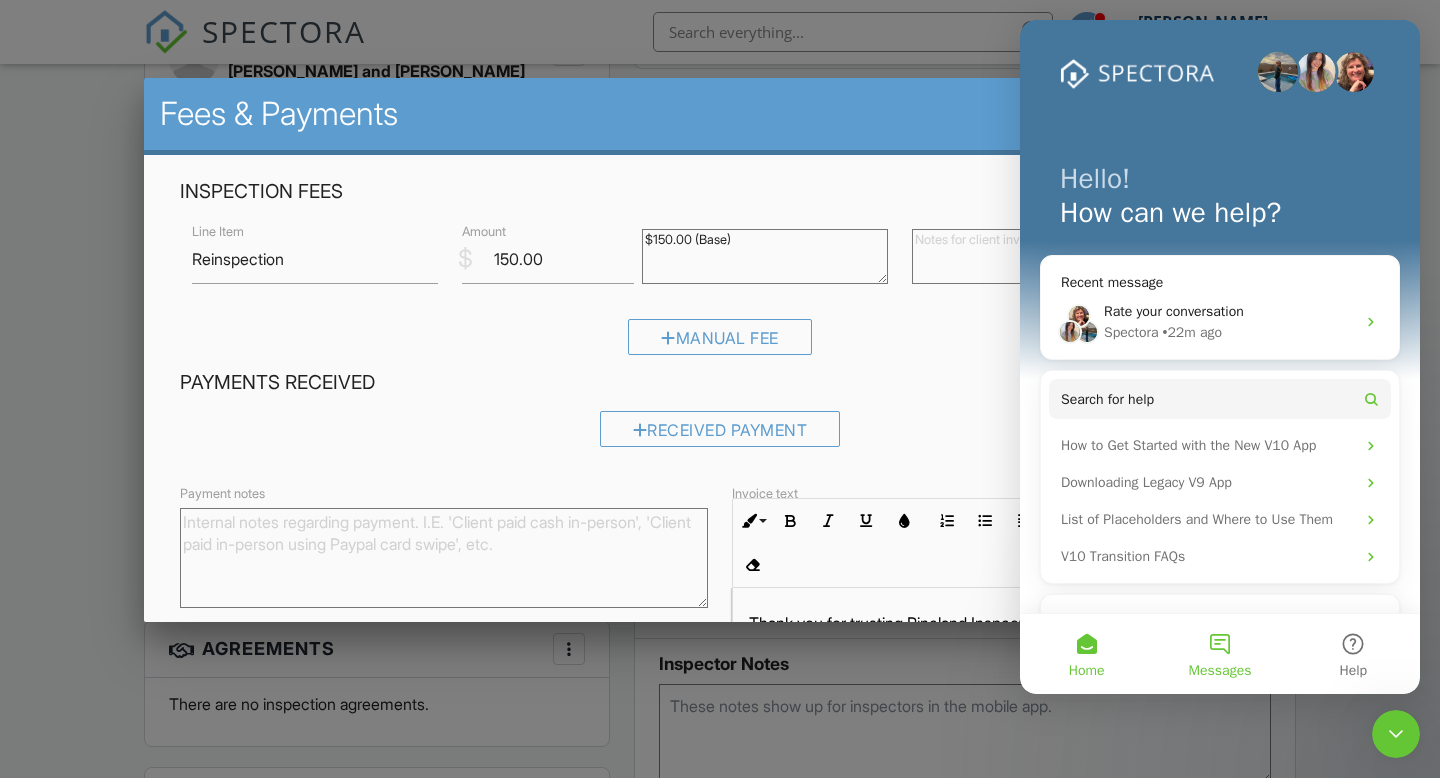 click on "Messages" at bounding box center [1220, 671] 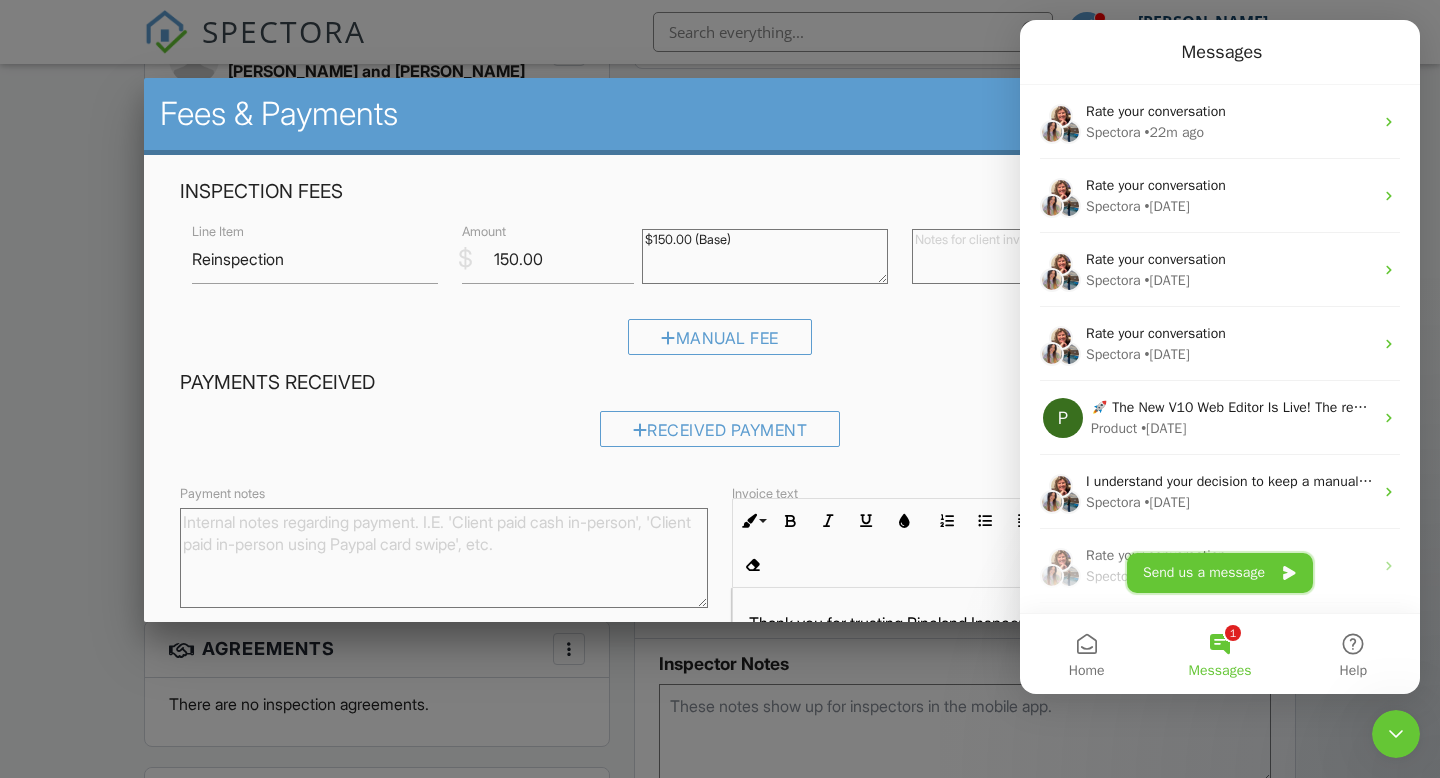 click on "Send us a message" at bounding box center (1220, 573) 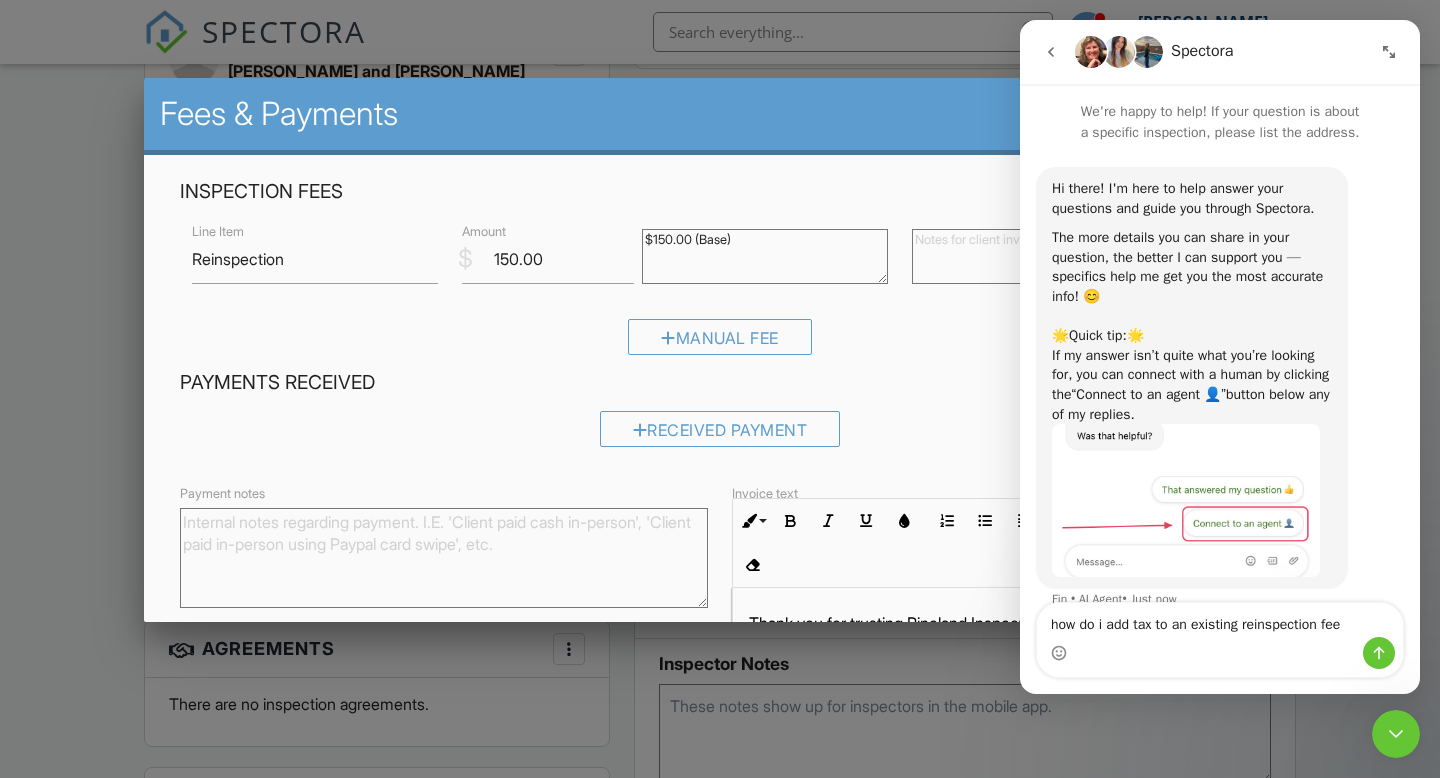 type on "how do i add tax to an existing reinspection fee?" 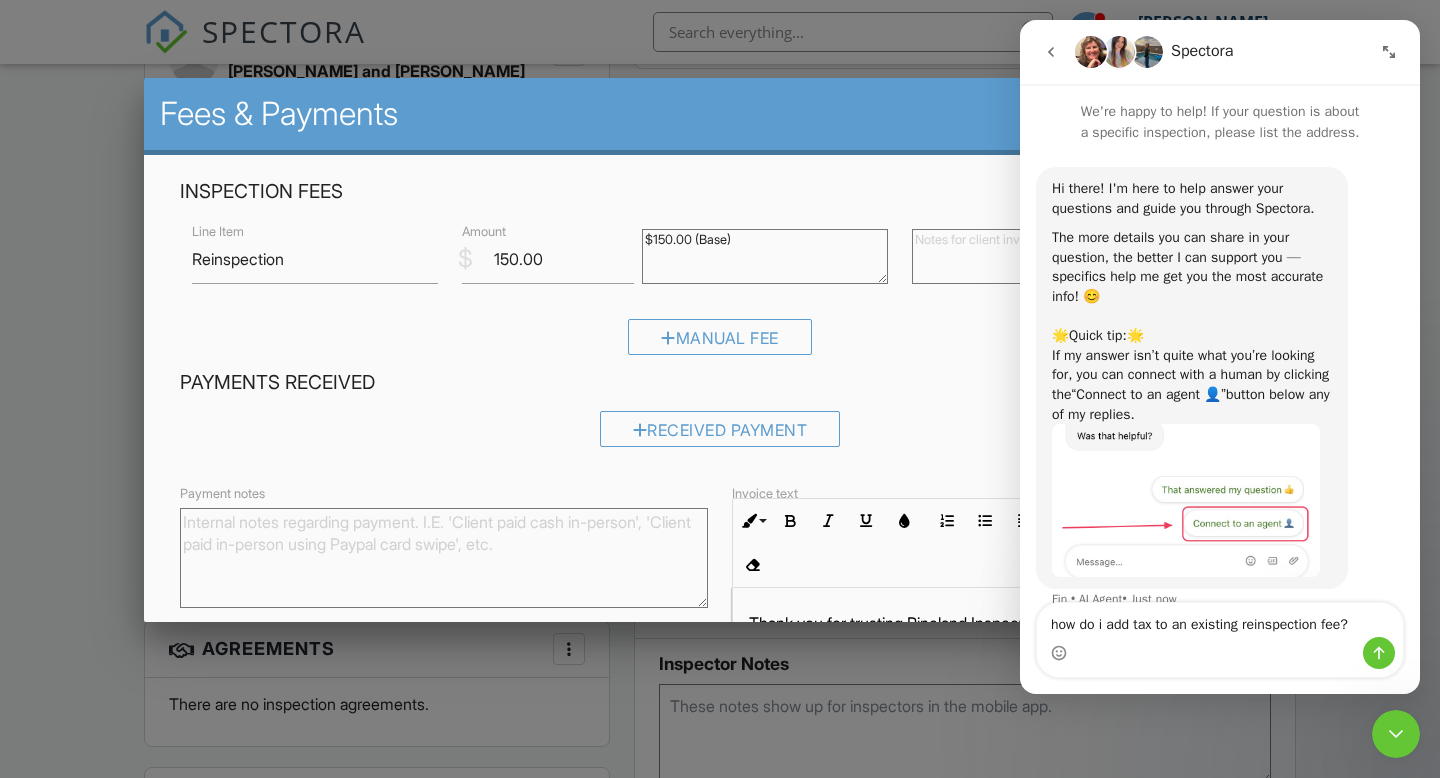 type 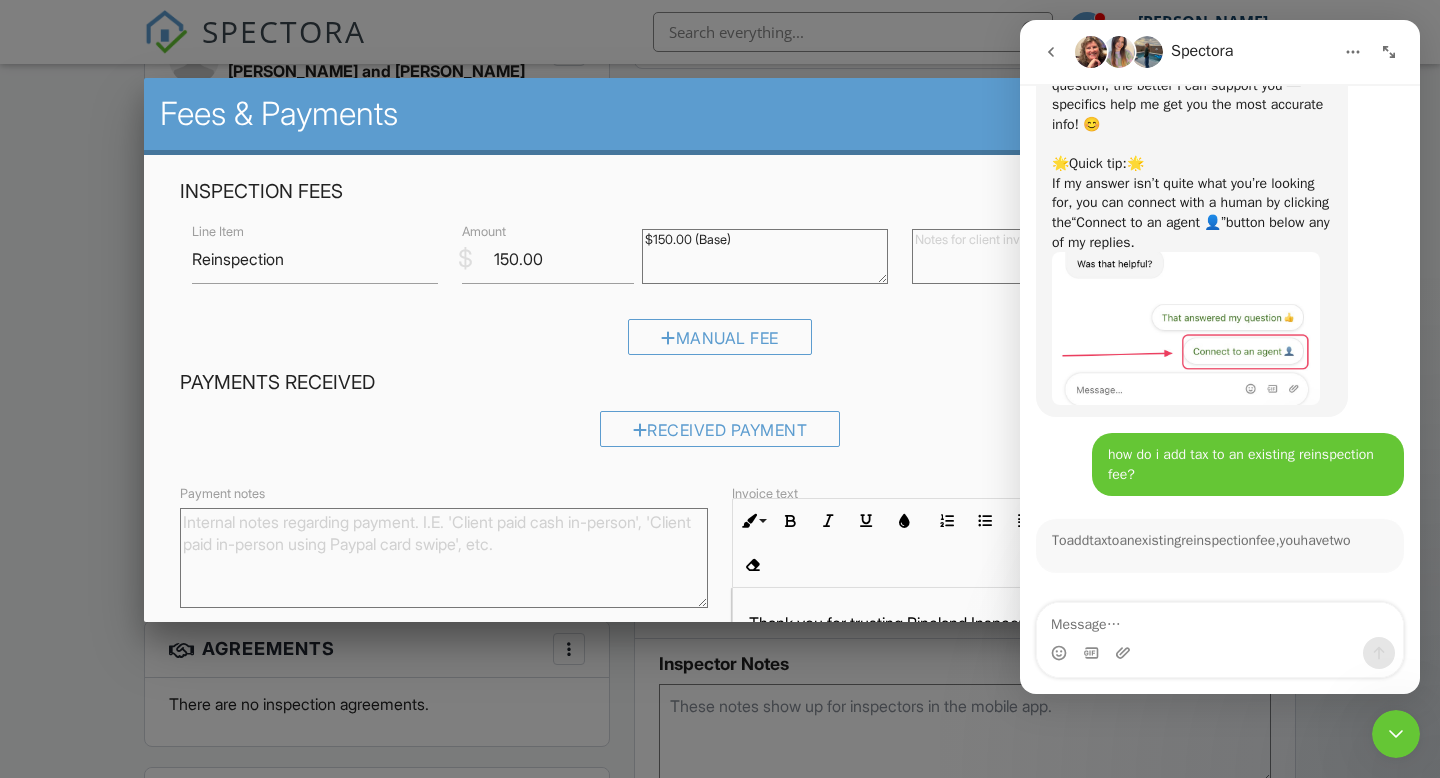scroll, scrollTop: 177, scrollLeft: 0, axis: vertical 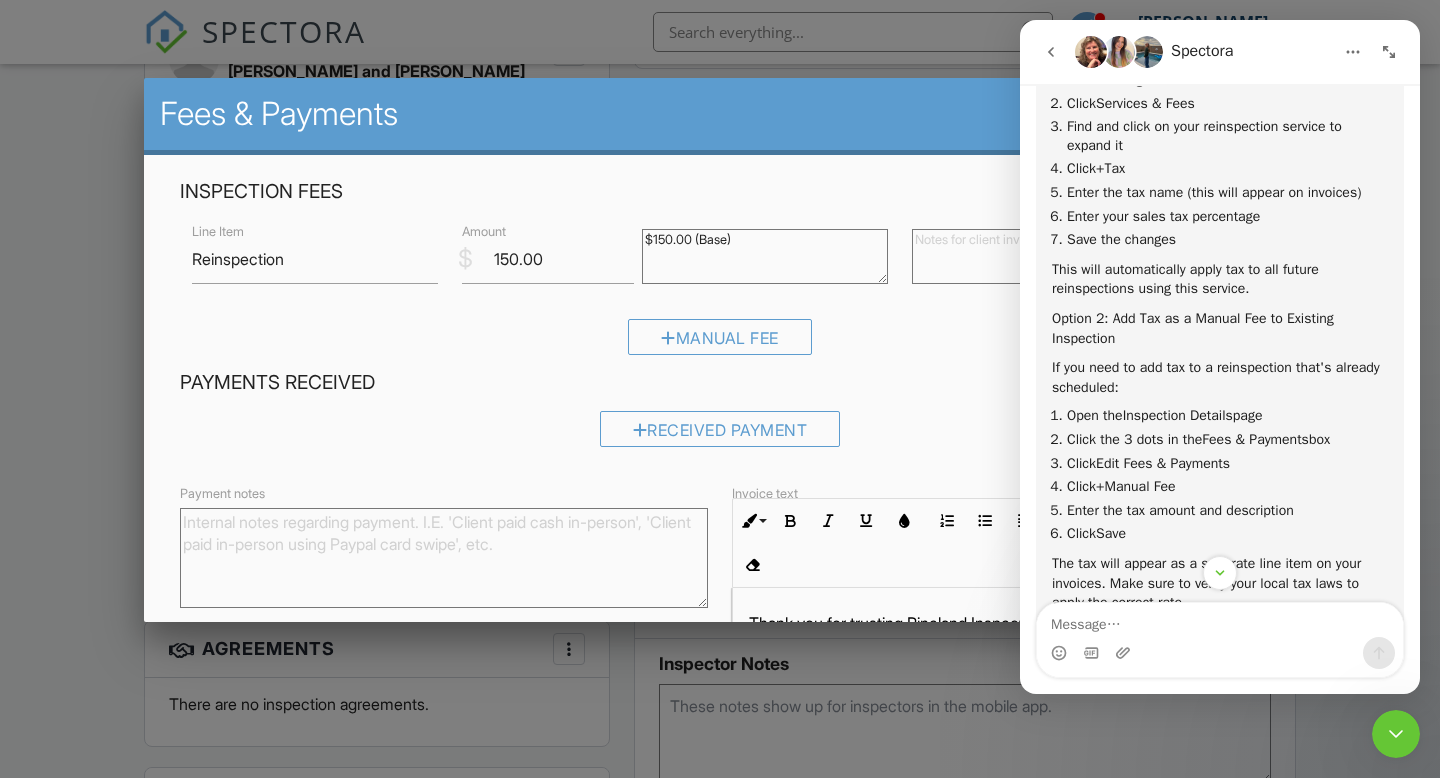 click on "Fees & Payments" at bounding box center [720, 116] 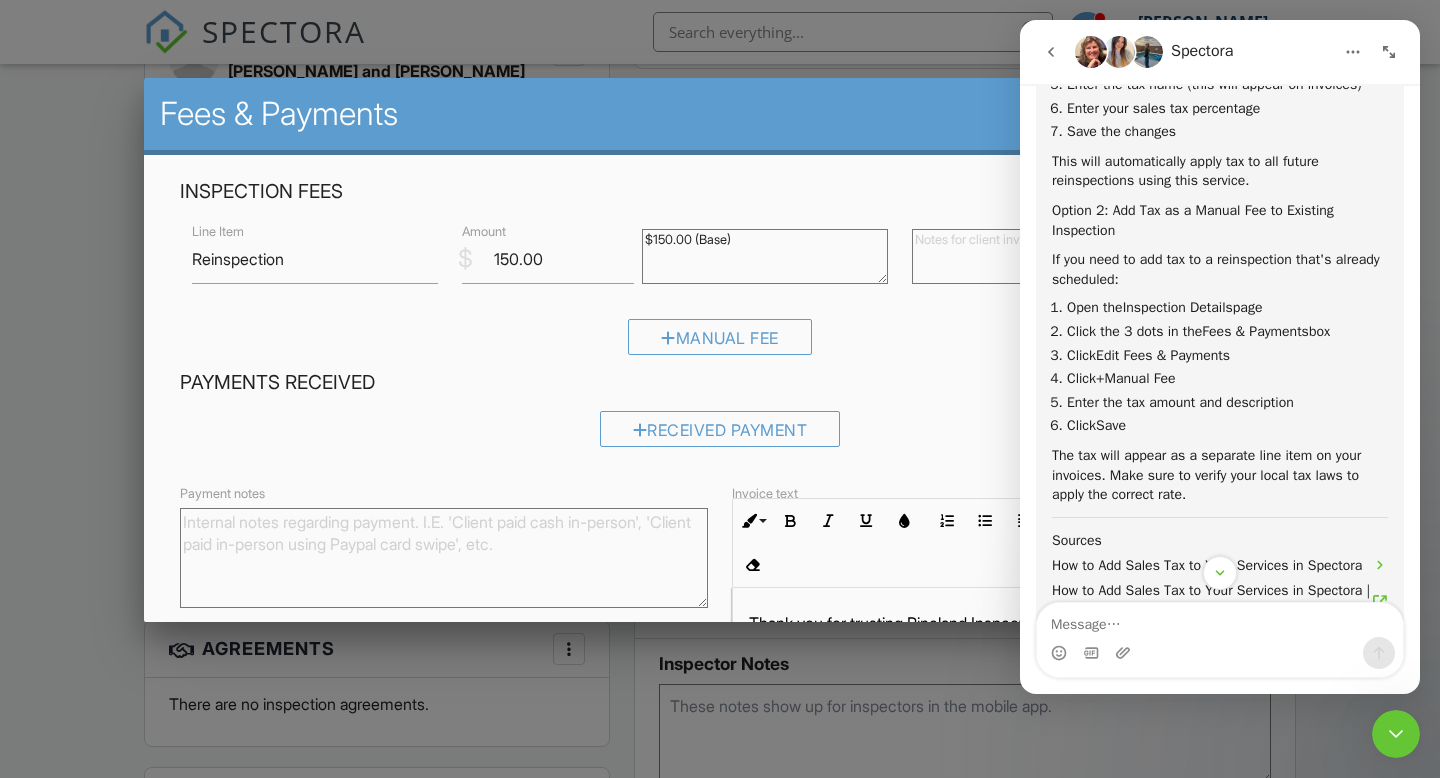 scroll, scrollTop: 647, scrollLeft: 0, axis: vertical 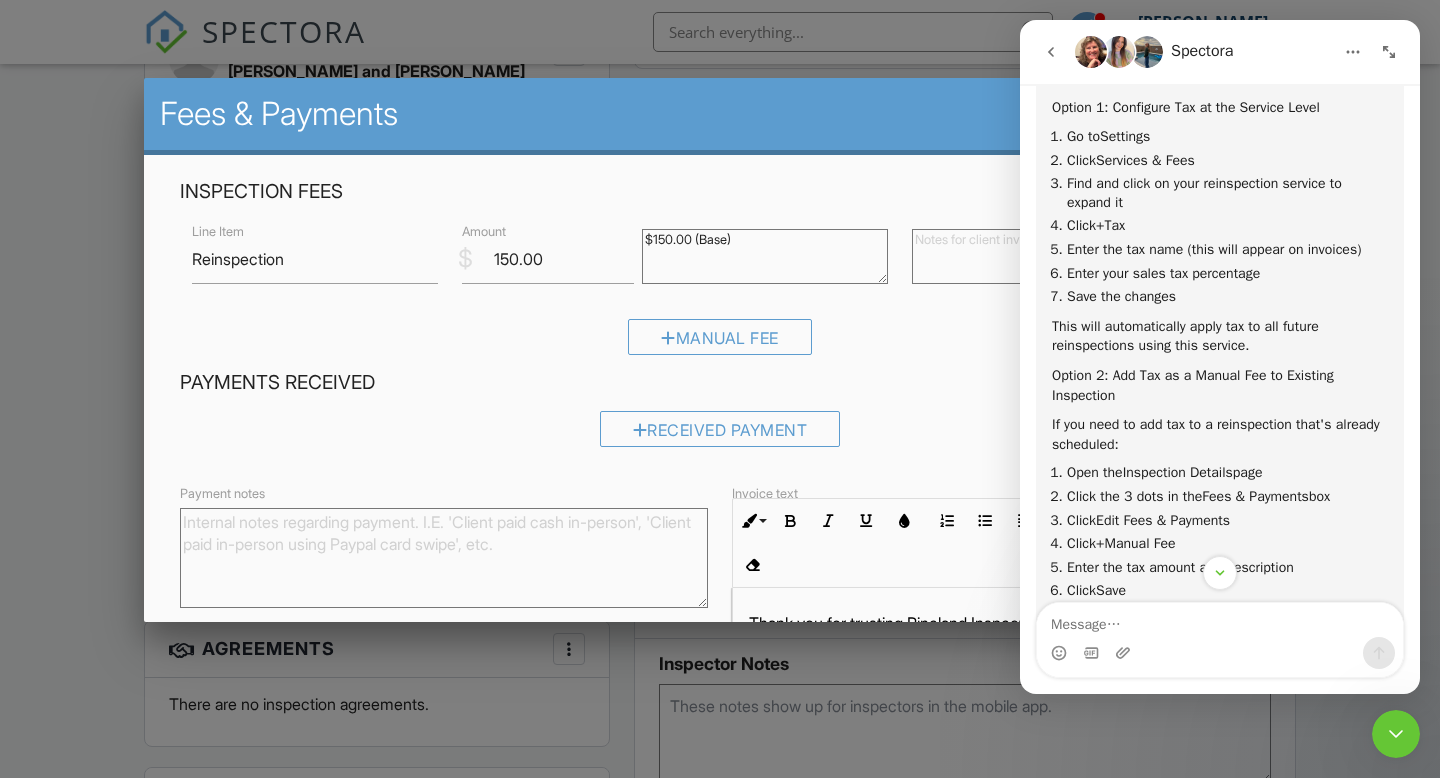 click at bounding box center (1396, 734) 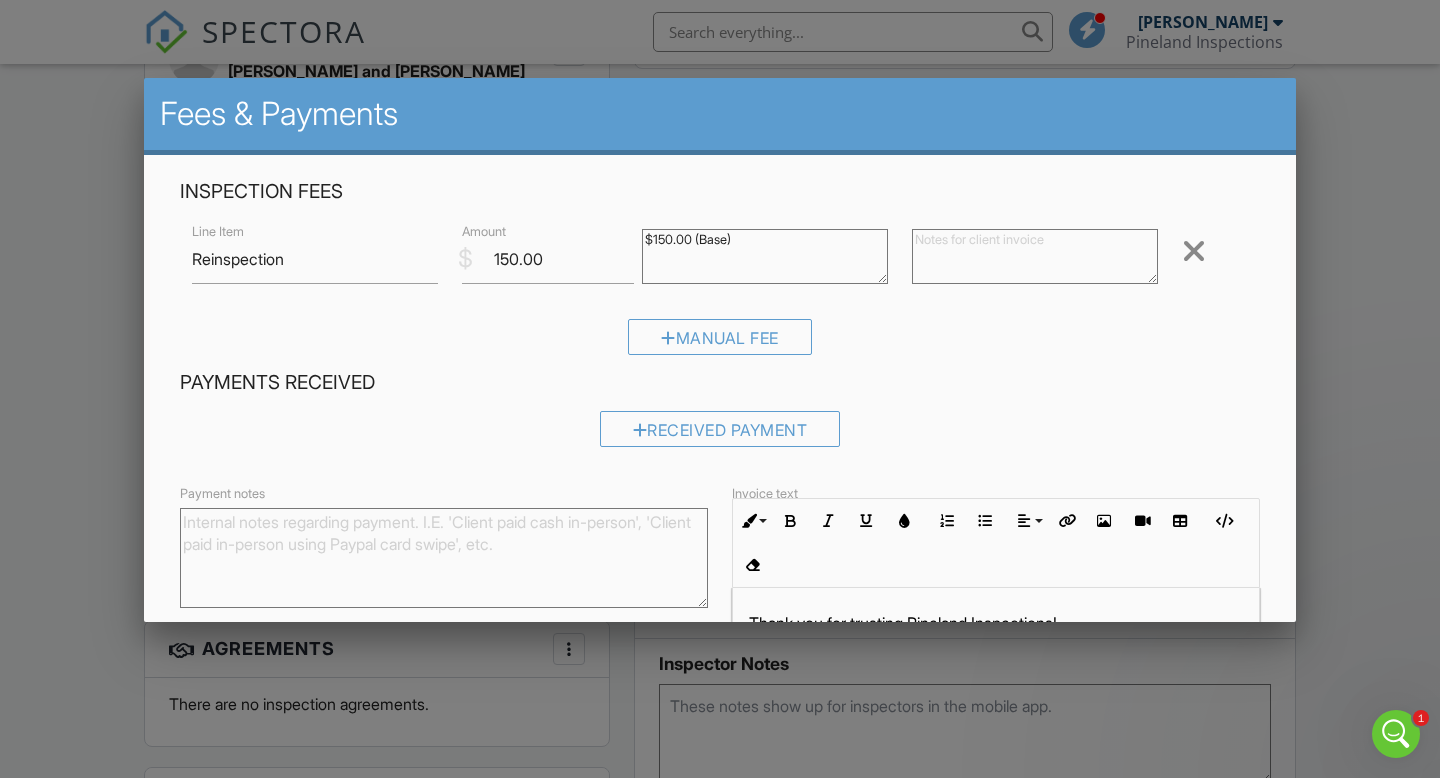 scroll, scrollTop: 0, scrollLeft: 0, axis: both 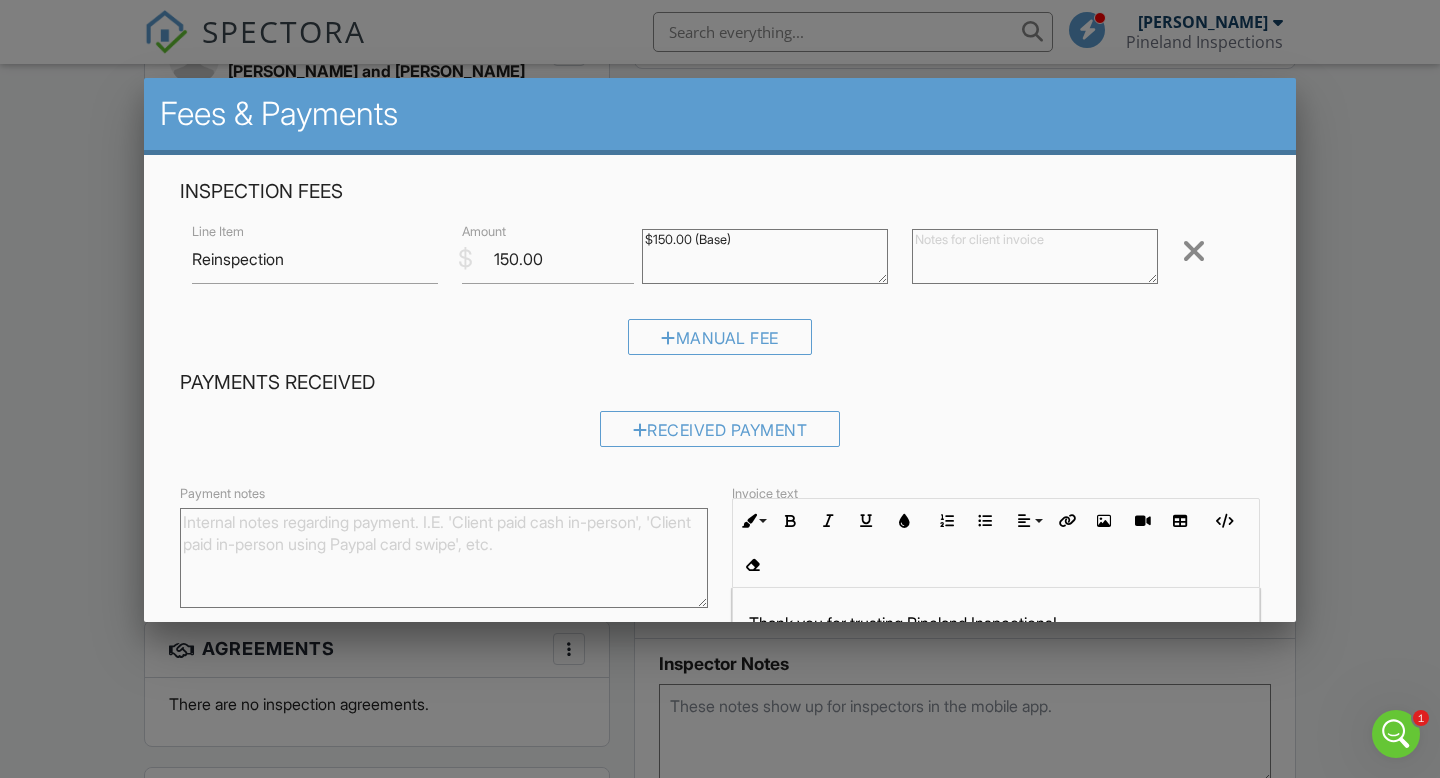 click at bounding box center [720, 386] 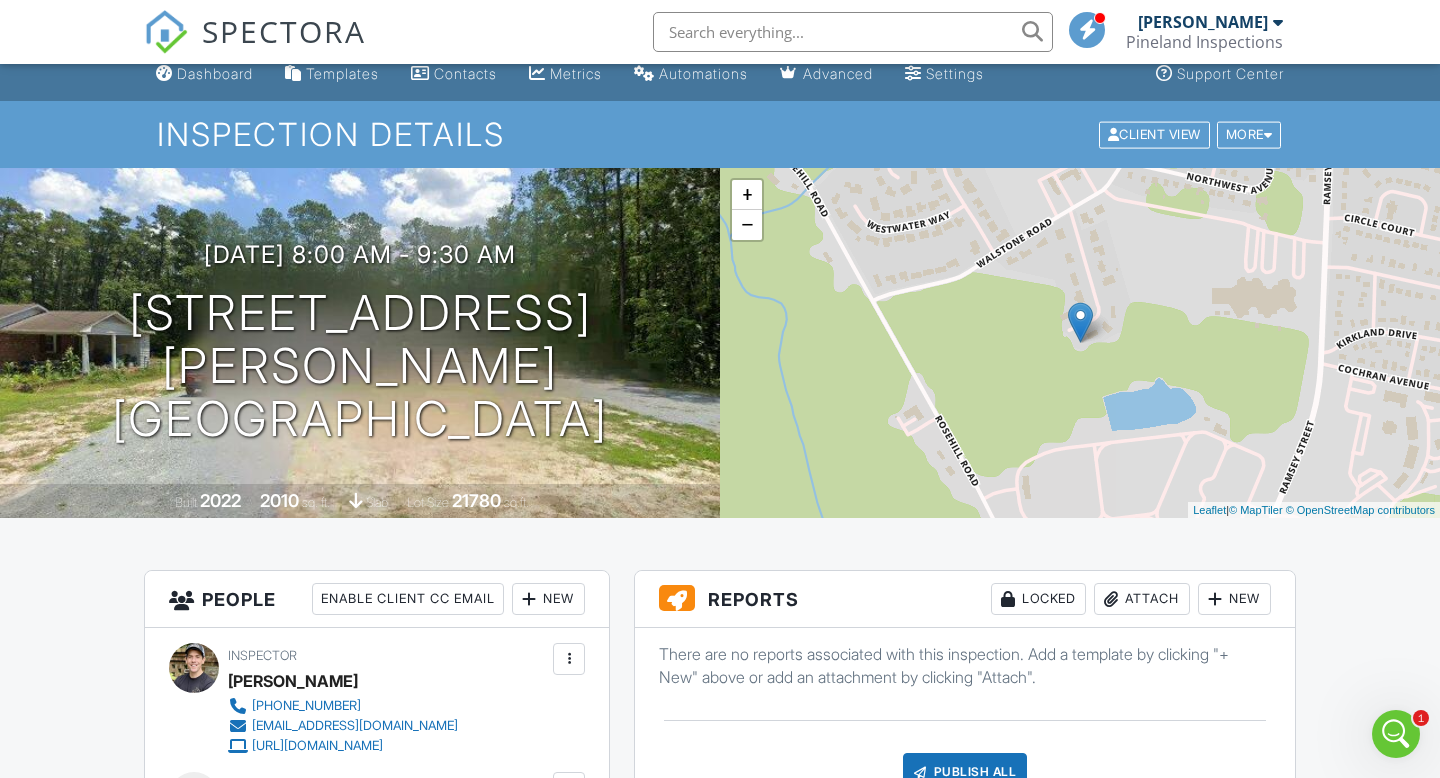scroll, scrollTop: 0, scrollLeft: 0, axis: both 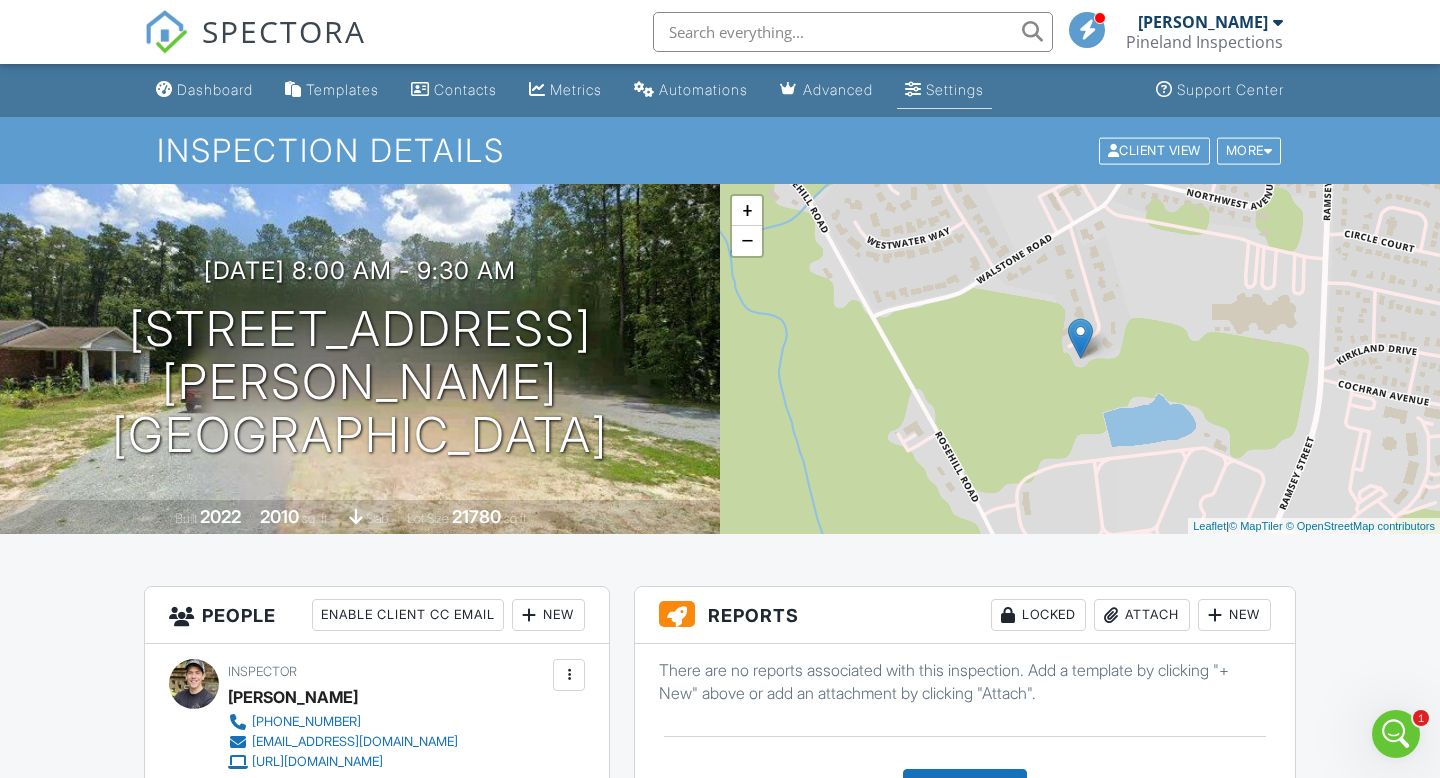 click at bounding box center (913, 89) 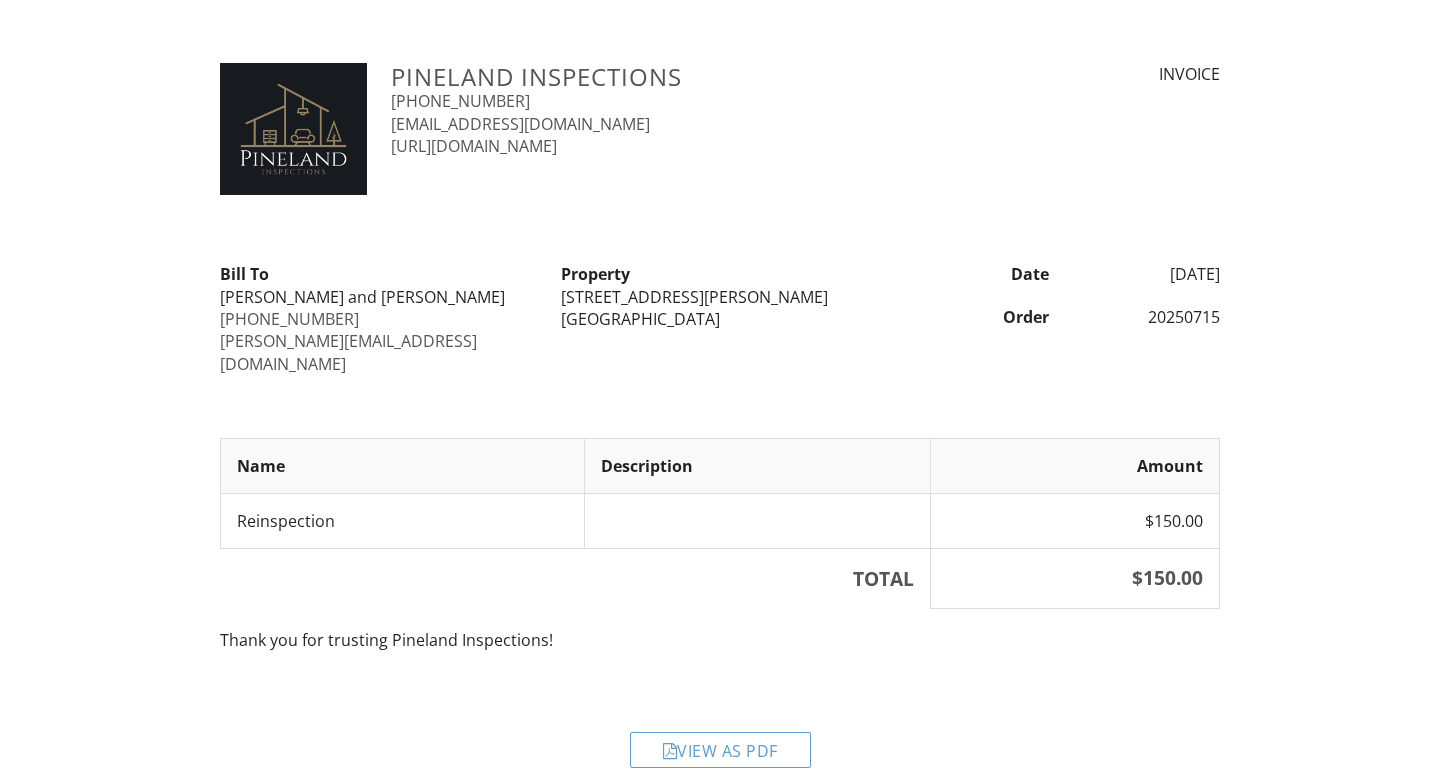 scroll, scrollTop: 0, scrollLeft: 0, axis: both 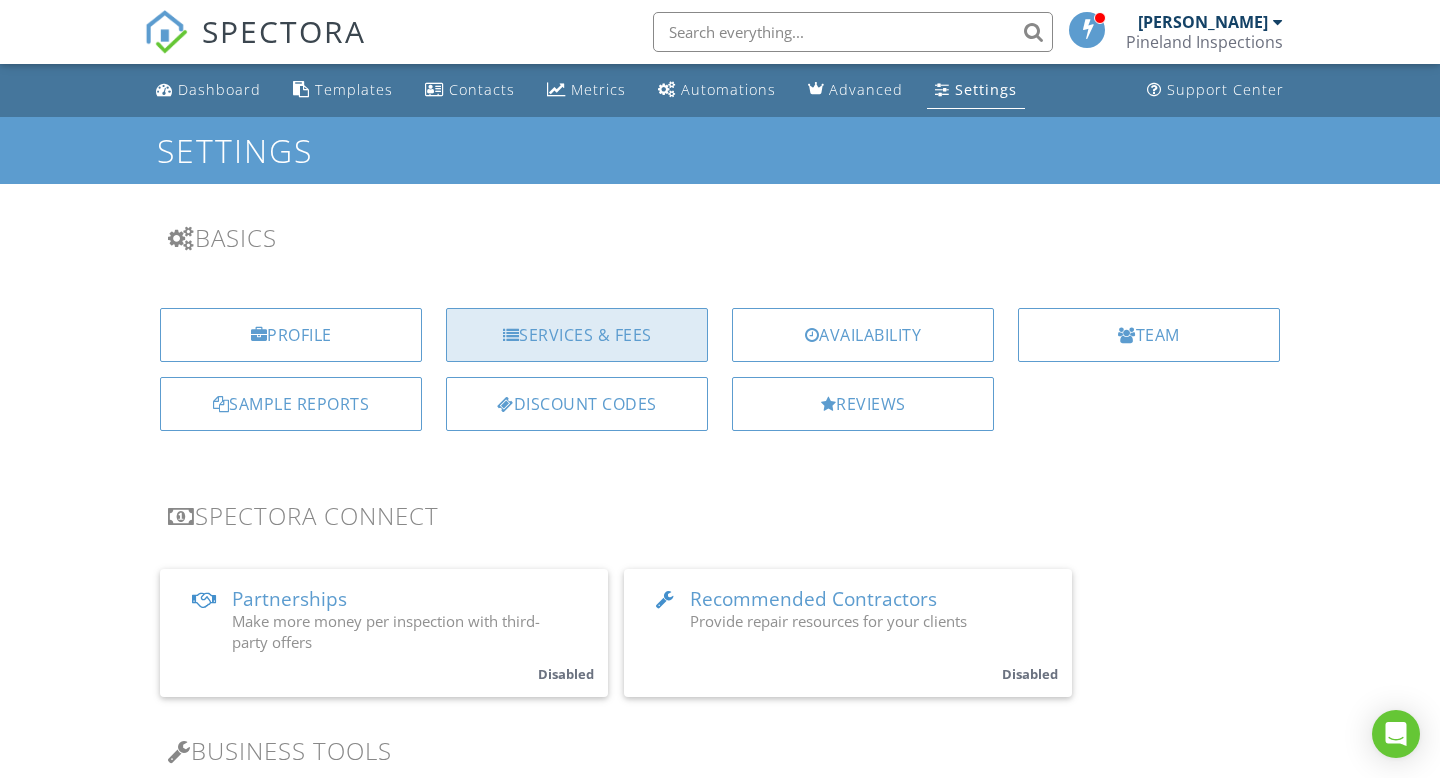 click on "Services & Fees" at bounding box center (577, 335) 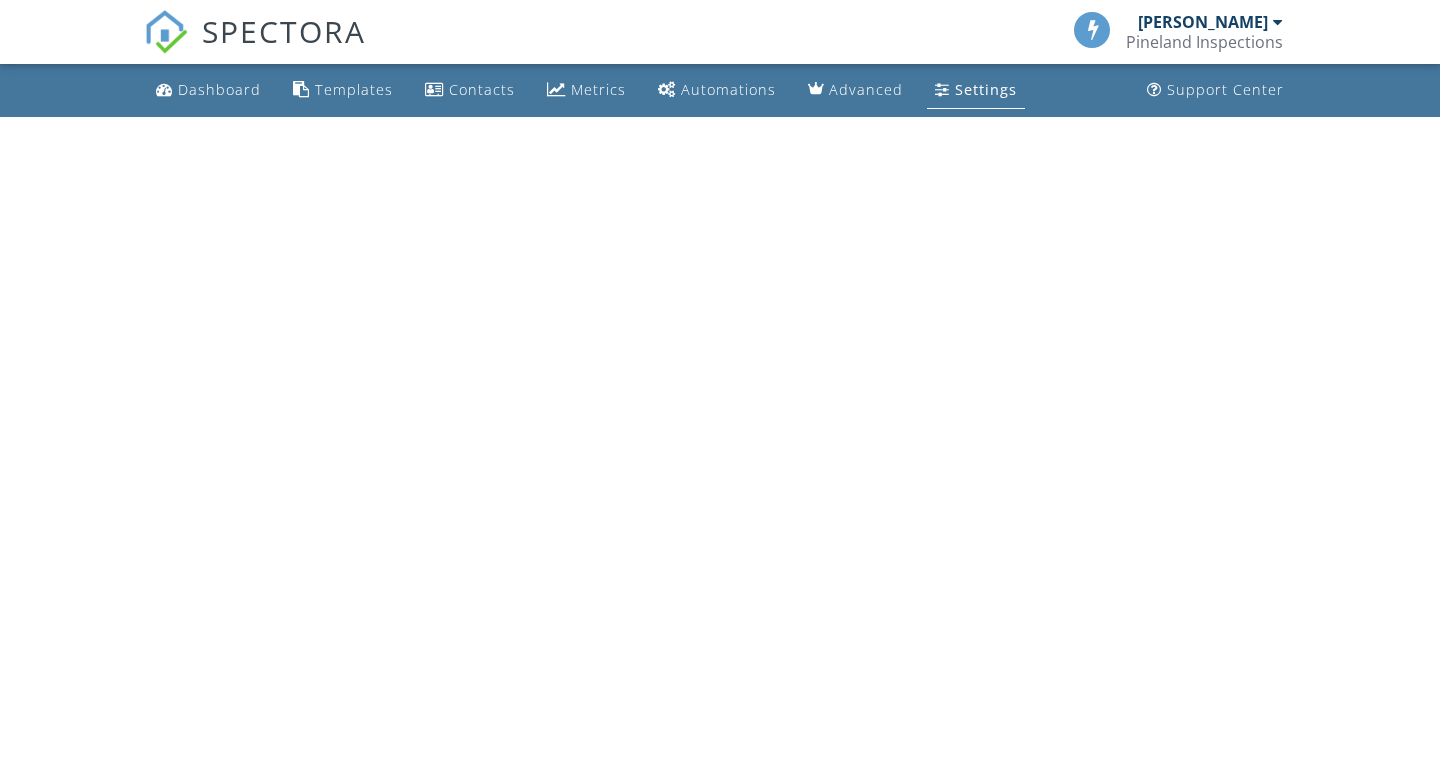 scroll, scrollTop: 0, scrollLeft: 0, axis: both 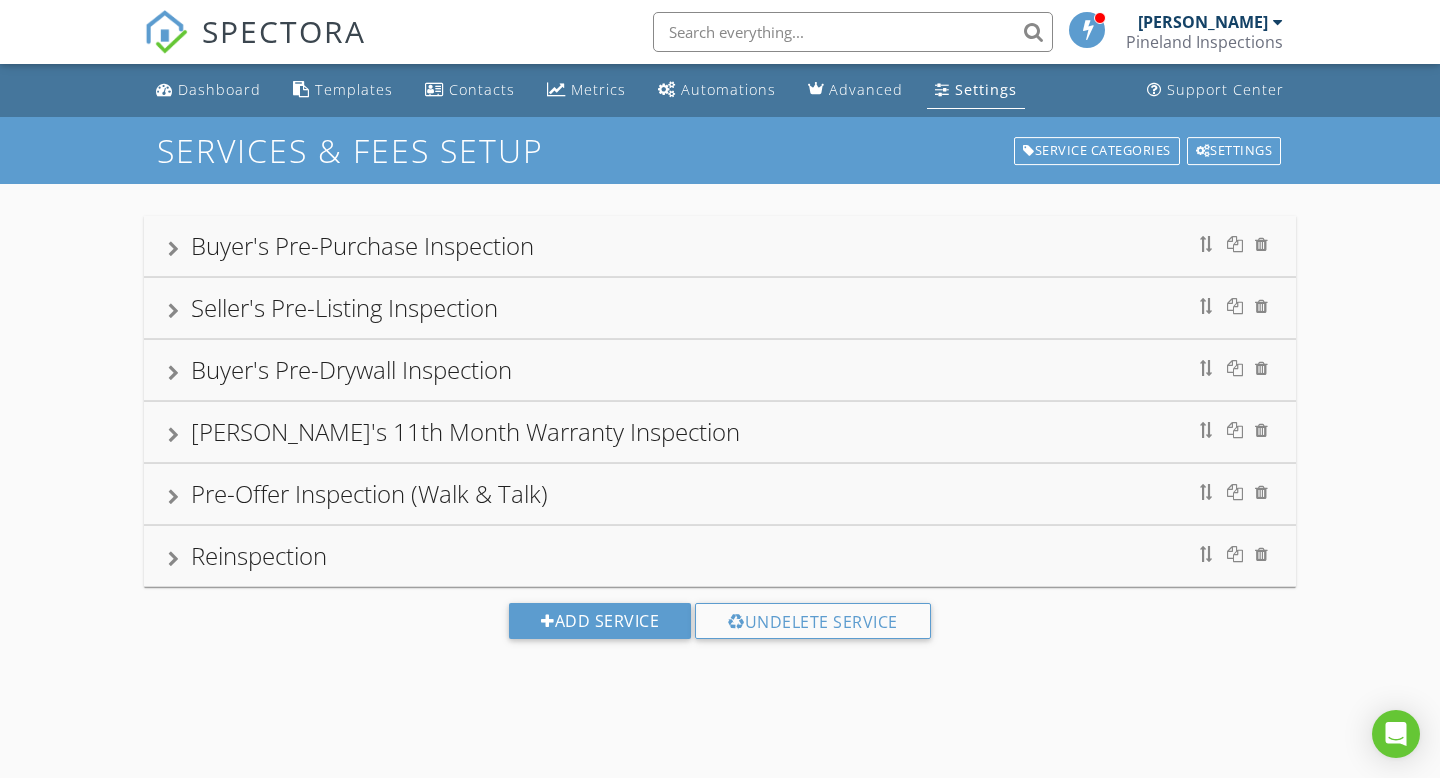 click on "Reinspection" at bounding box center (720, 556) 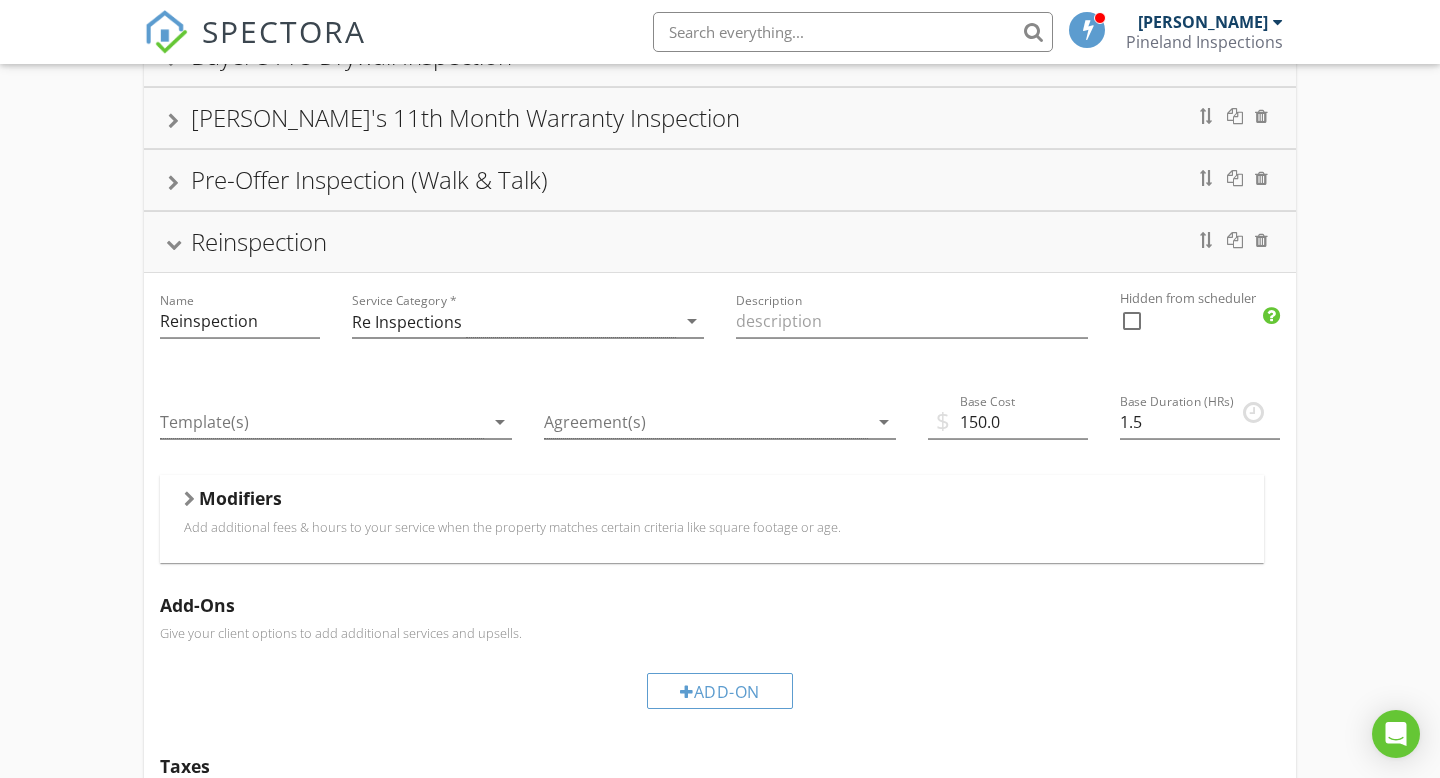 scroll, scrollTop: 329, scrollLeft: 0, axis: vertical 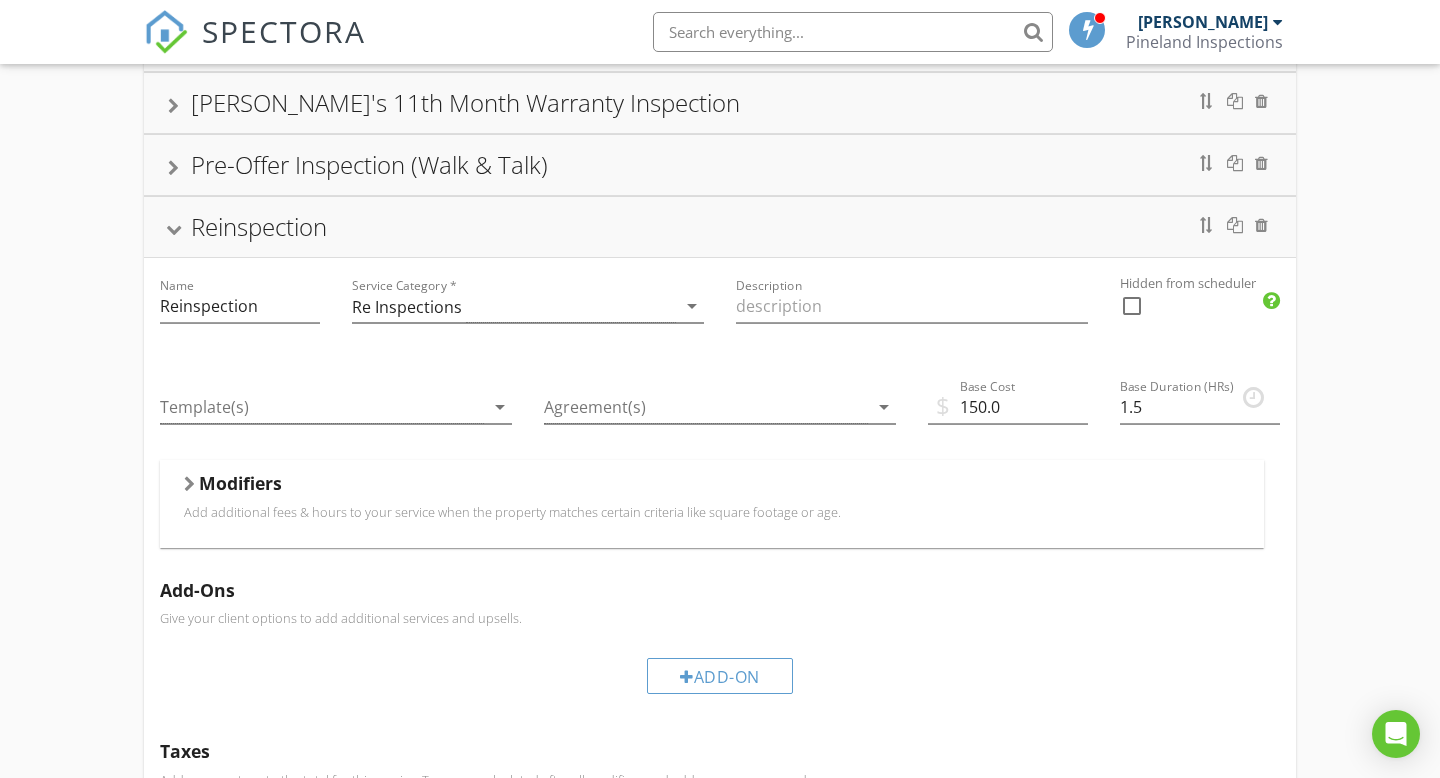 click on "Add additional fees & hours to your service when the
property matches certain criteria like square footage or age." at bounding box center (712, 512) 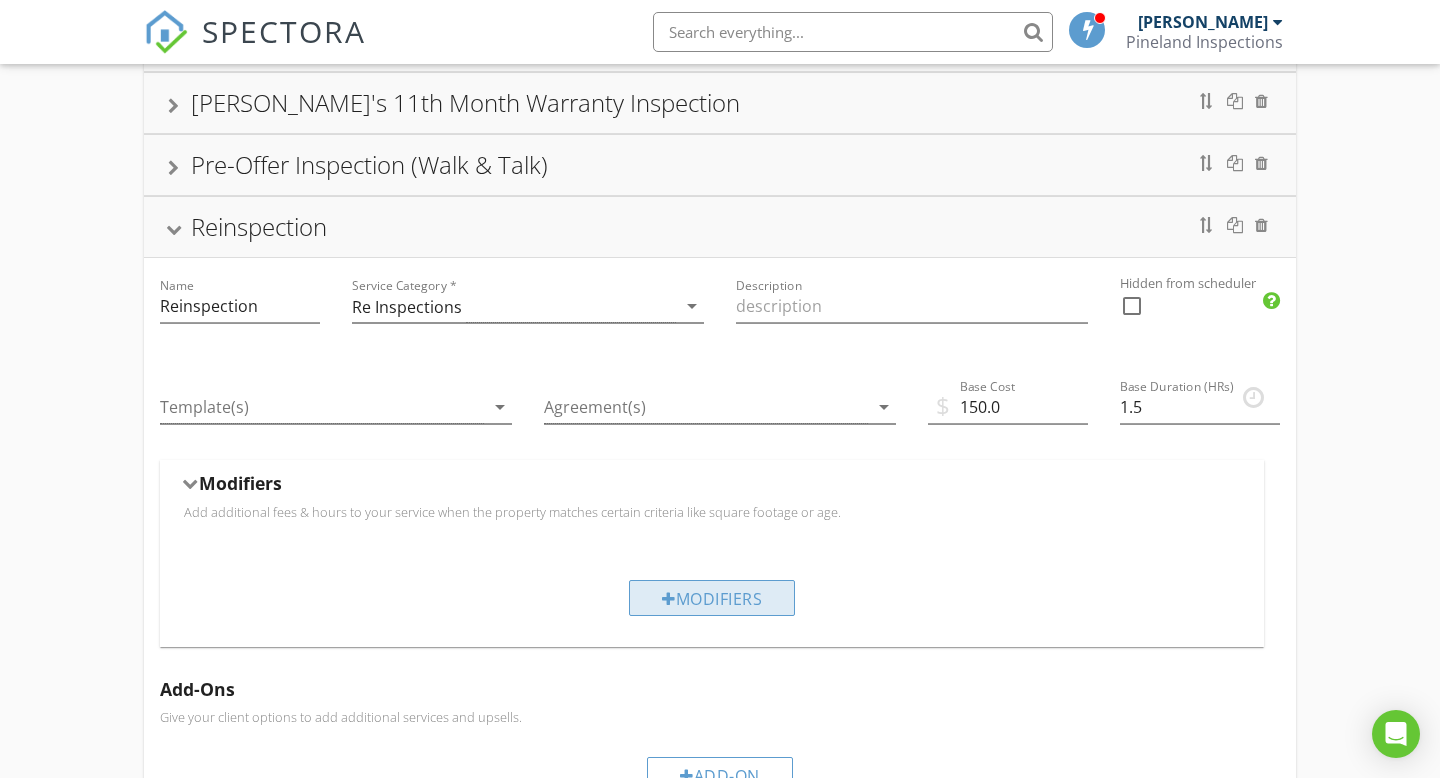 click on "Modifiers" at bounding box center (712, 598) 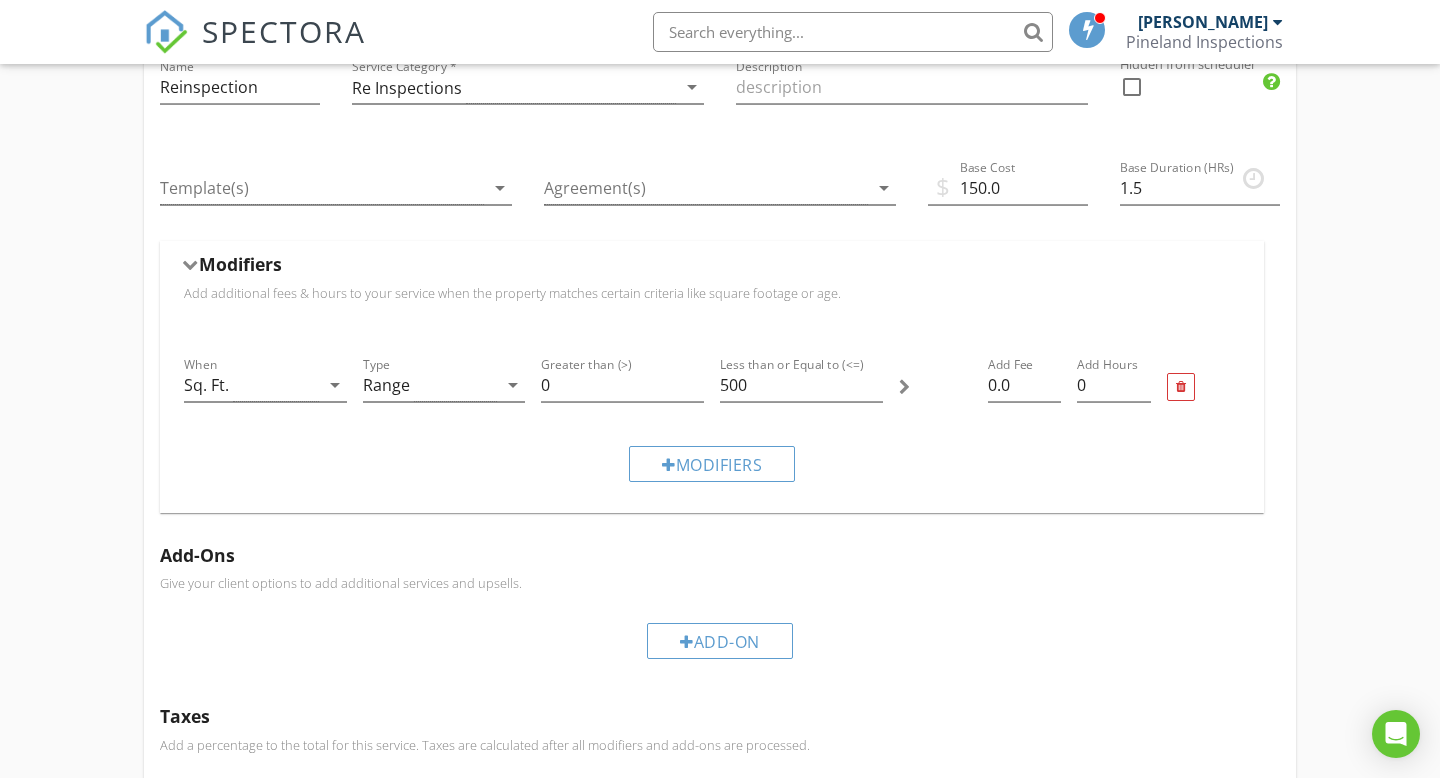 scroll, scrollTop: 523, scrollLeft: 0, axis: vertical 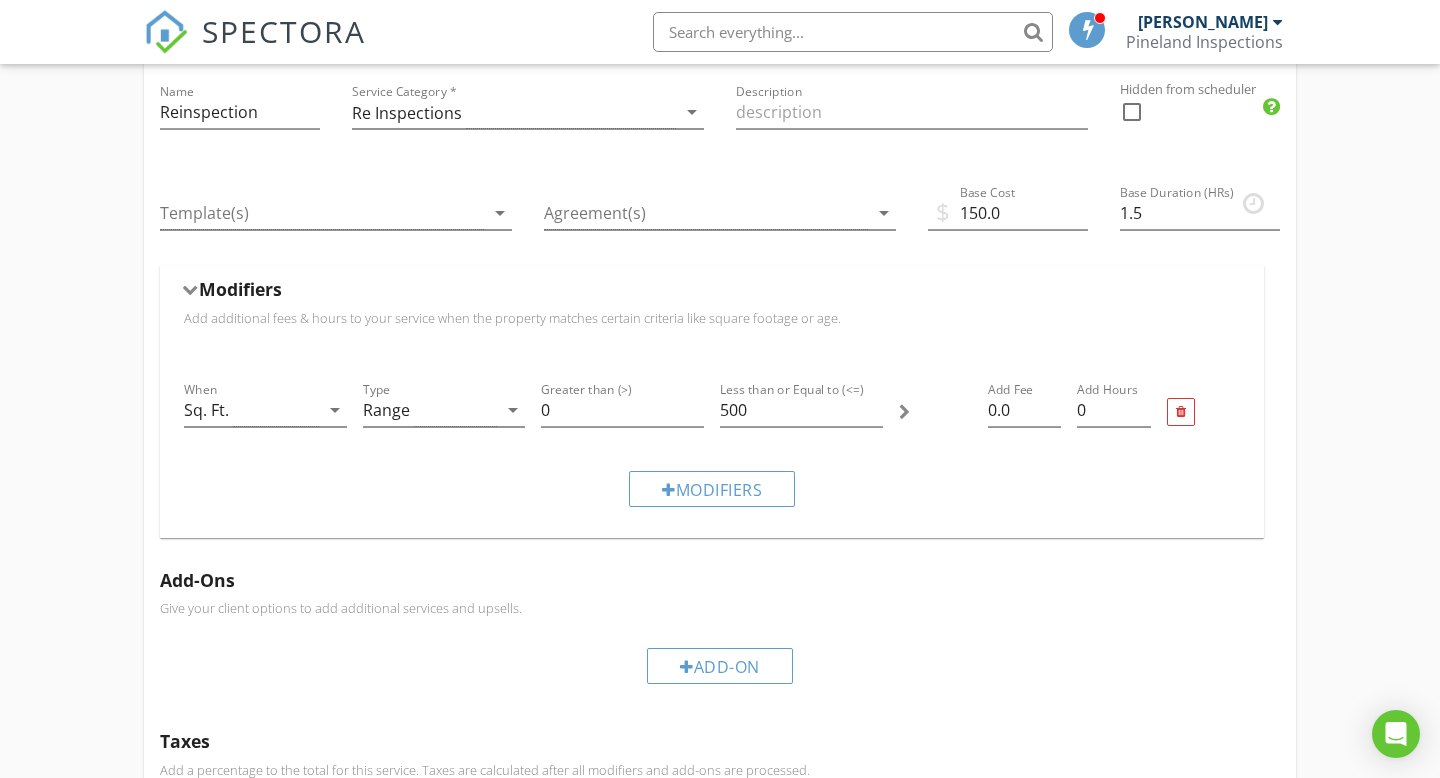 click on "Modifiers" at bounding box center [240, 289] 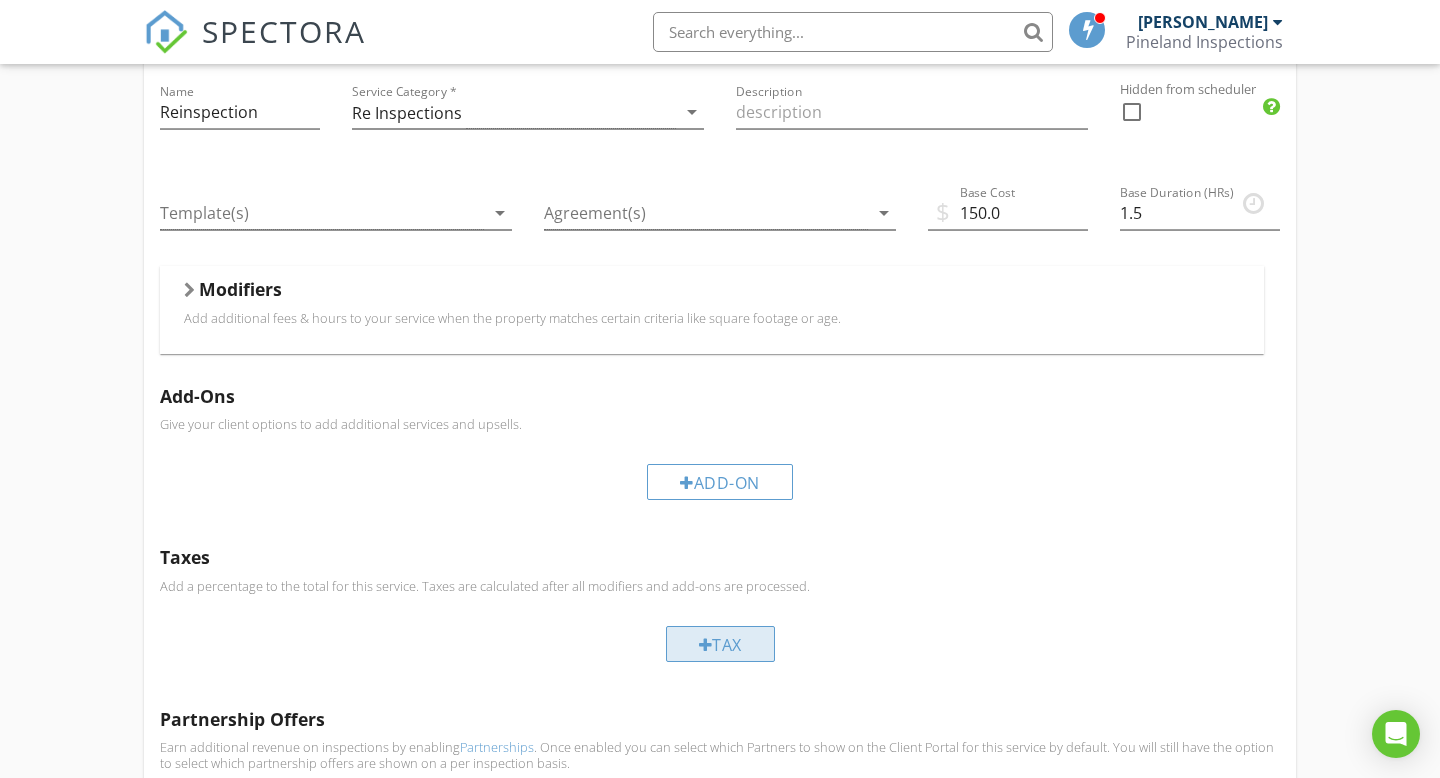 click on "Tax" at bounding box center [720, 644] 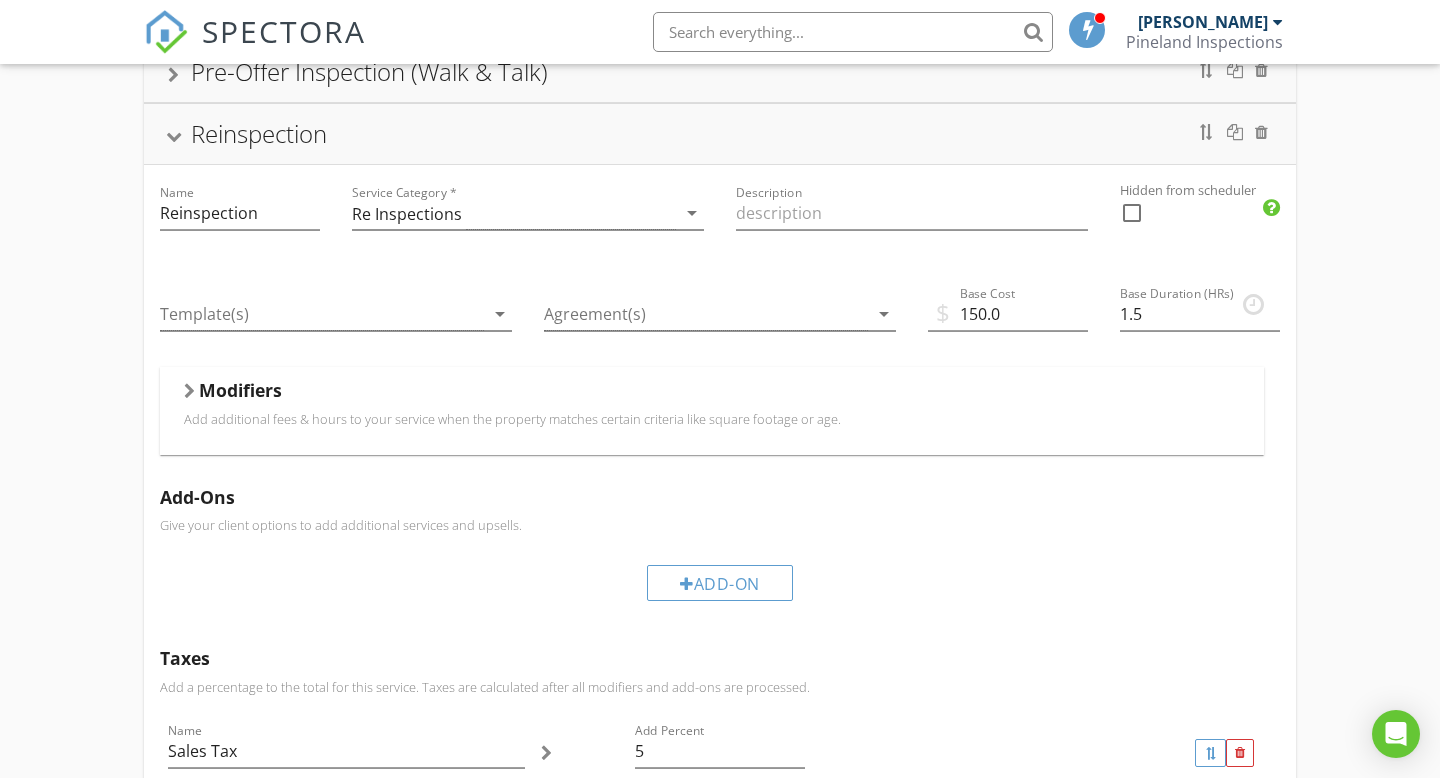 scroll, scrollTop: 0, scrollLeft: 0, axis: both 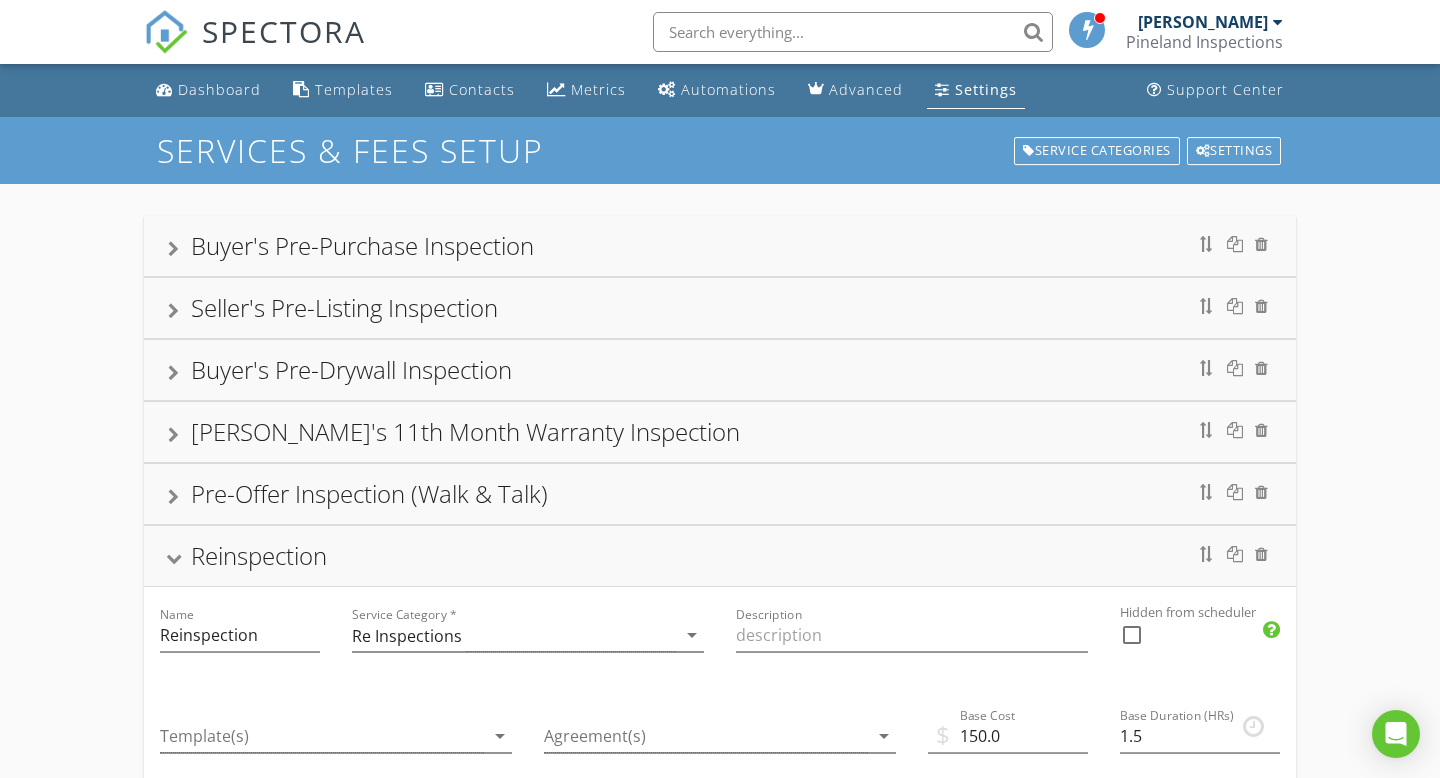 drag, startPoint x: 178, startPoint y: 249, endPoint x: 198, endPoint y: 255, distance: 20.880613 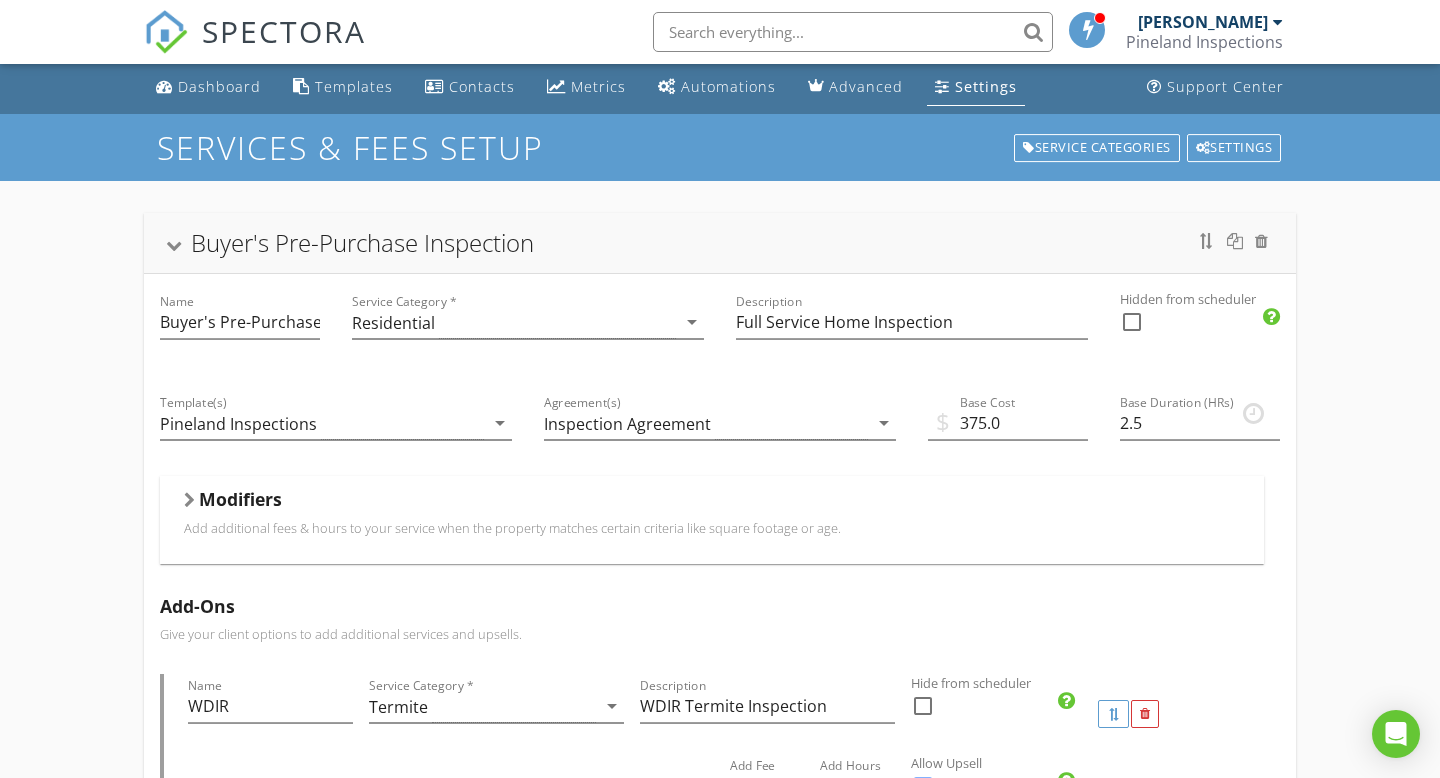 scroll, scrollTop: 0, scrollLeft: 0, axis: both 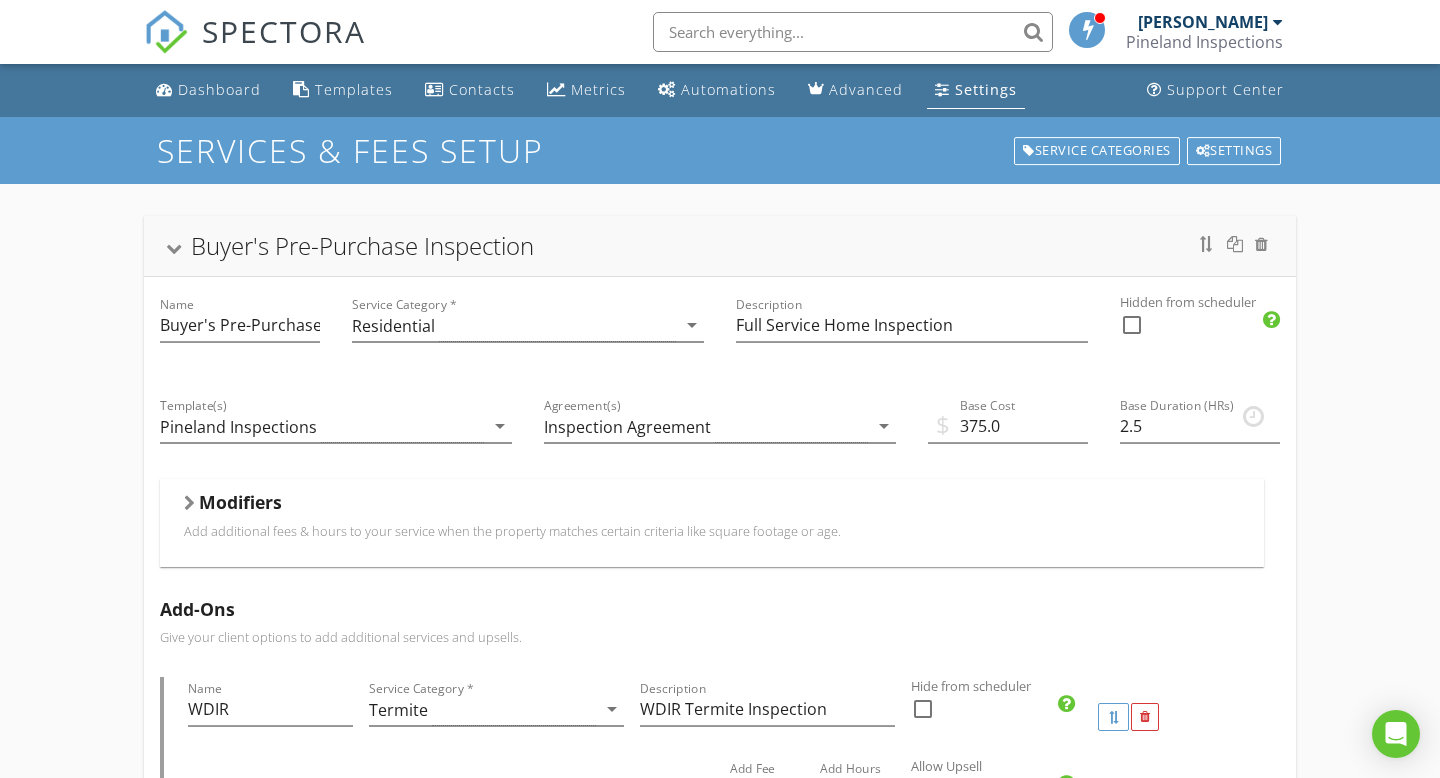 click at bounding box center [174, 249] 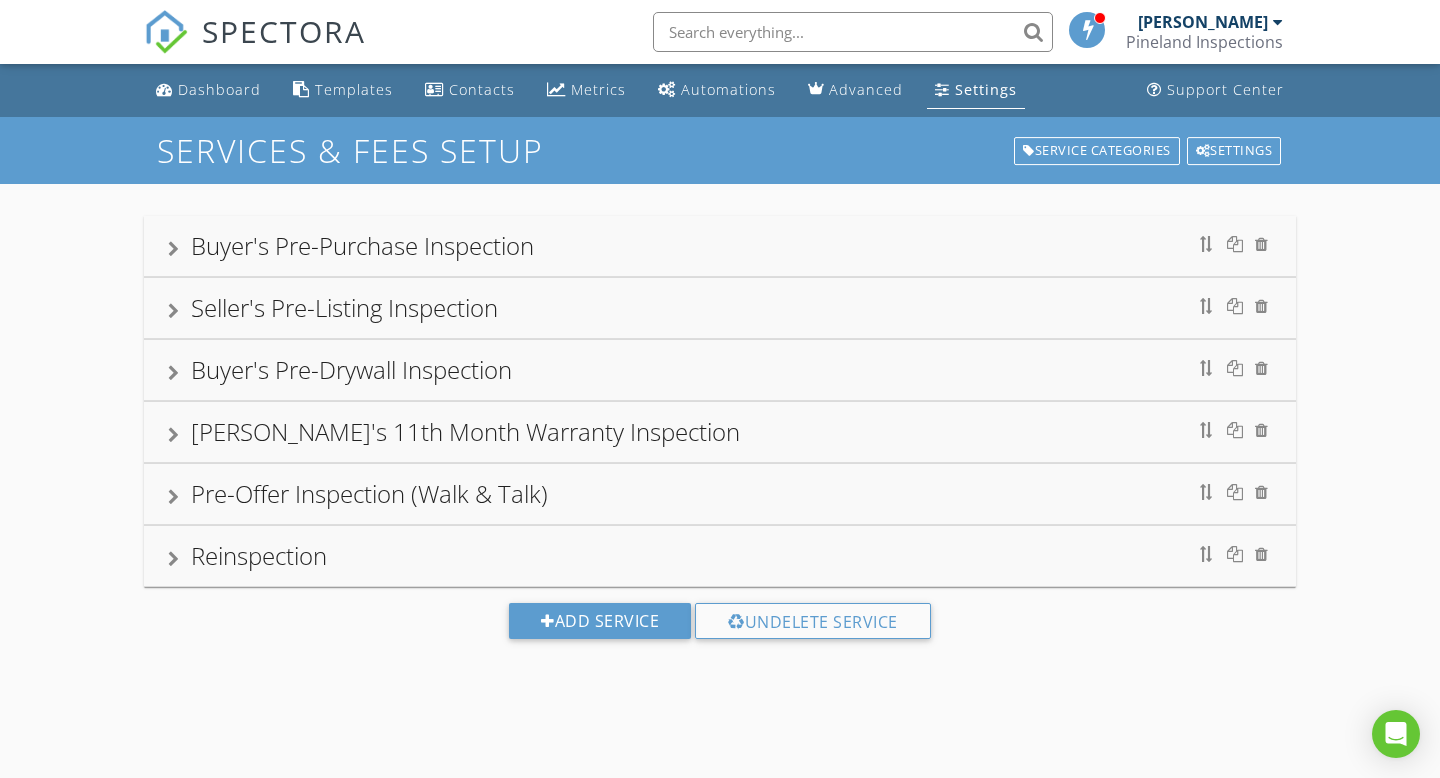 click on "Reinspection" at bounding box center (259, 555) 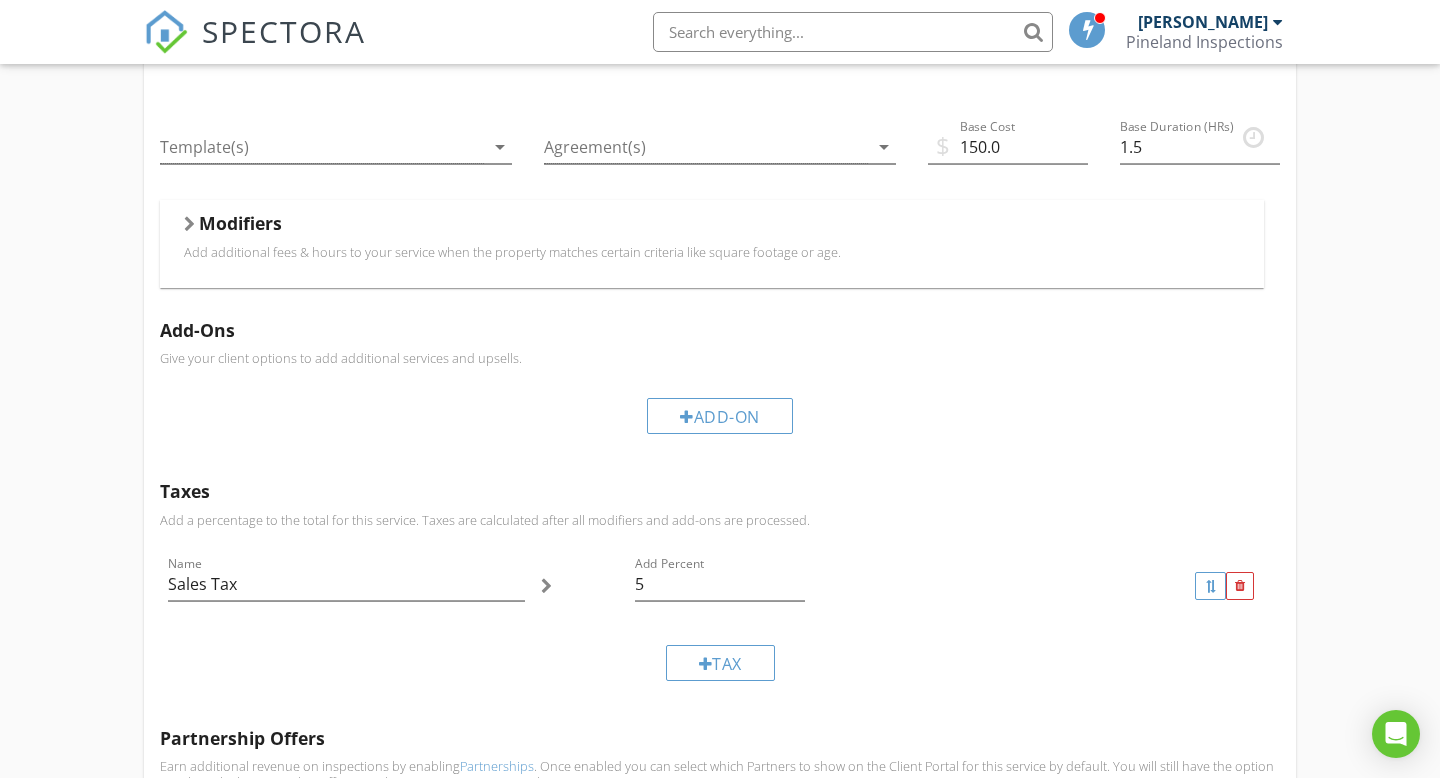 scroll, scrollTop: 591, scrollLeft: 0, axis: vertical 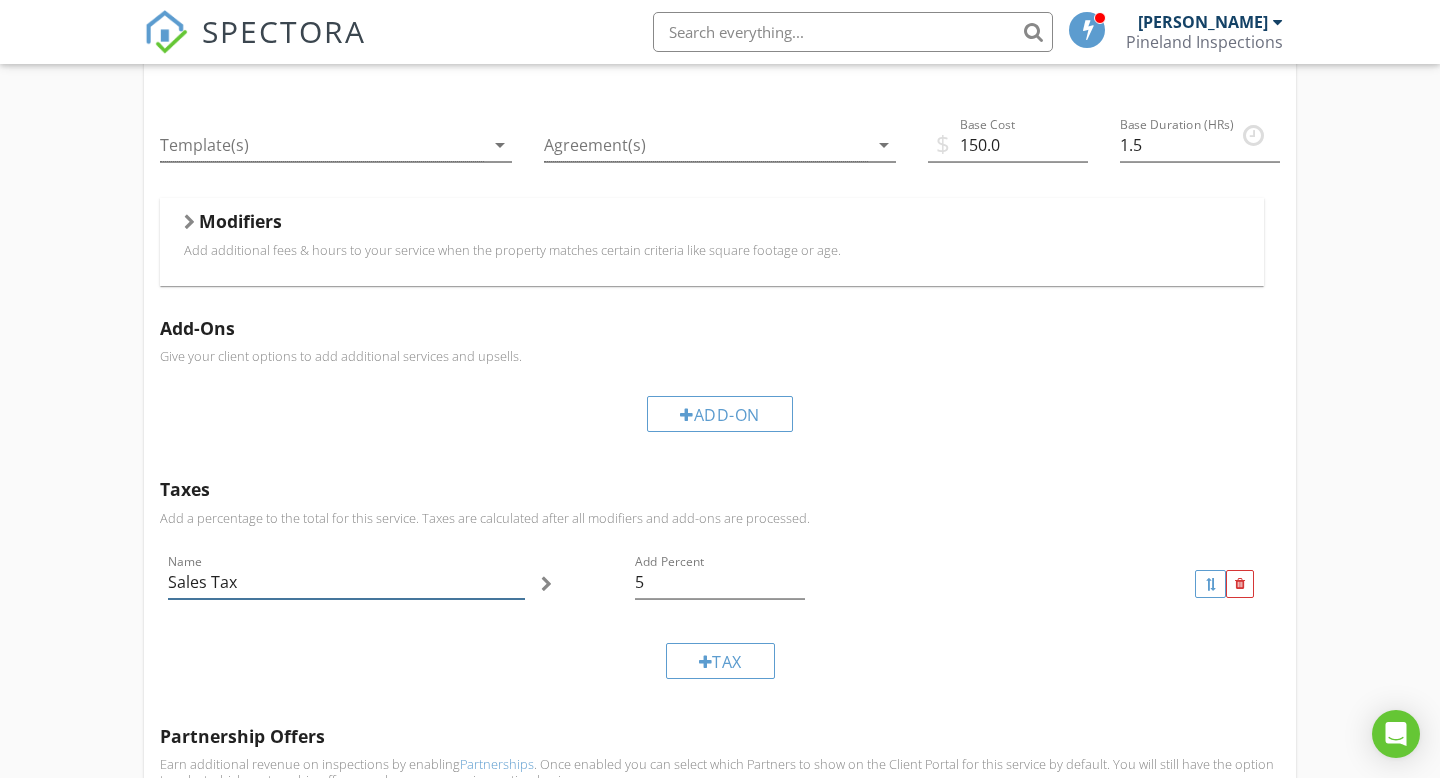 click on "Sales Tax" at bounding box center [346, 582] 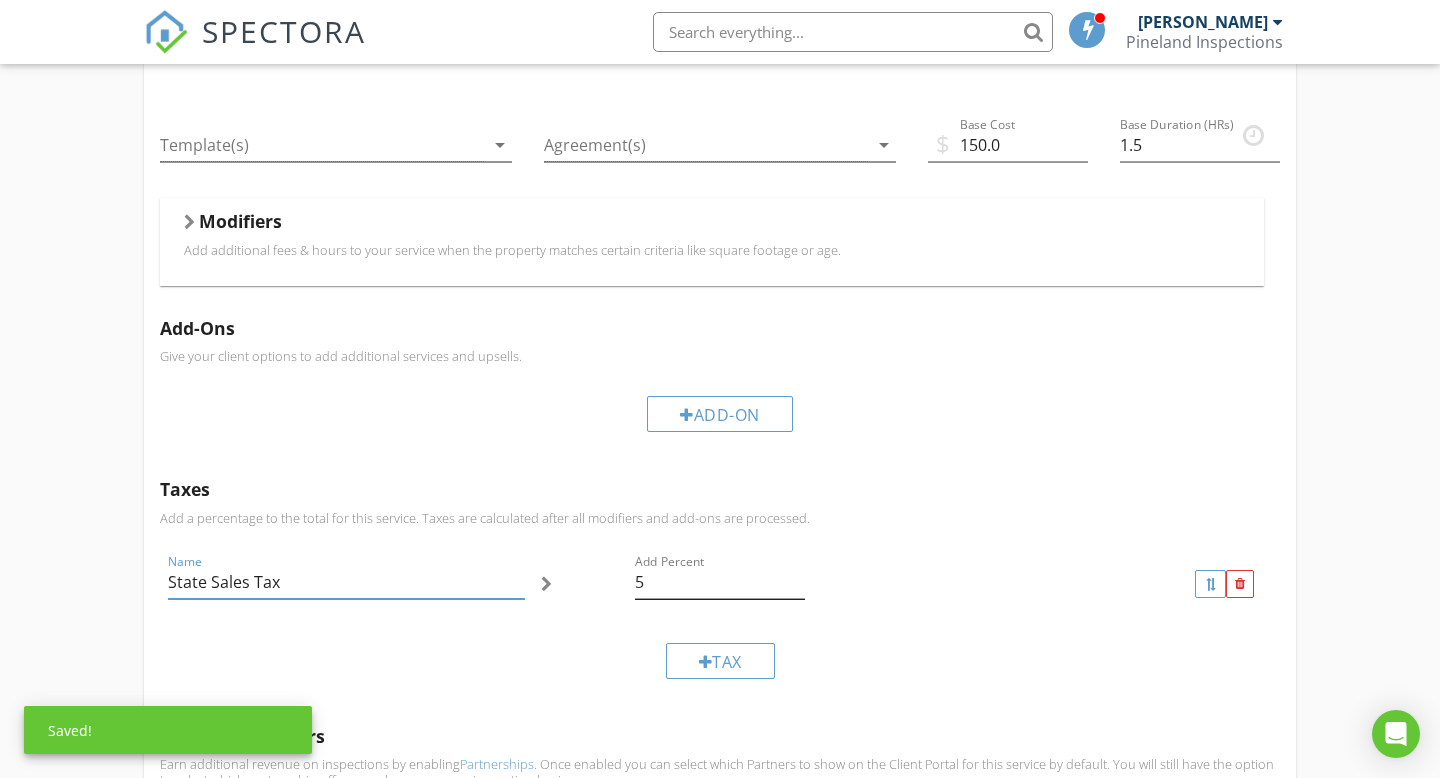 type on "State Sales Tax" 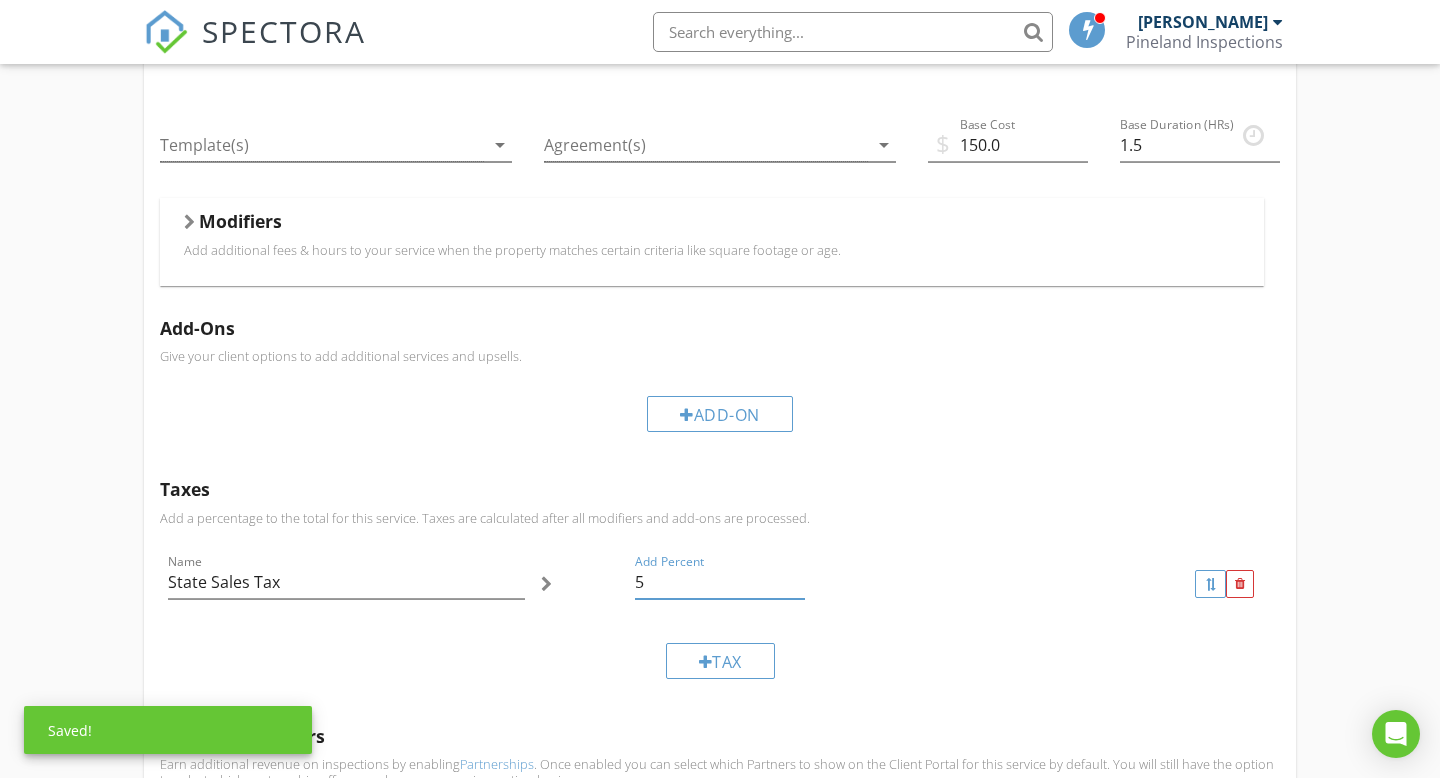 click on "5" at bounding box center [720, 582] 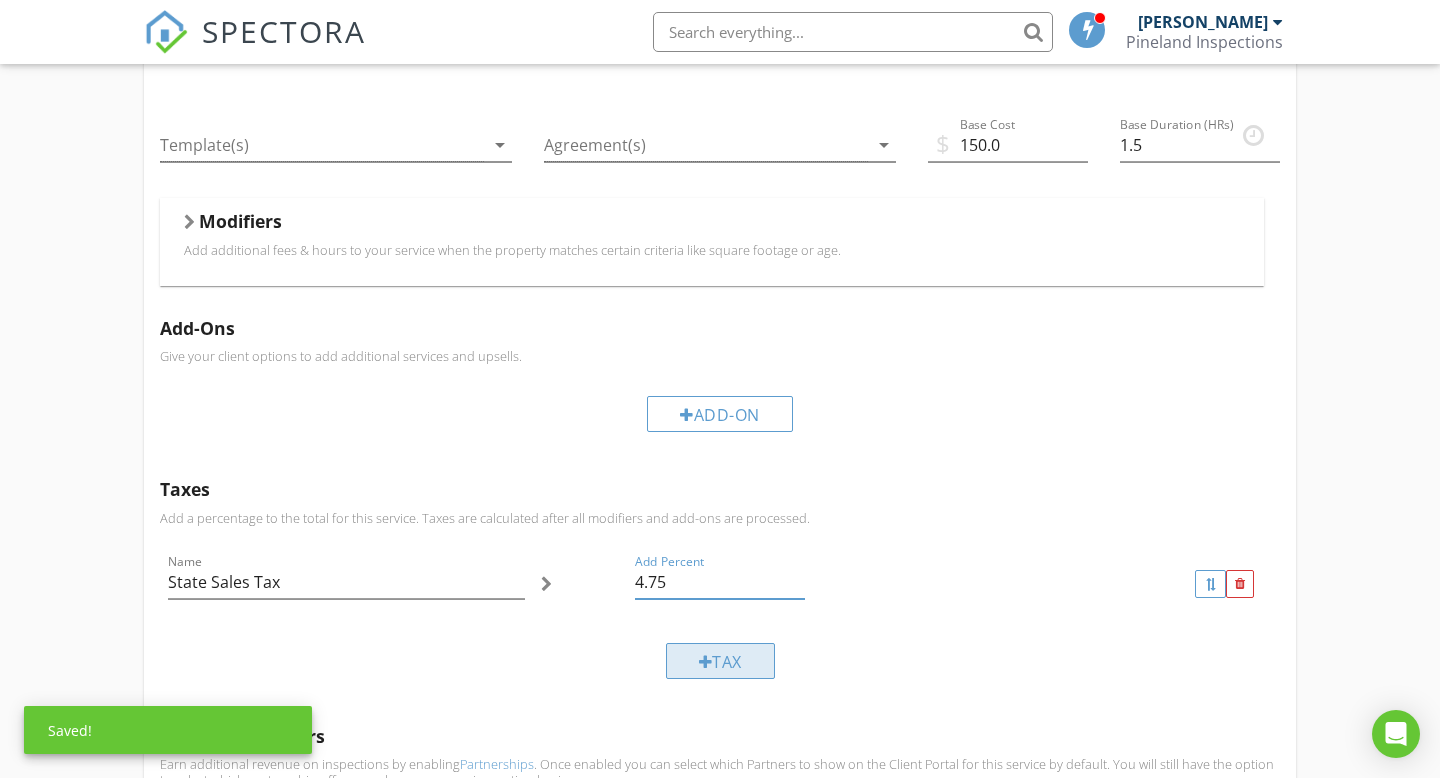 type on "4.75" 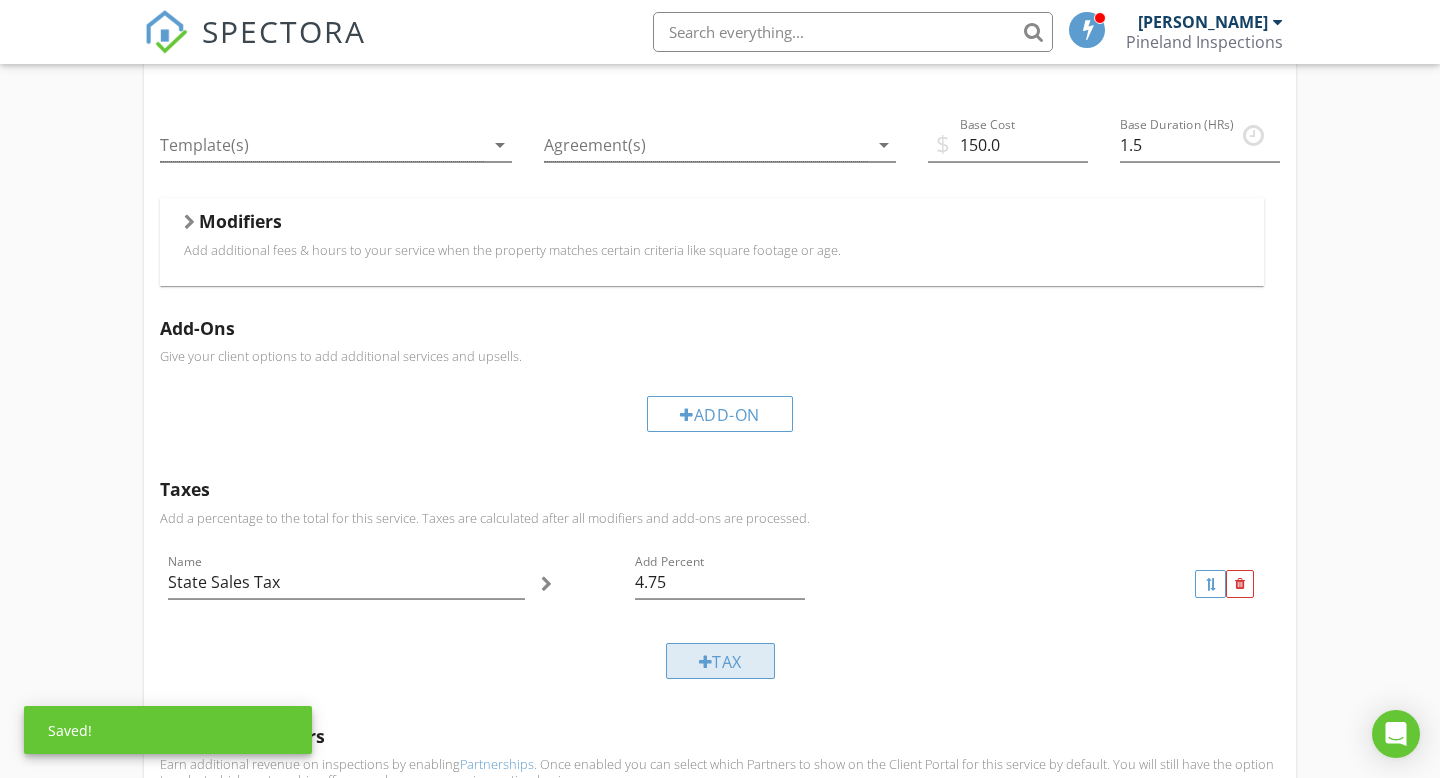 click on "Tax" at bounding box center [720, 661] 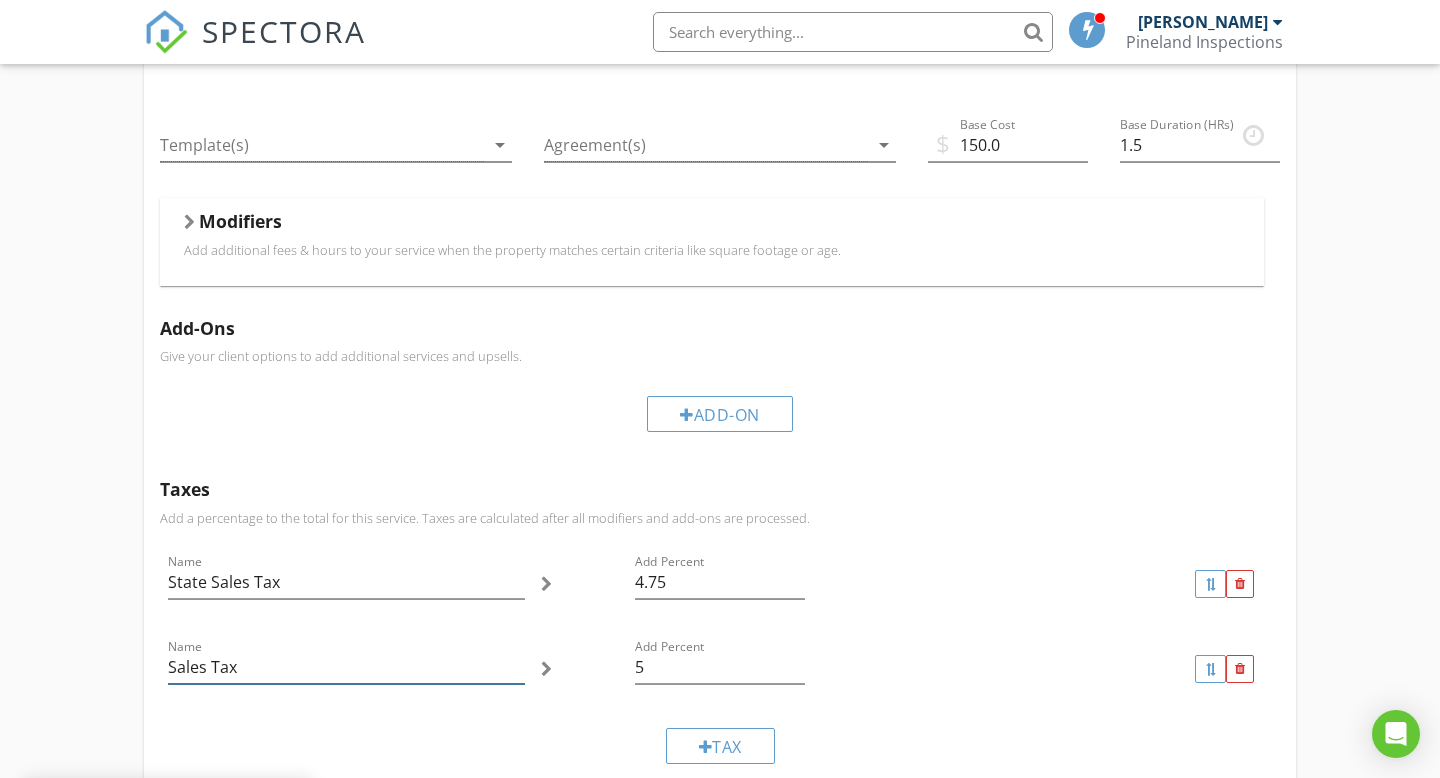 click on "Sales Tax" at bounding box center [346, 667] 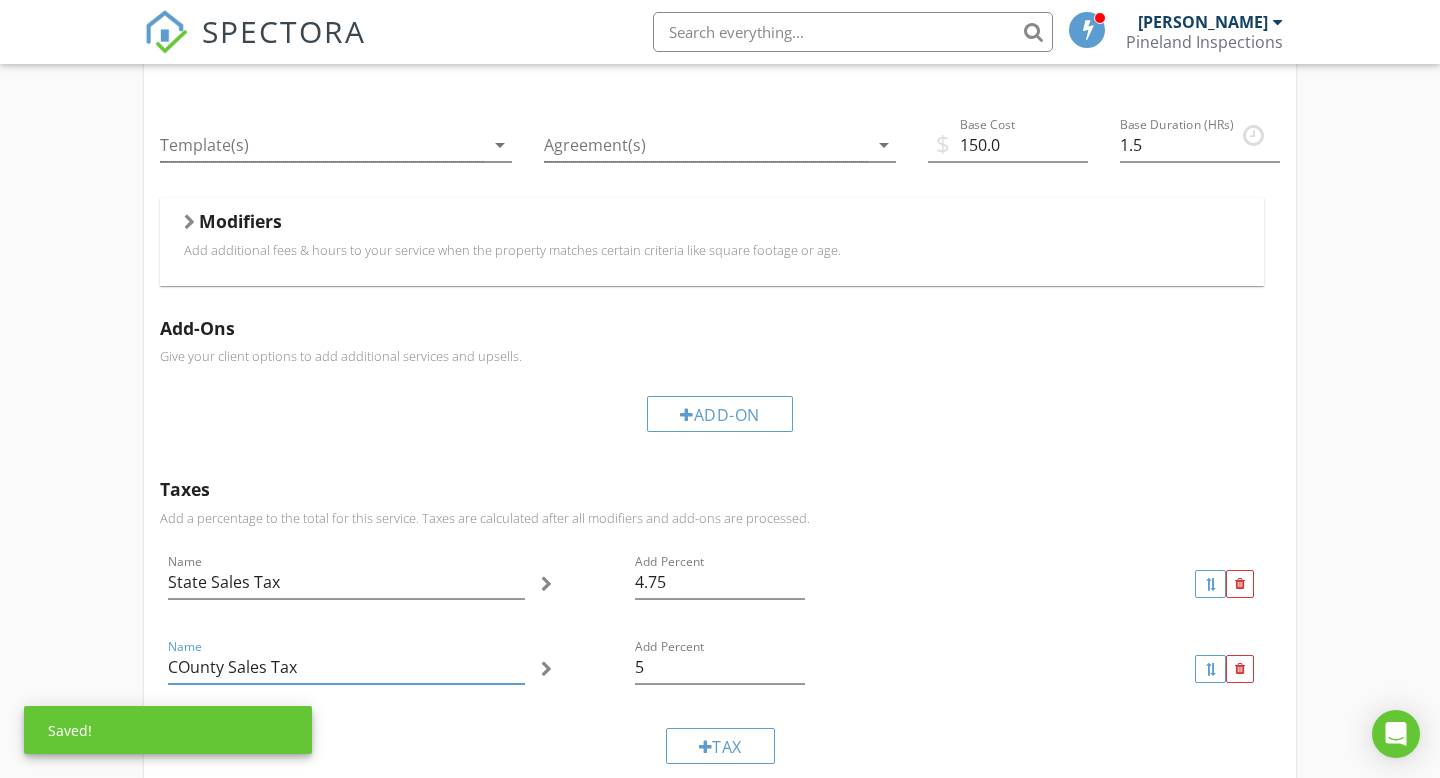 click on "COunty Sales Tax" at bounding box center (346, 667) 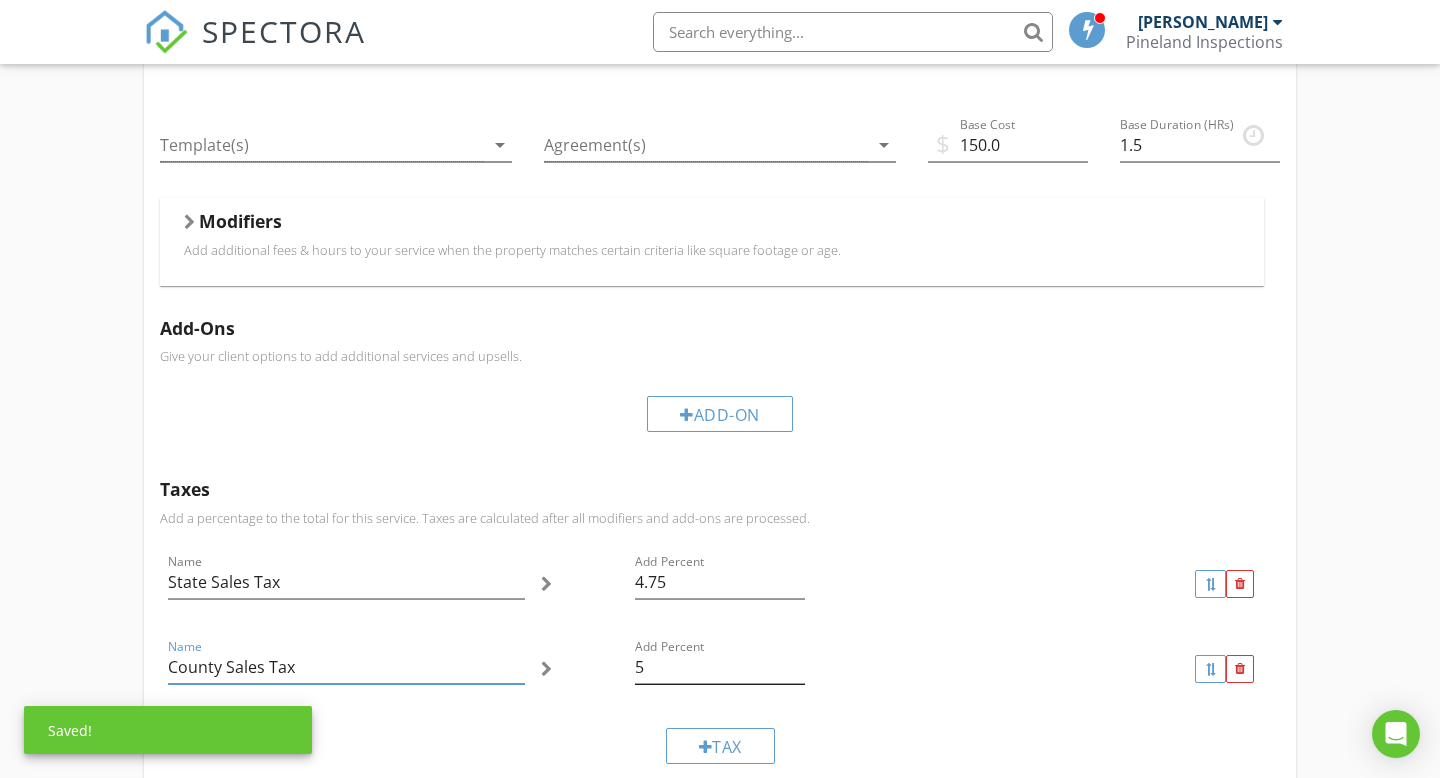 type on "County Sales Tax" 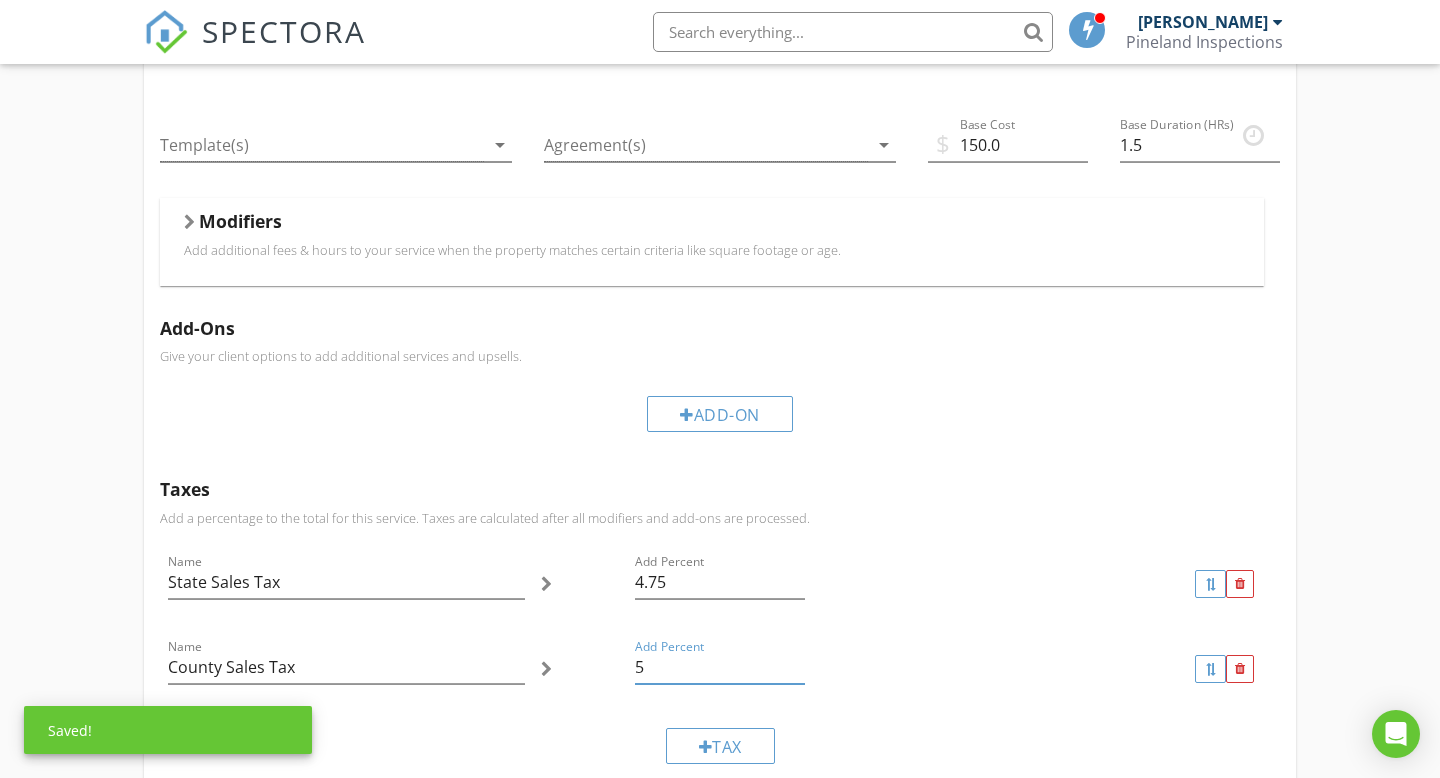 click on "5" at bounding box center (720, 667) 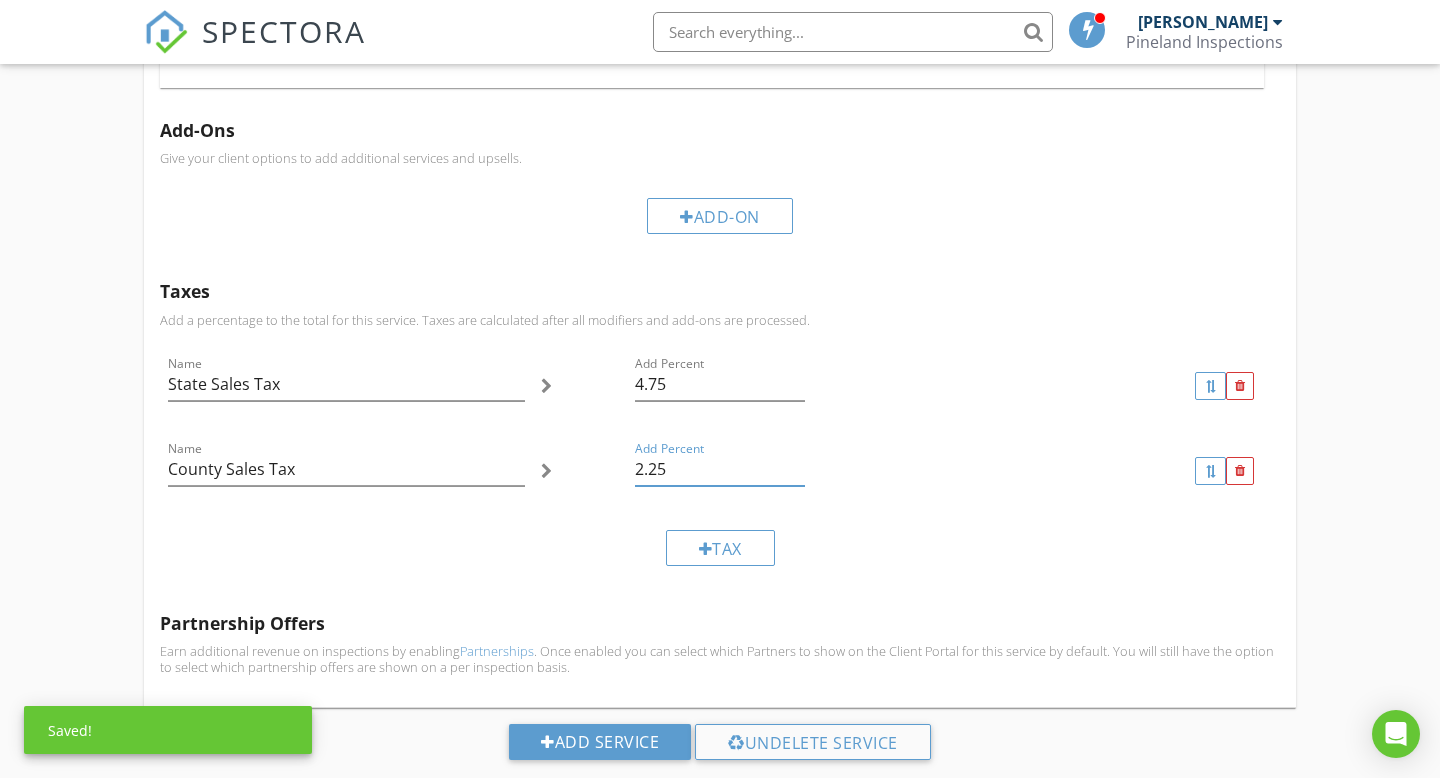 scroll, scrollTop: 834, scrollLeft: 0, axis: vertical 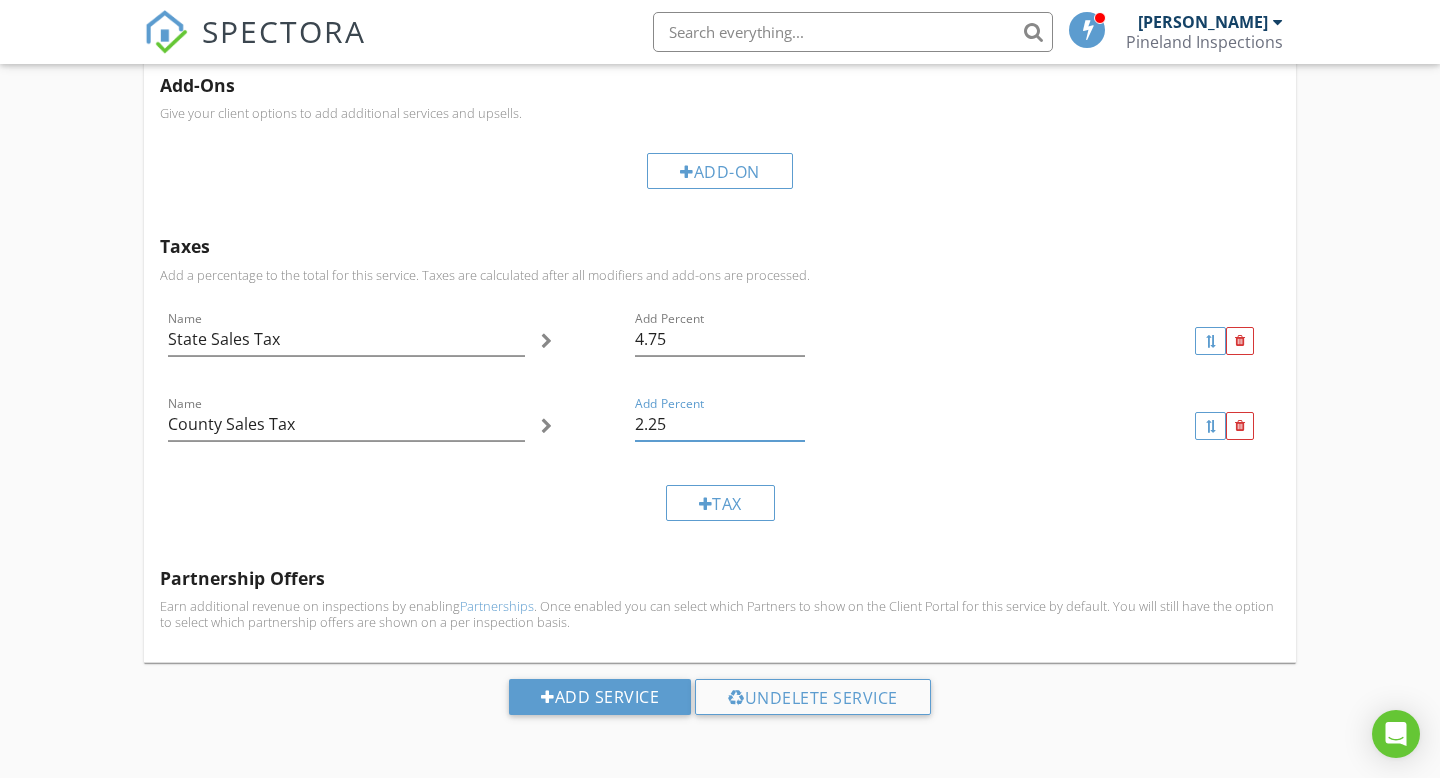 type on "2.25" 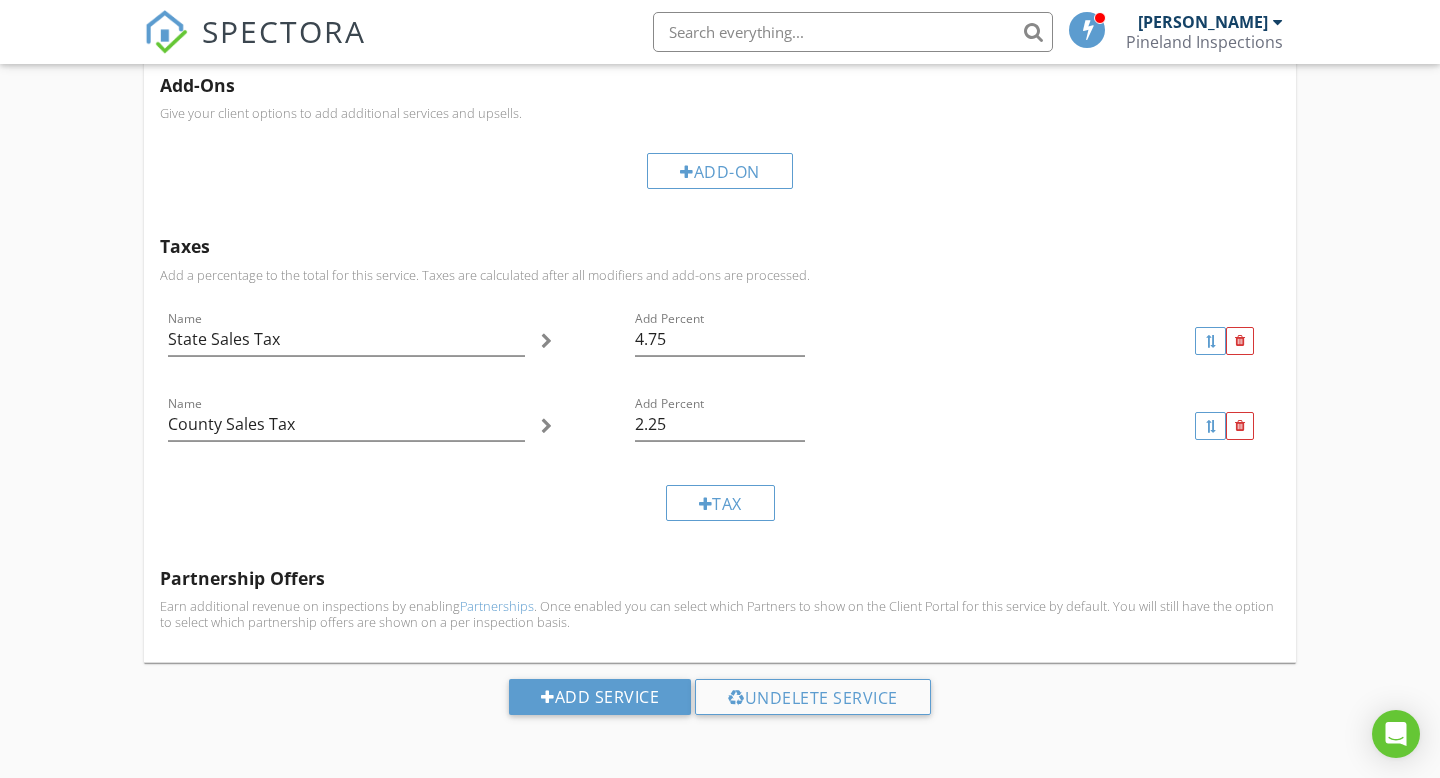 click on "Buyer's Pre-Purchase Inspection   Name Buyer's Pre-Purchase Inspection   Service Category * Residential arrow_drop_down   Description Full Service Home Inspection   Hidden from scheduler   check_box_outline_blank             Seller's Pre-Listing Inspection         Buyer's Pre-Drywall Inspection         Buyer's 11th Month Warranty Inspection         Pre-Offer Inspection (Walk & Talk)         Reinspection   Name Reinspection   Service Category * Re Inspections arrow_drop_down   Description   Hidden from scheduler   check_box_outline_blank     Template(s) arrow_drop_down   Agreement(s) arrow_drop_down   $   Base Cost 150.0   Base Duration (HRs) 1.5               Modifiers
Add additional fees & hours to your service when the
property matches certain criteria like square footage or age.
When Sq. Ft. arrow_drop_down   Type Range arrow_drop_down   Greater than (>) 0   Less than or Equal to (<=) 500       Add Fee 0.0   Add Hours 0       Add-Ons         Taxes" at bounding box center [720, 64] 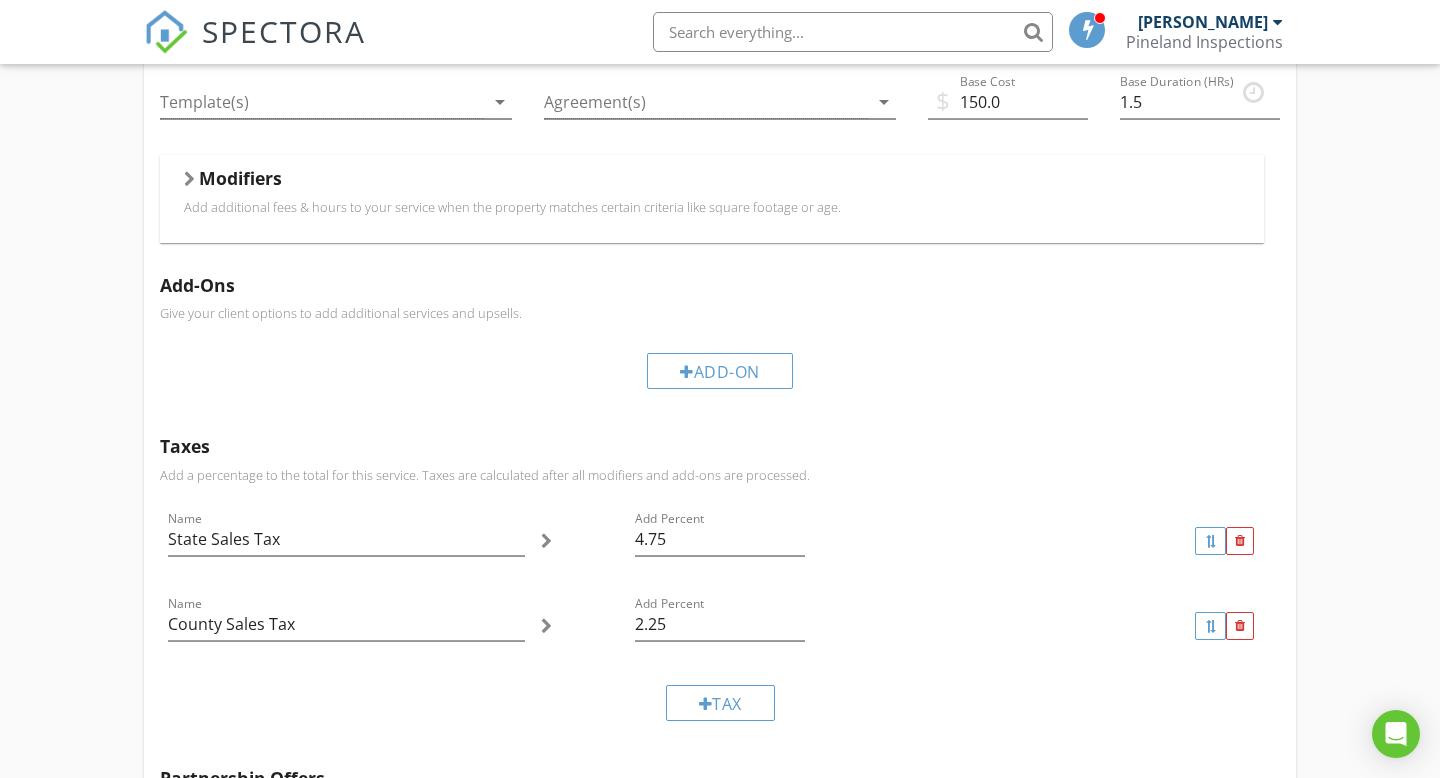 scroll, scrollTop: 635, scrollLeft: 0, axis: vertical 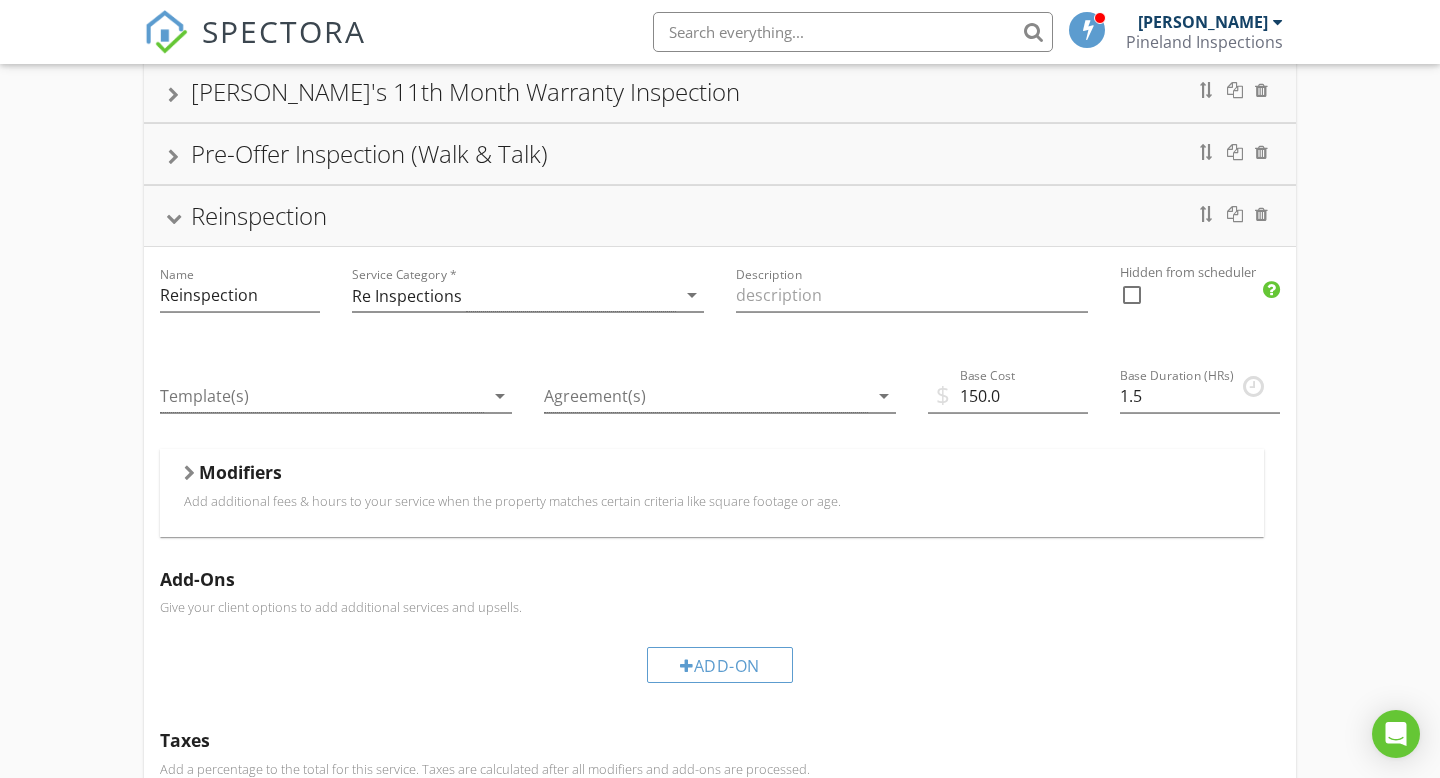 click at bounding box center (174, 219) 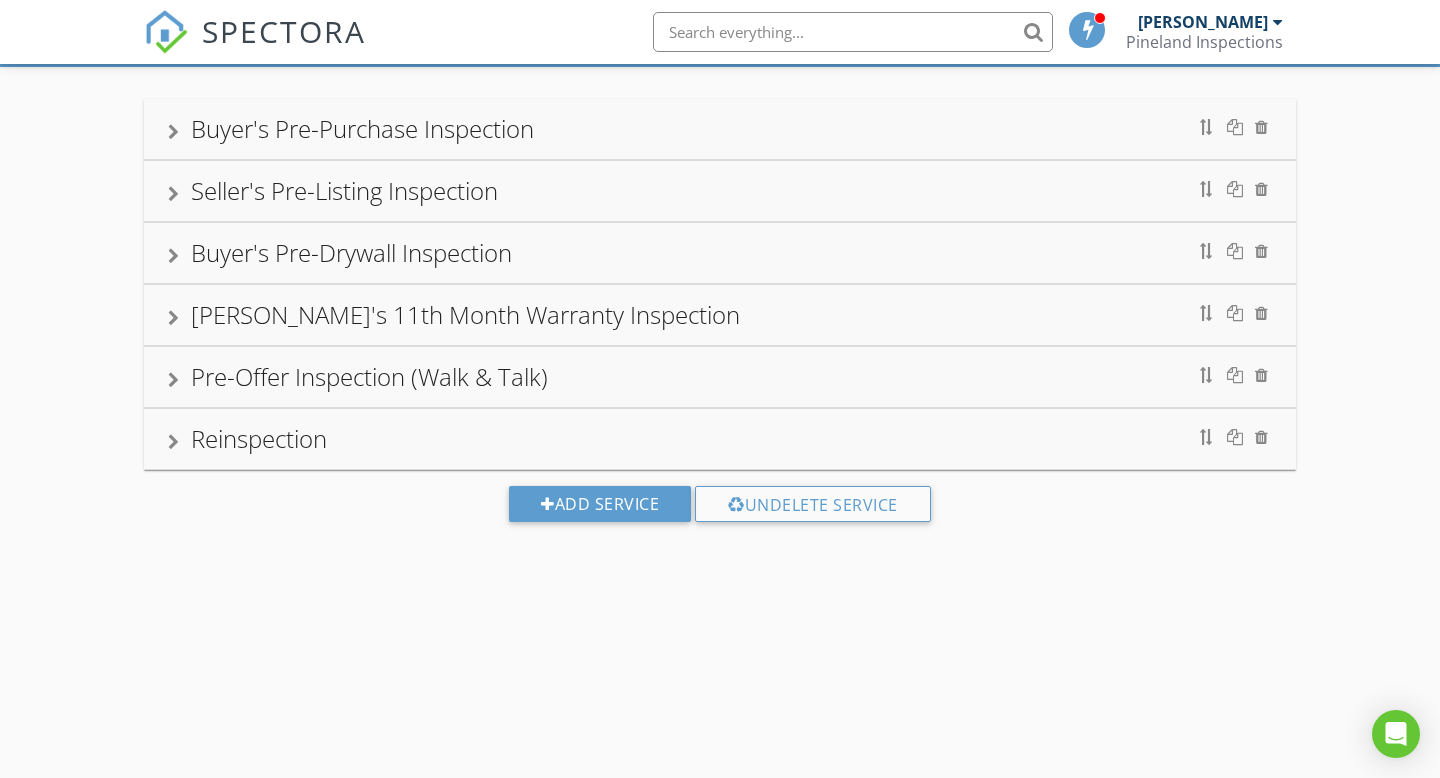 scroll, scrollTop: 117, scrollLeft: 0, axis: vertical 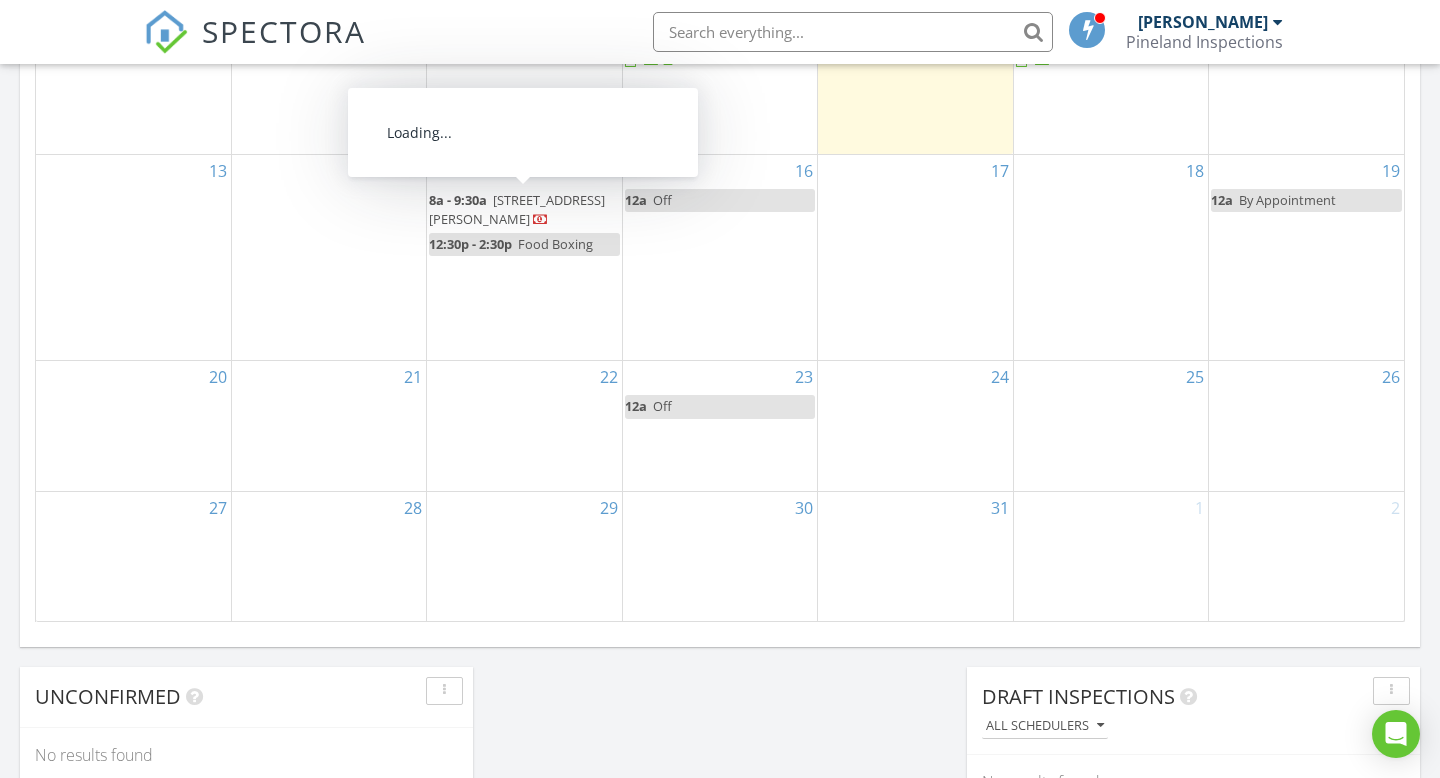 click on "[STREET_ADDRESS][PERSON_NAME]" at bounding box center [517, 209] 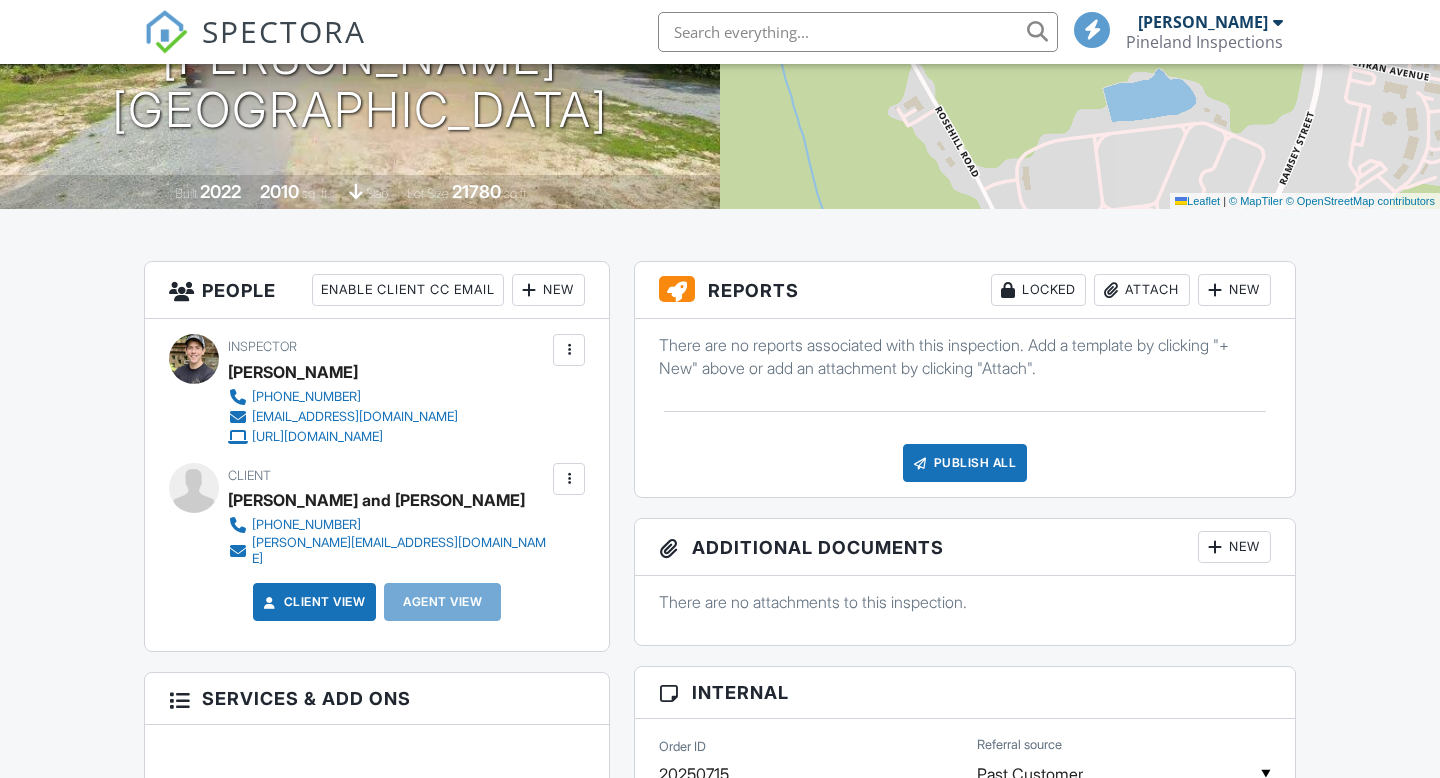 scroll, scrollTop: 699, scrollLeft: 0, axis: vertical 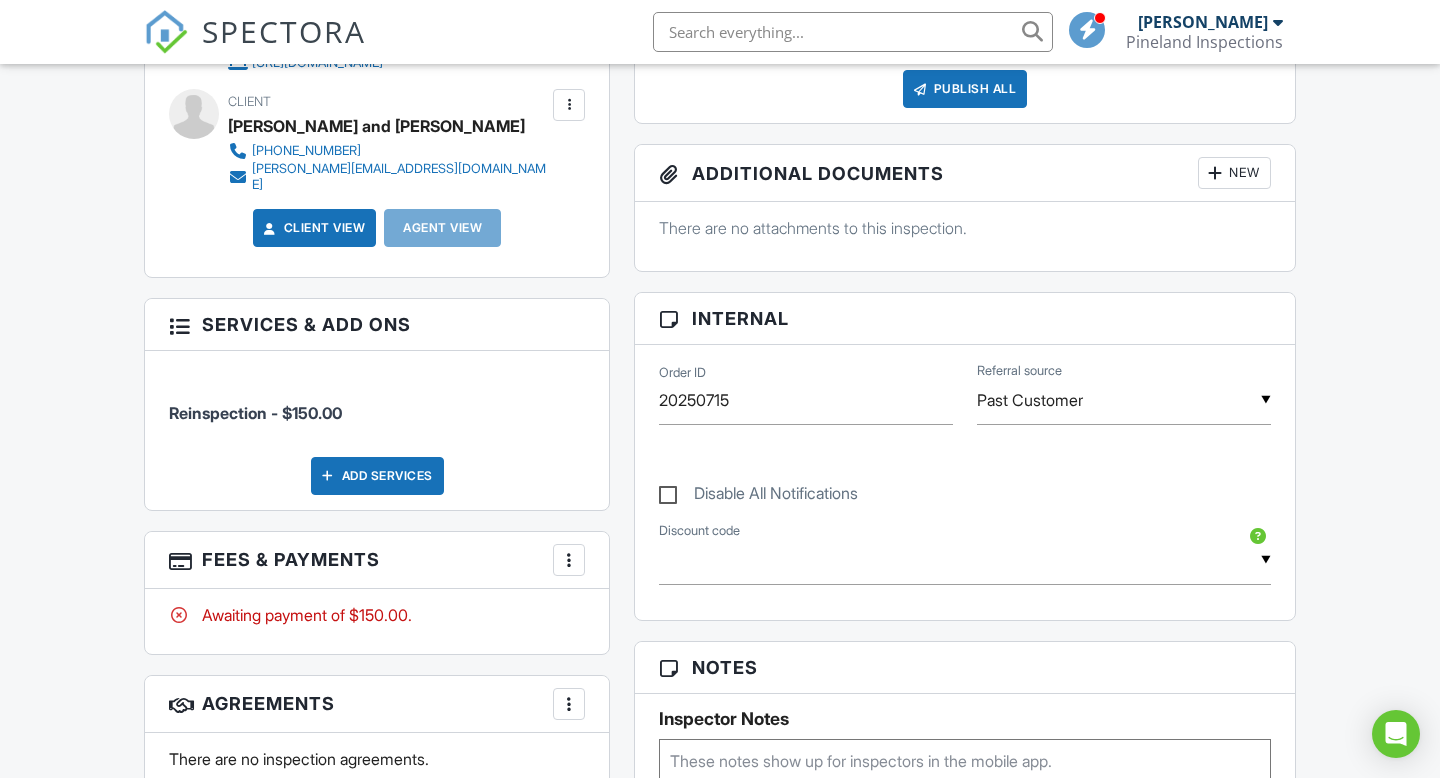 click on "Dashboard
Templates
Contacts
Metrics
Automations
Advanced
Settings
Support Center
Inspection Details
Client View
More
Property Details
Reschedule
Reorder / Copy
Share
Cancel
Delete
Print Order
Convert to V9
Enable Pass on CC Fees
View Change Log
07/15/2025  8:00 am
- 9:30 am
2532 Allsbrook Dr
Fayetteville, NC 28301
Built
2022
2010
sq. ft.
slab
Lot Size
21780
sq.ft.
+ −  Leaflet   |   © MapTiler   © OpenStreetMap contributors
All emails and texts are disabled for this inspection!
Turn on emails and texts
Turn on and Requeue Notifications
Reports
Locked
Attach
New
Publish All
Checking report completion" at bounding box center (720, 676) 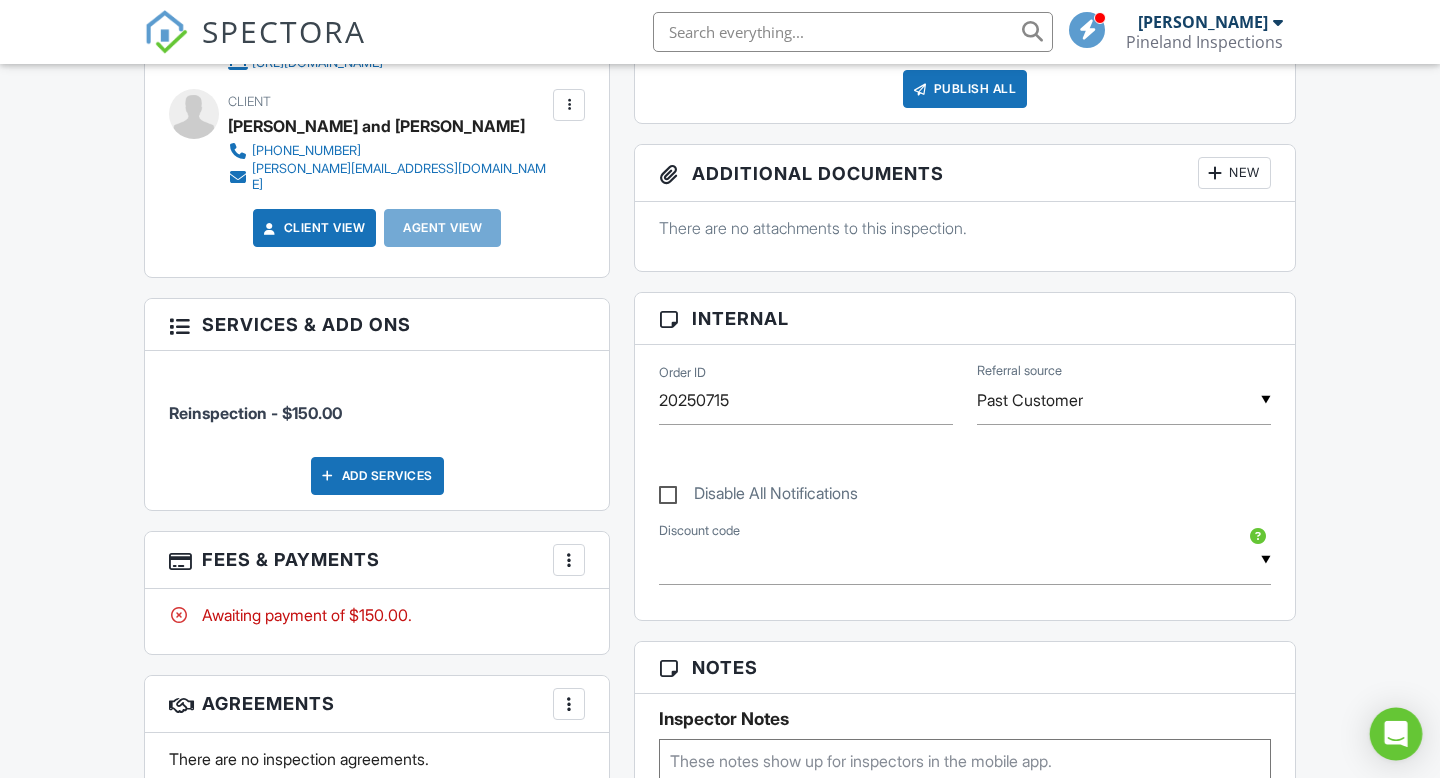 click 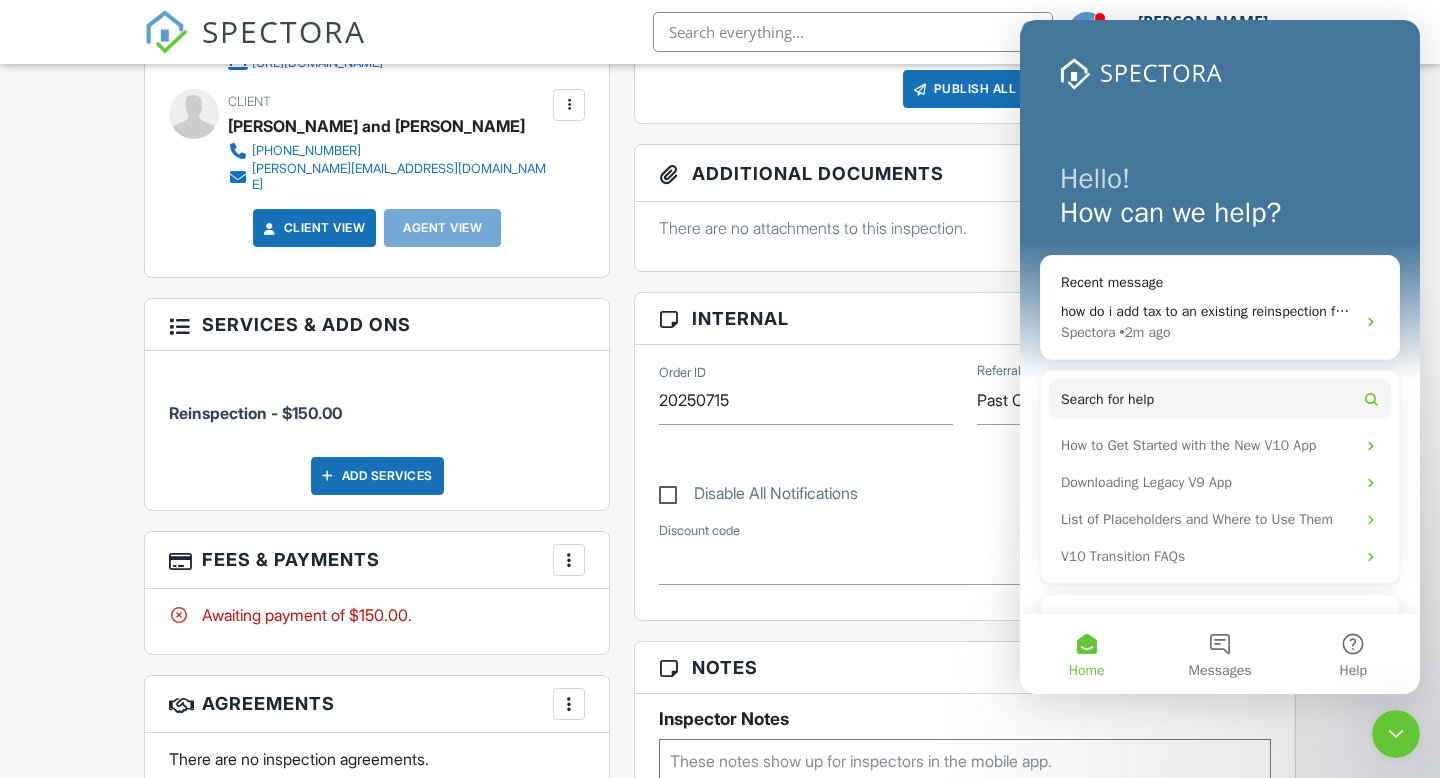 scroll, scrollTop: 0, scrollLeft: 0, axis: both 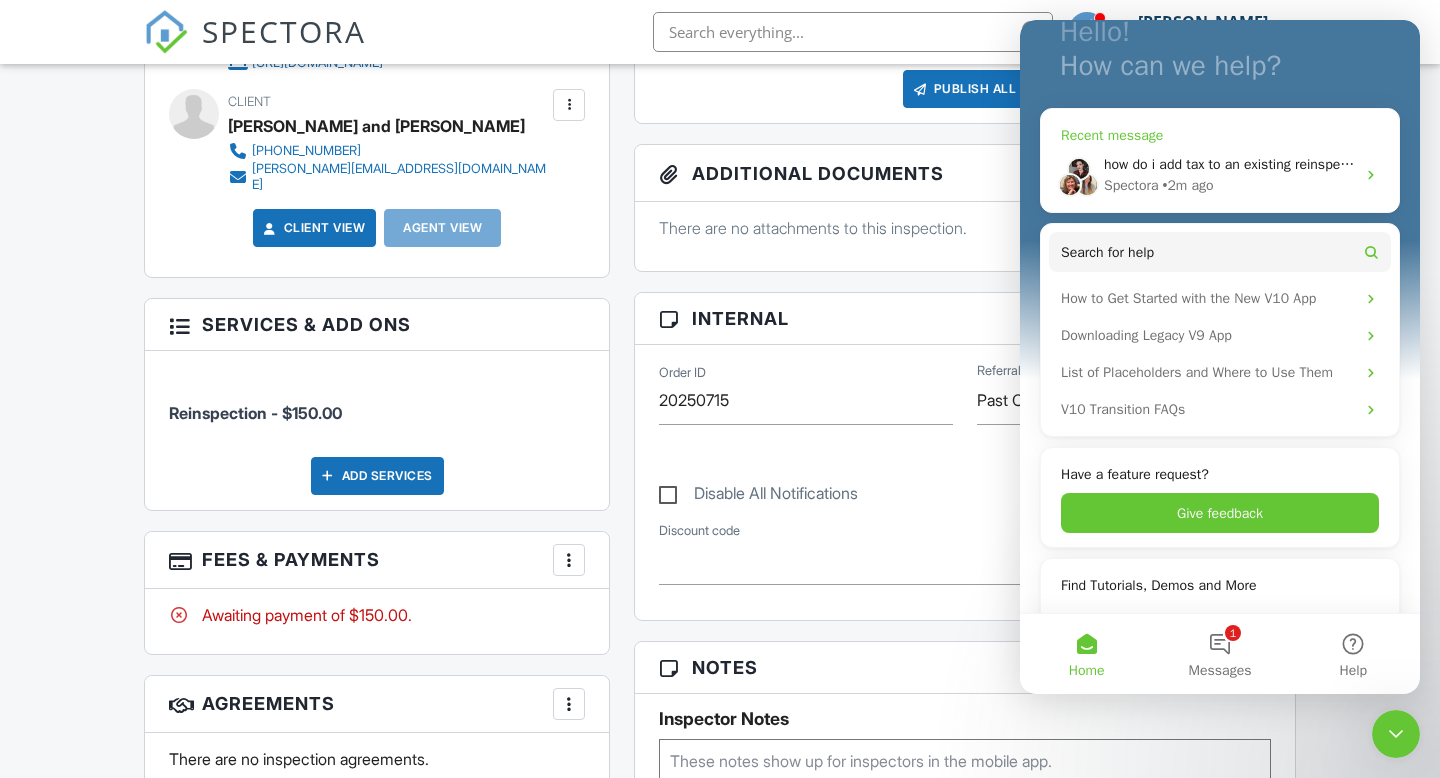 click on "Spectora •  2m ago" at bounding box center [1229, 185] 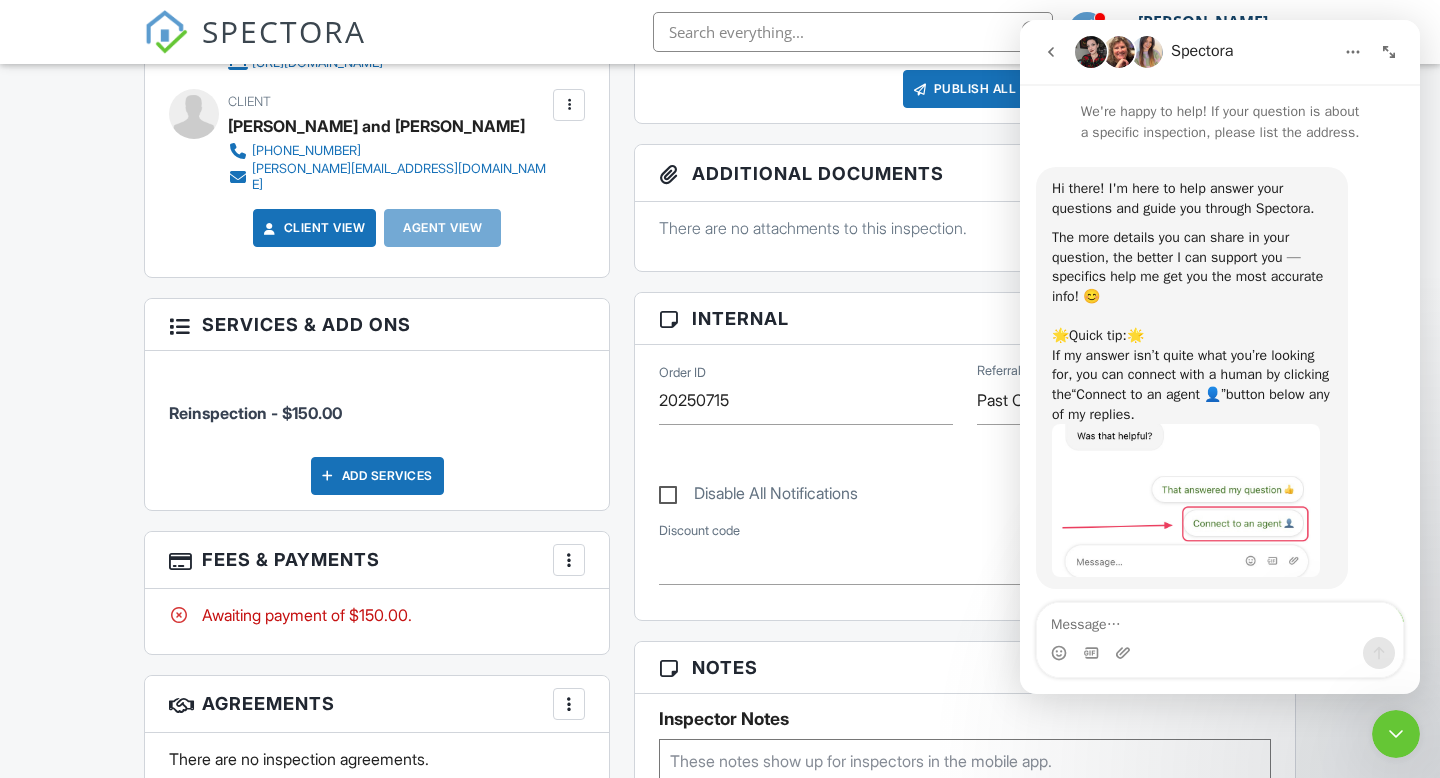 scroll, scrollTop: 1121, scrollLeft: 0, axis: vertical 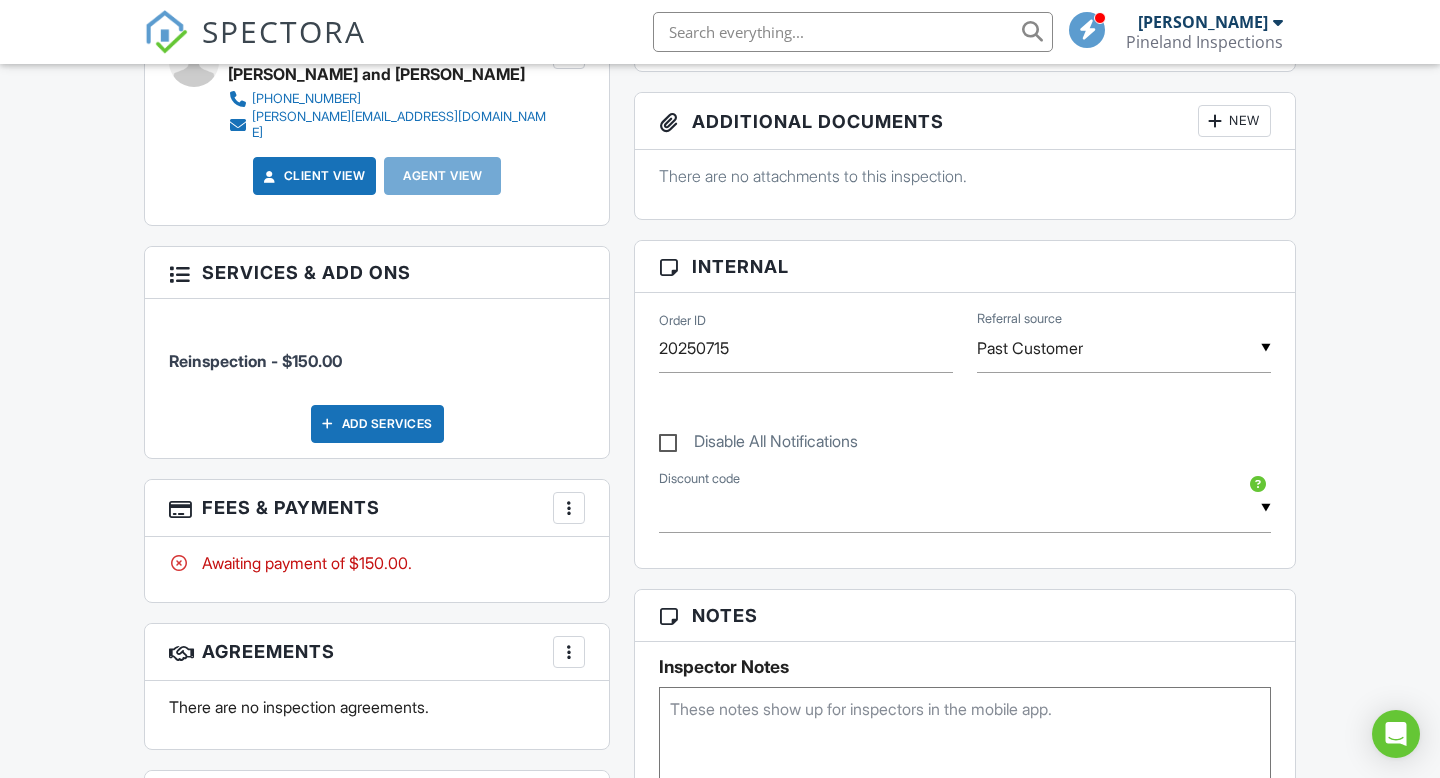 click at bounding box center [569, 508] 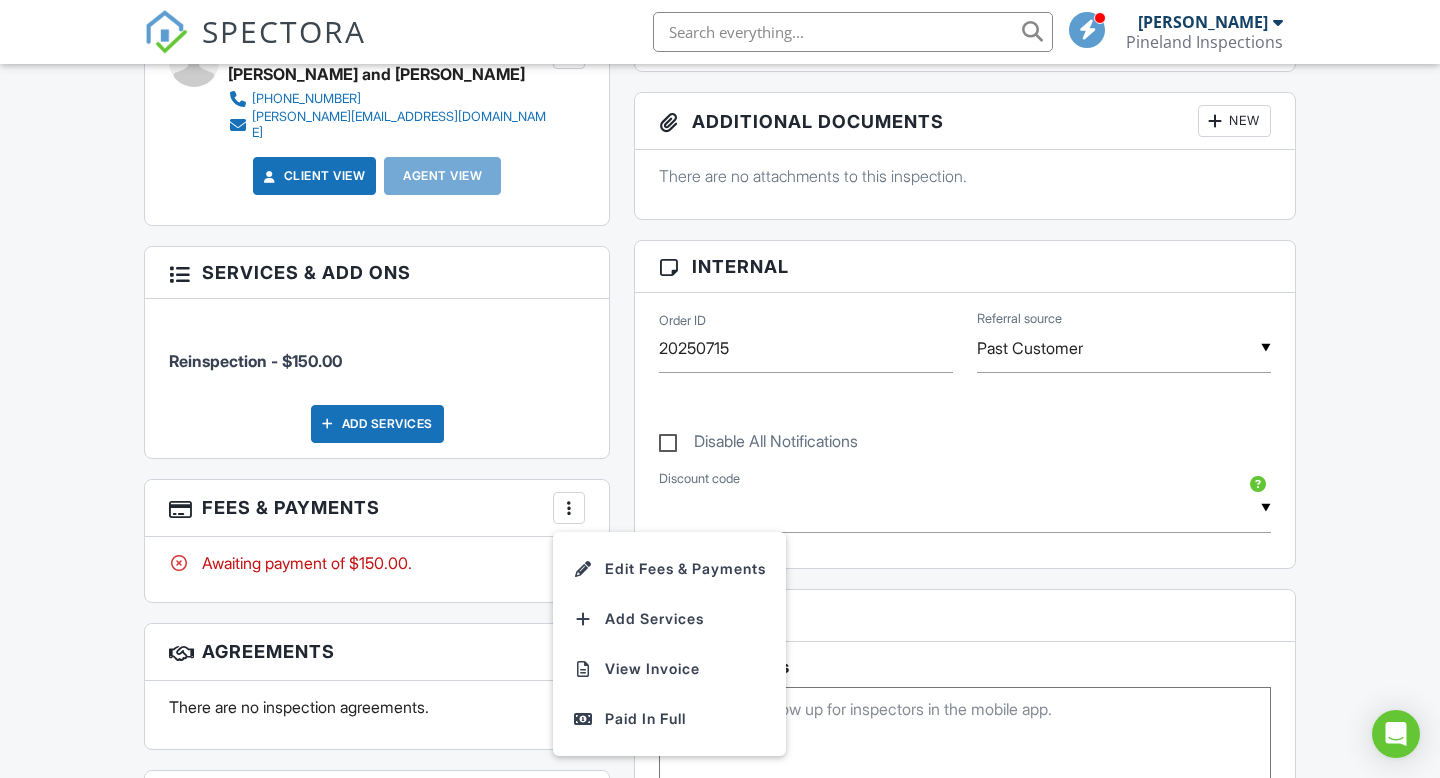 click on "Edit Fees & Payments" at bounding box center (669, 569) 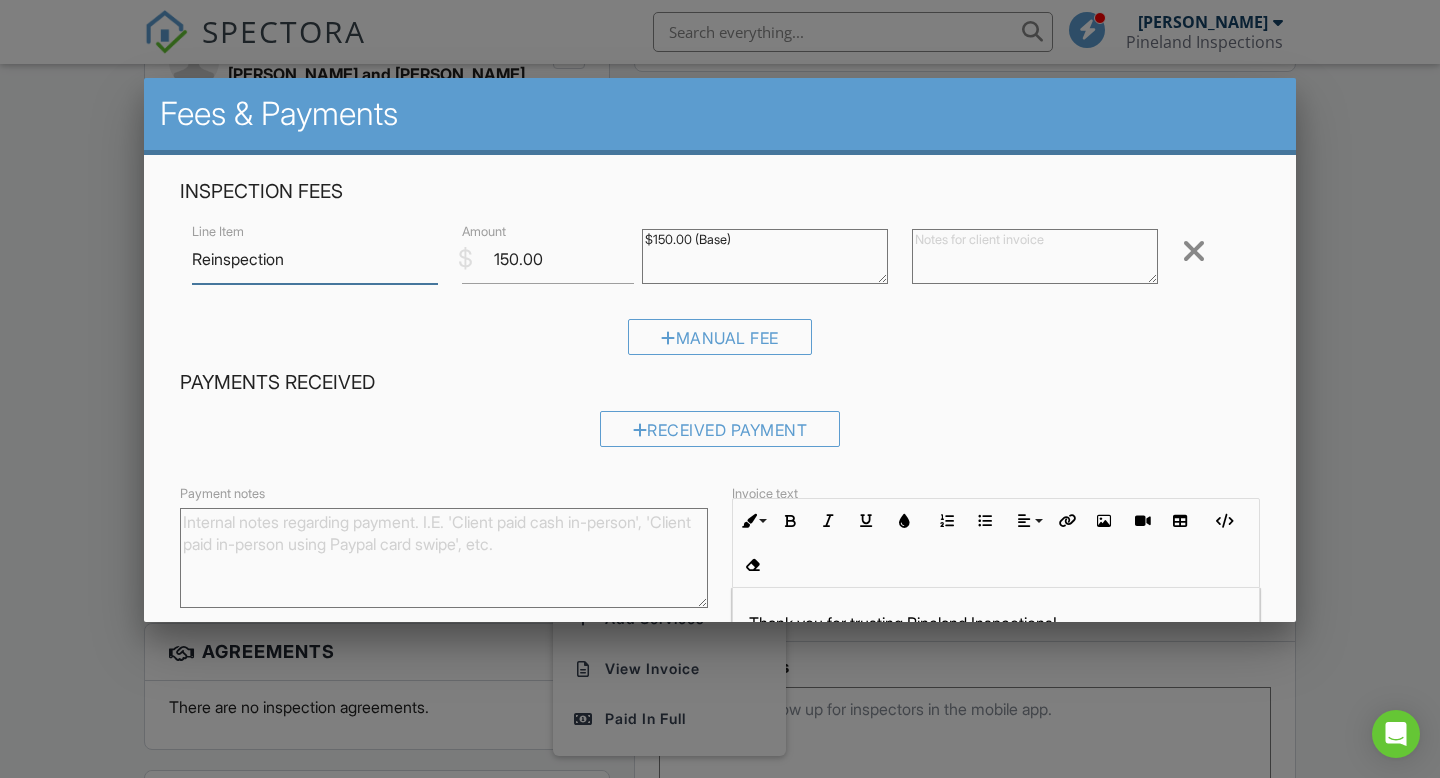 scroll, scrollTop: 31, scrollLeft: 0, axis: vertical 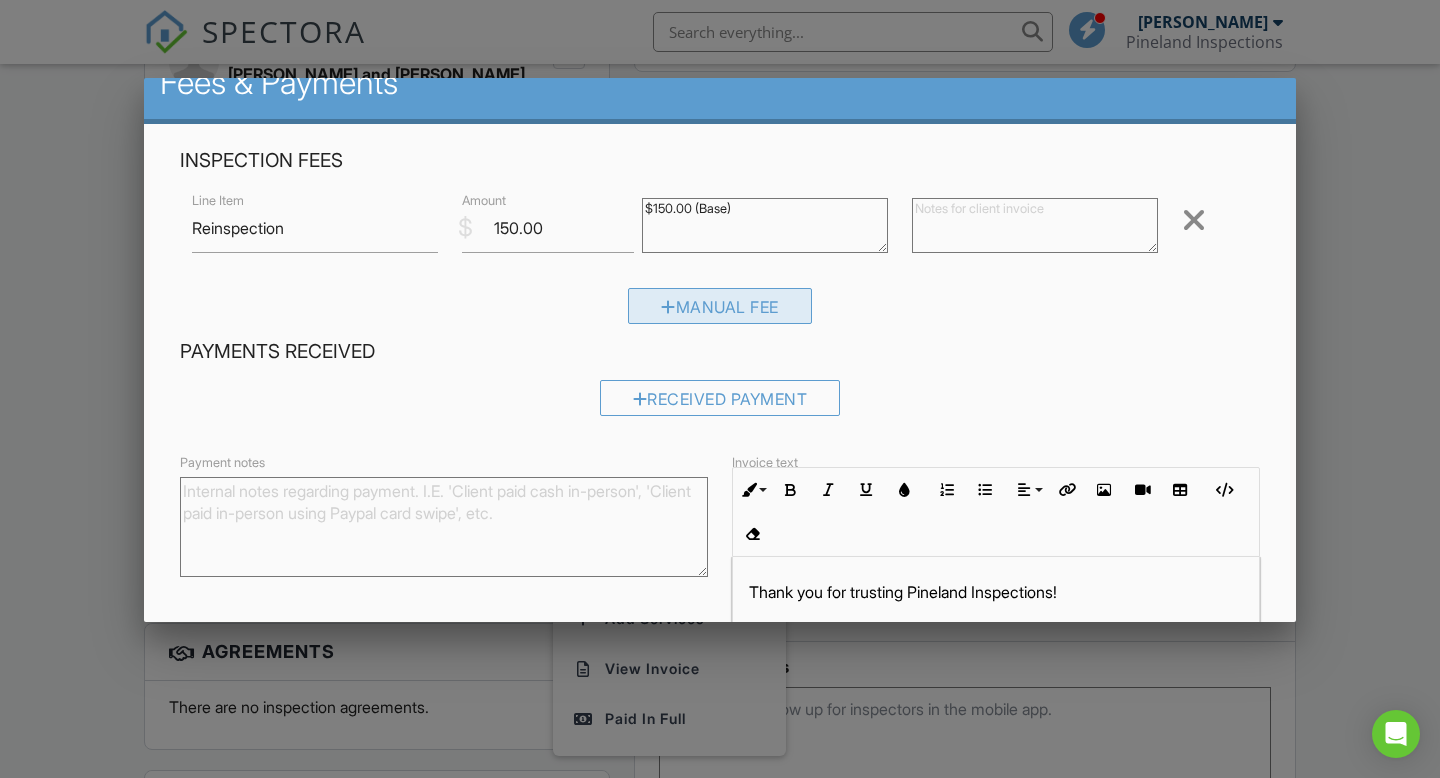 click on "Manual Fee" at bounding box center [720, 306] 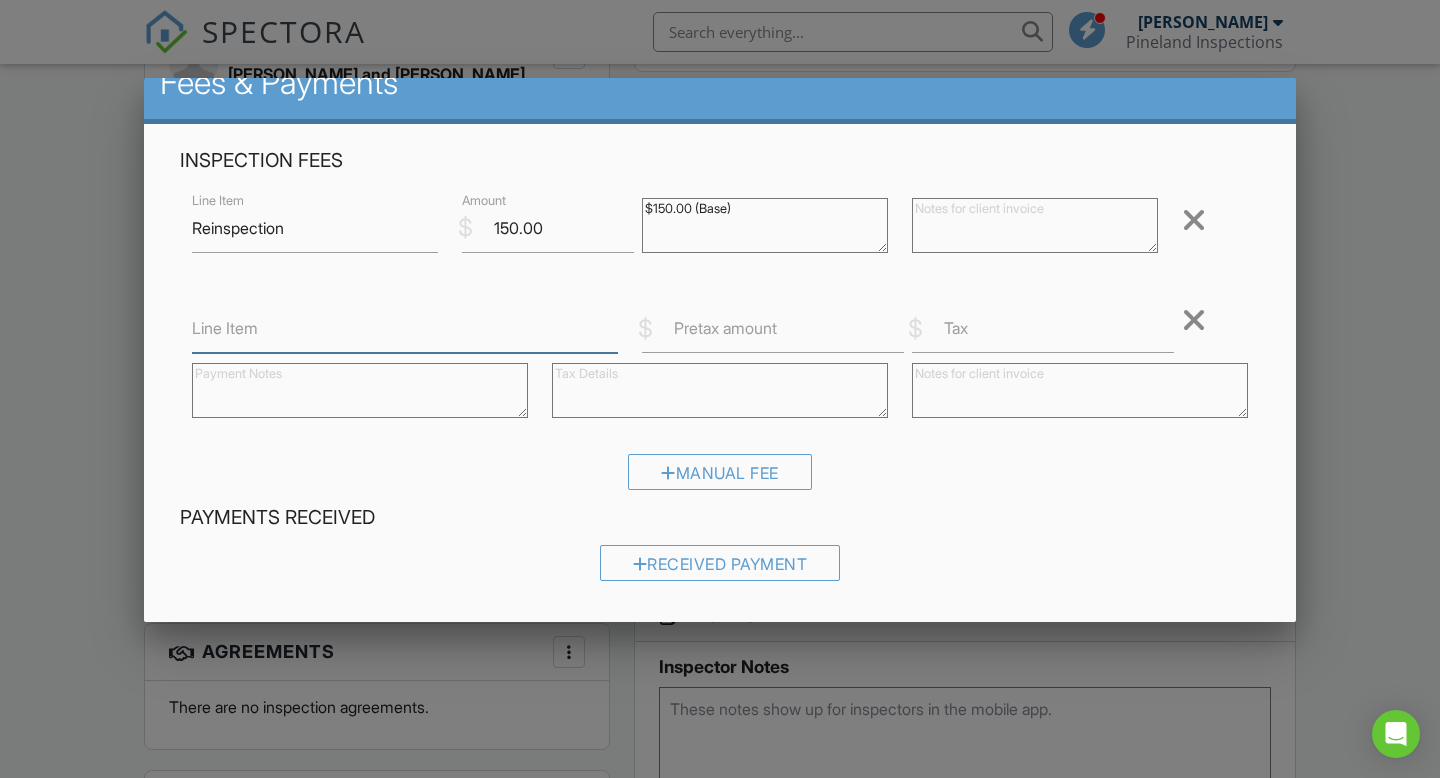 click on "Line Item" at bounding box center (405, 328) 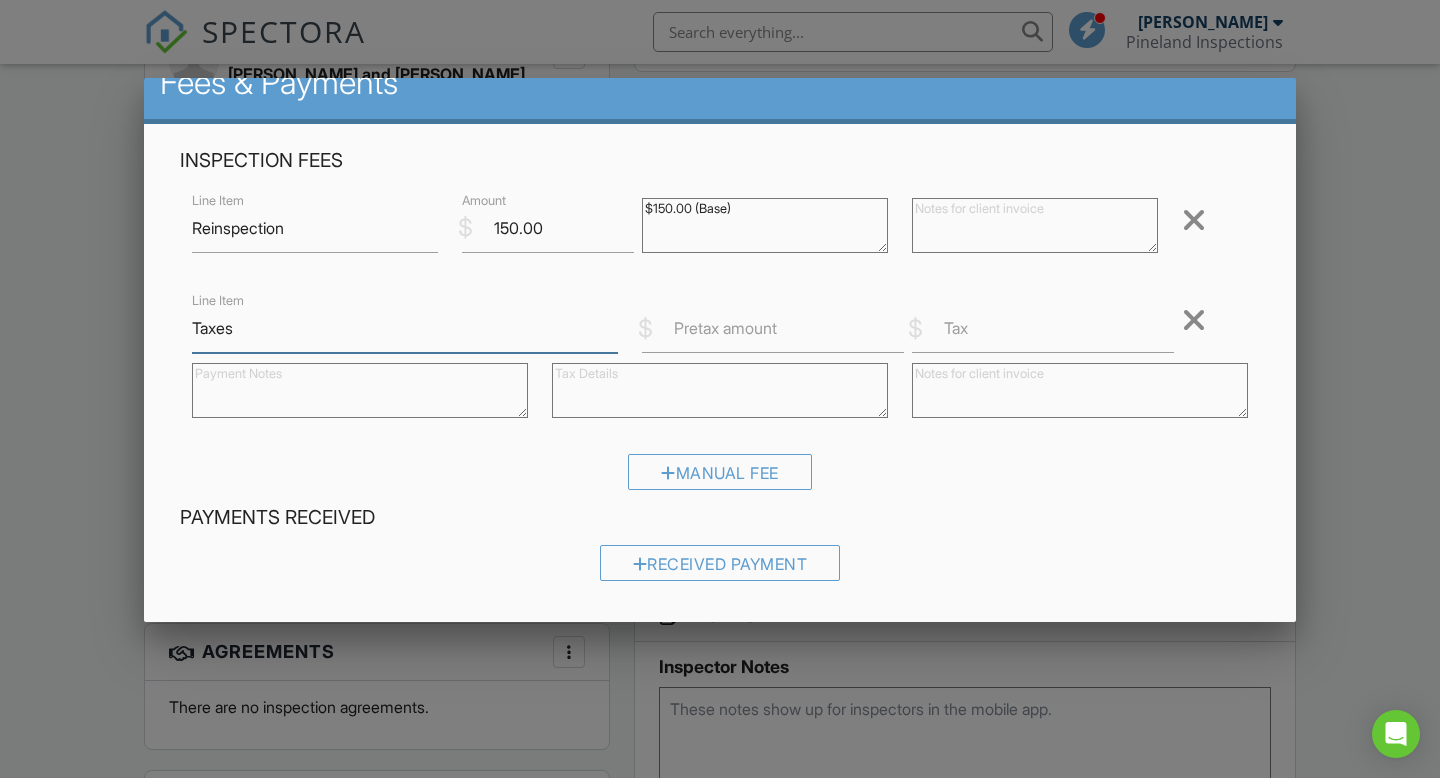 type on "Taxes" 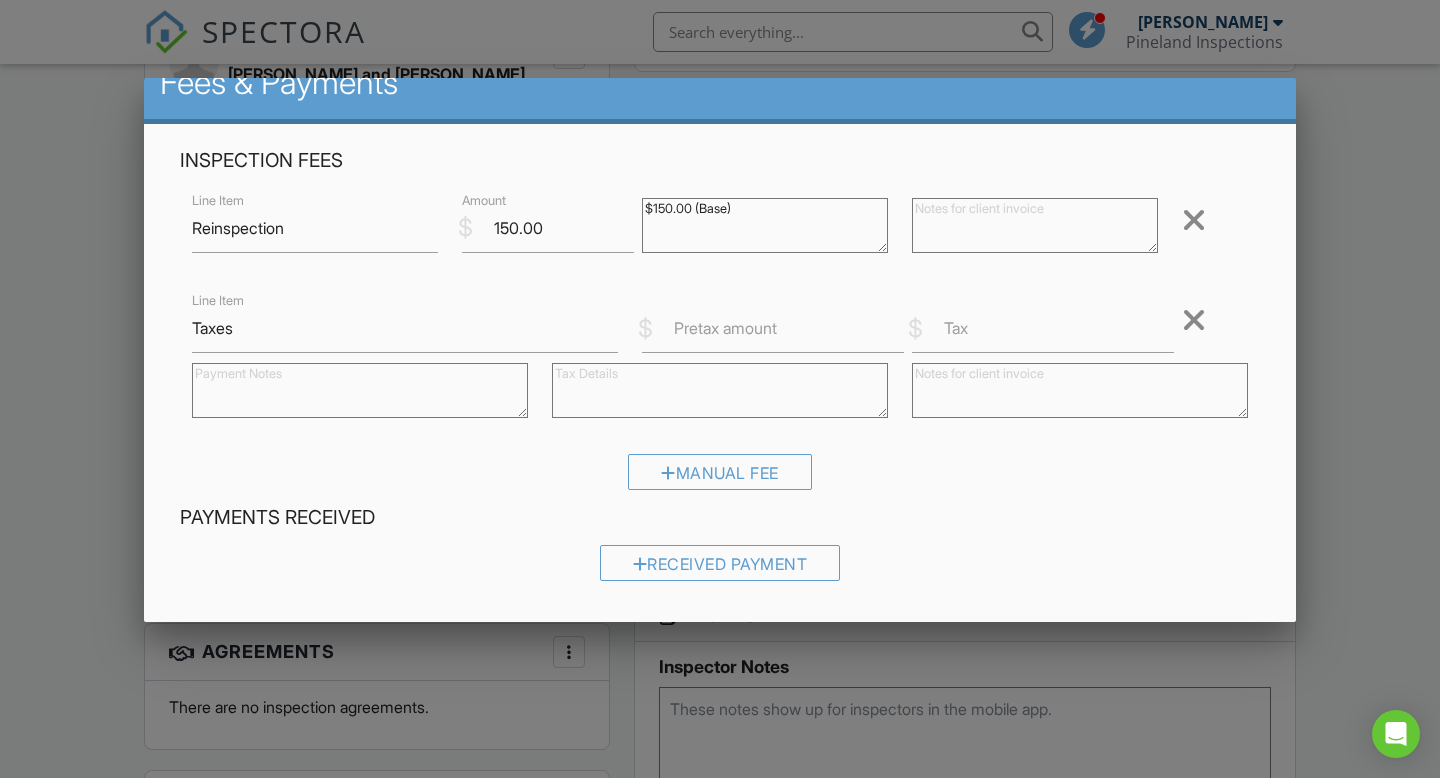 click on "Pretax amount" at bounding box center [725, 328] 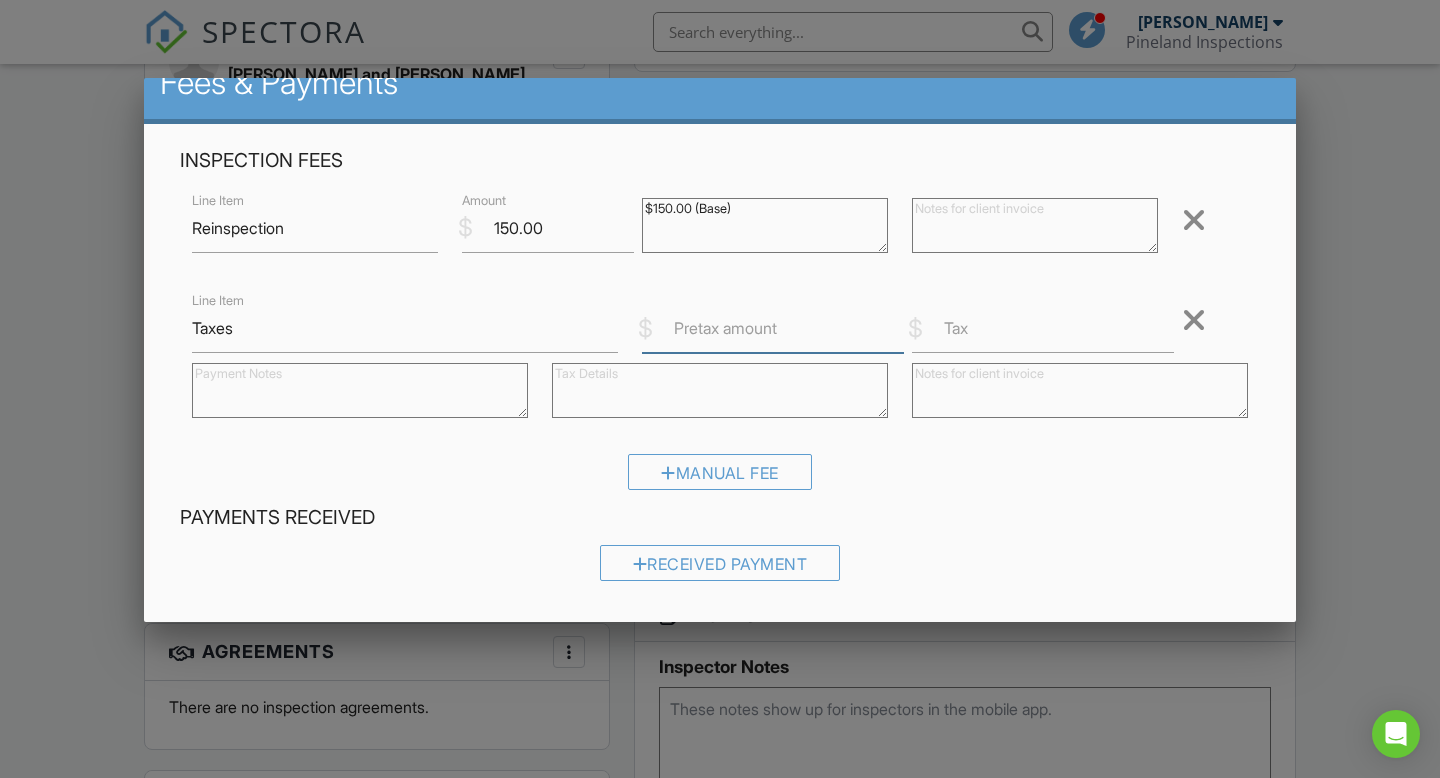 click on "Pretax amount" at bounding box center [773, 328] 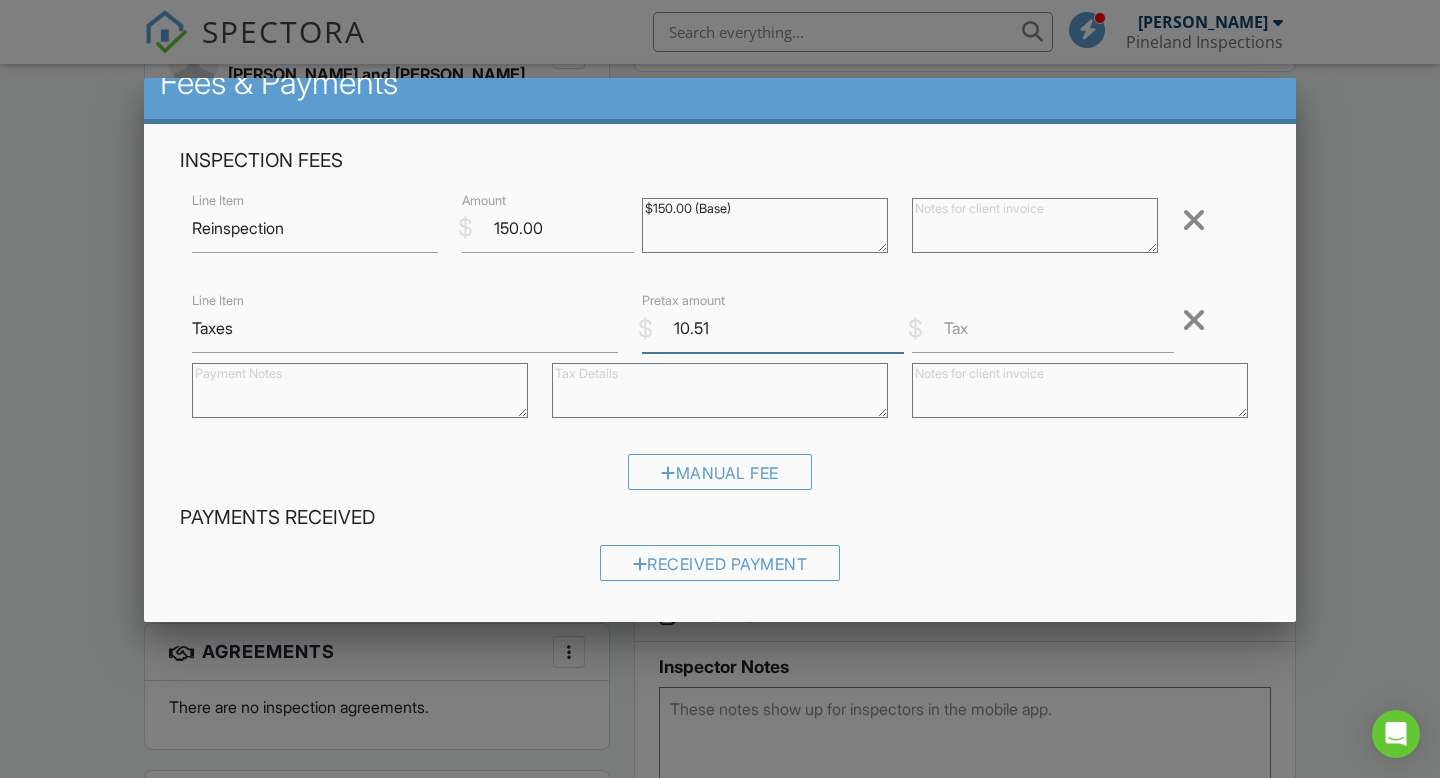 type on "10.51" 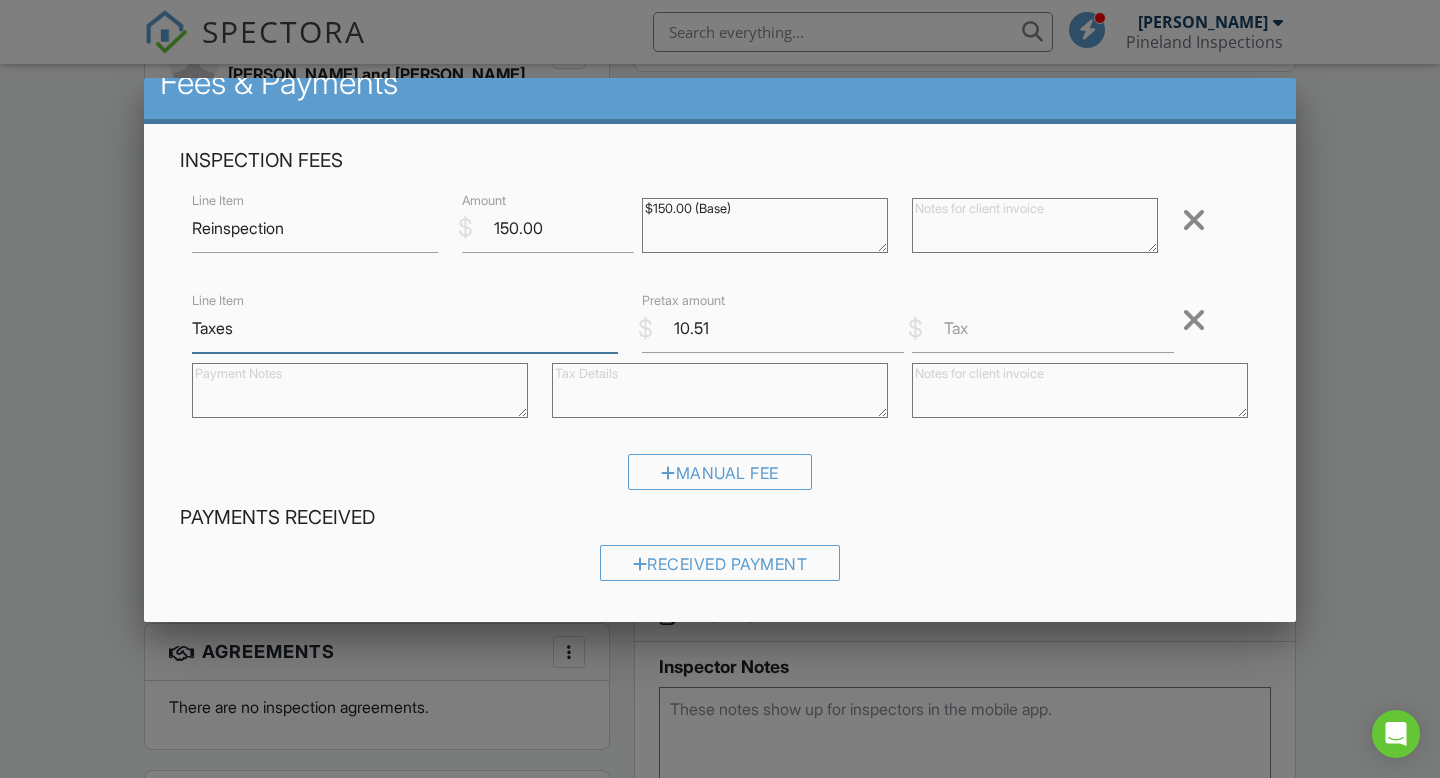 click on "Taxes" at bounding box center [405, 328] 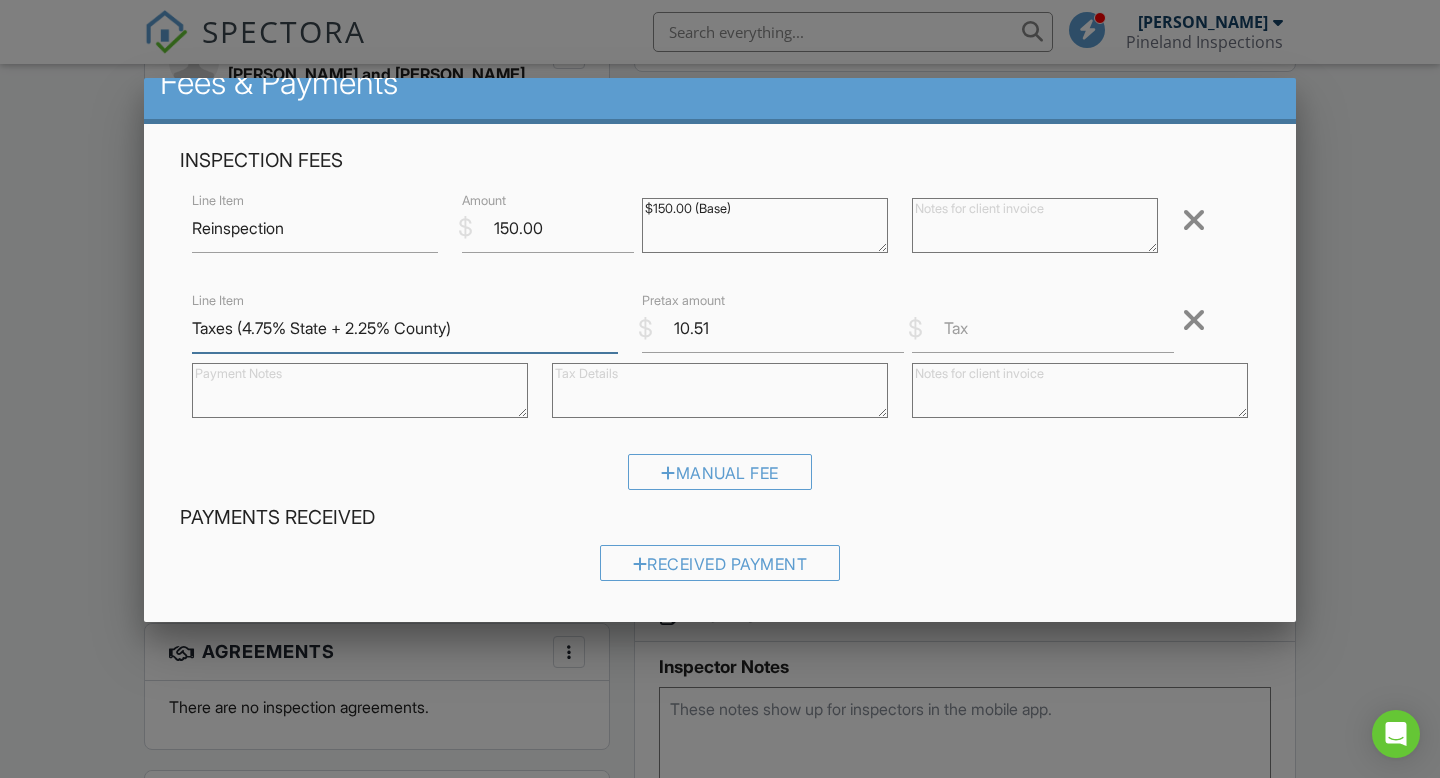 click on "Taxes (4.75% State + 2.25% County)" at bounding box center (405, 328) 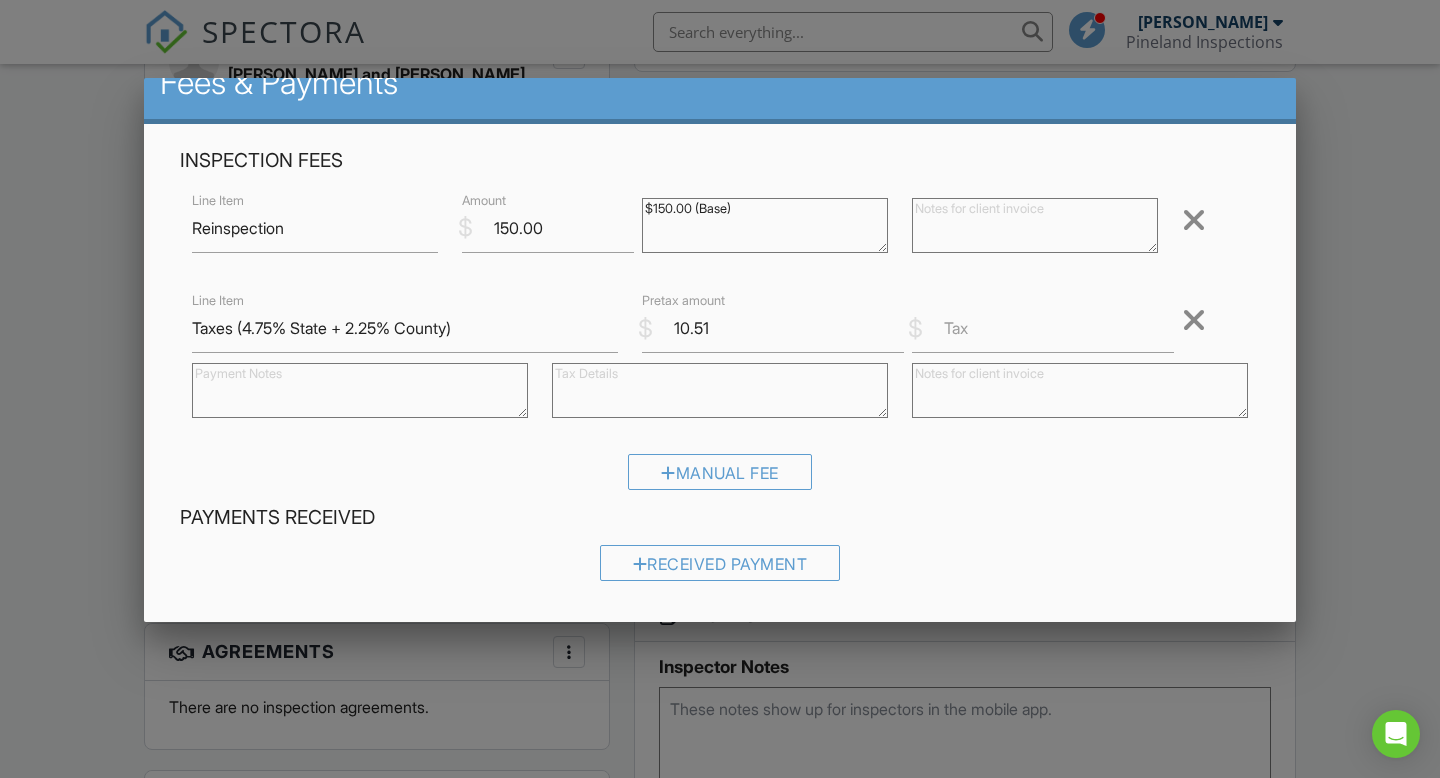 click on "Manual Fee" at bounding box center [720, 479] 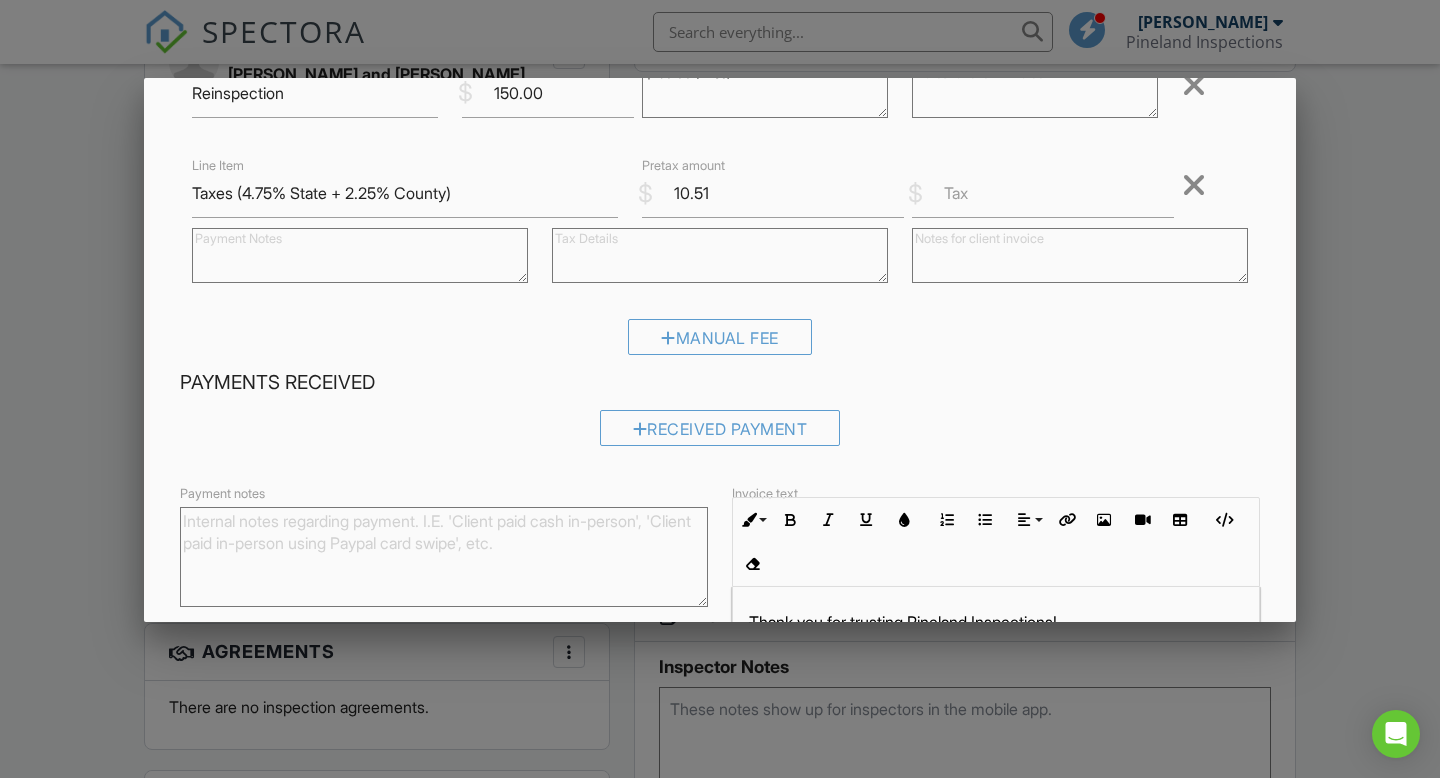 scroll, scrollTop: 376, scrollLeft: 0, axis: vertical 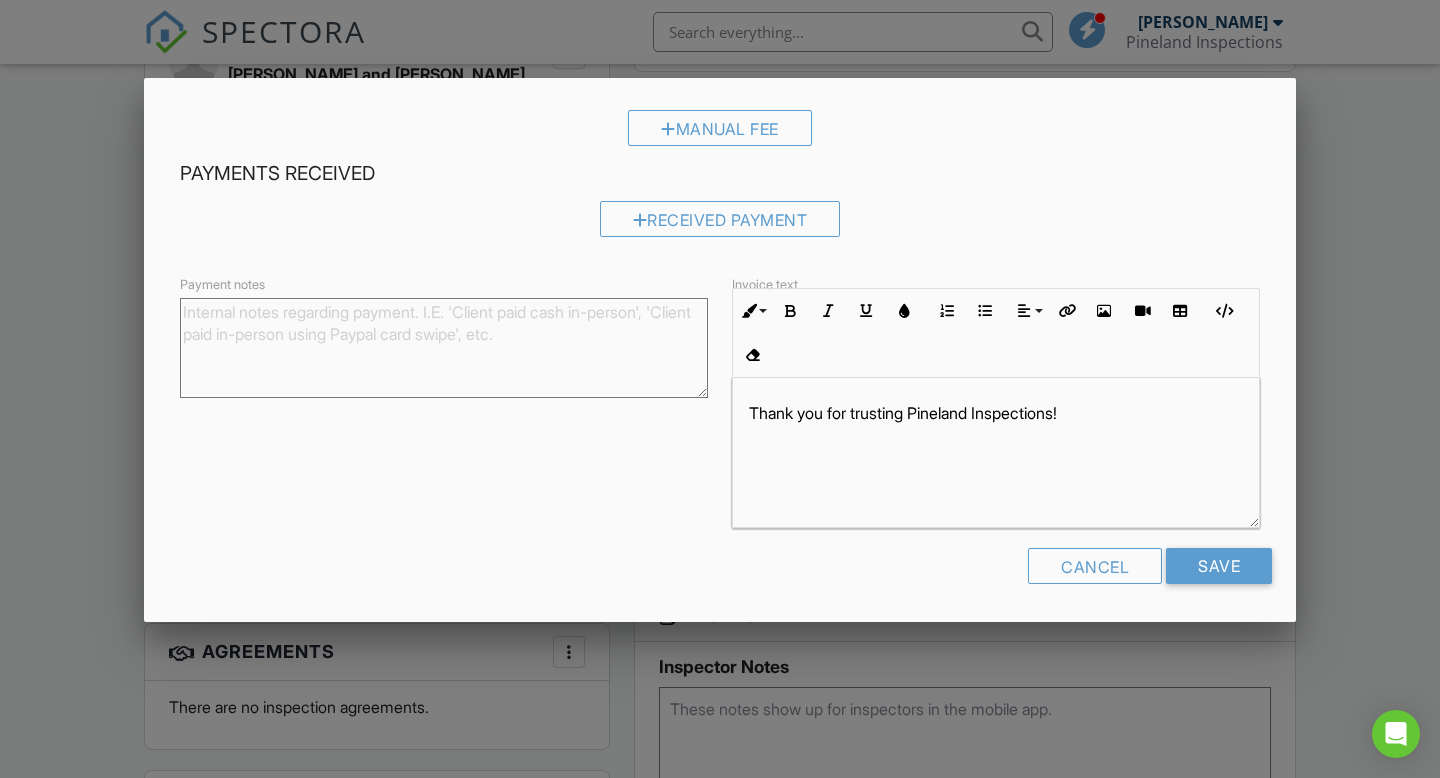 click on "Cancel" at bounding box center [1095, 566] 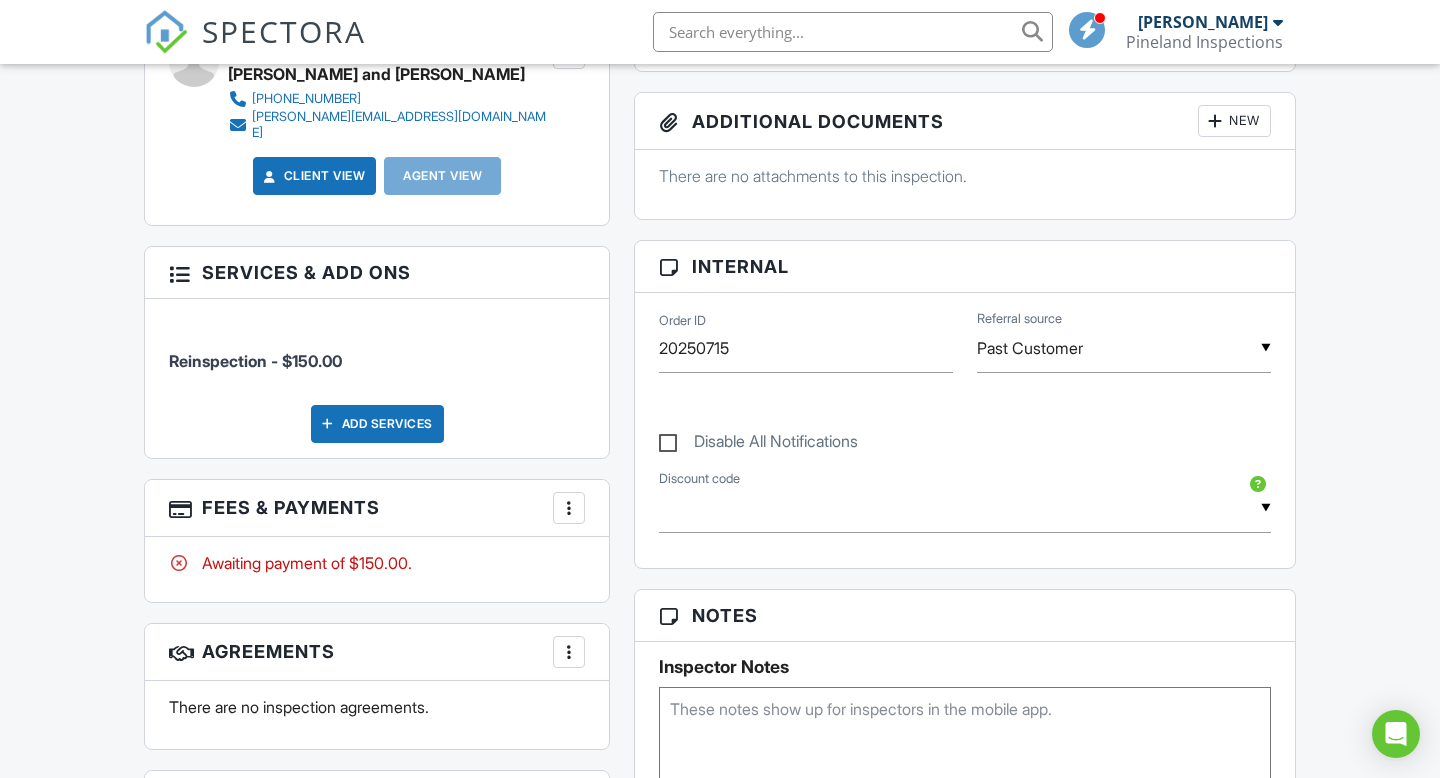 click on "Dashboard
Templates
Contacts
Metrics
Automations
Advanced
Settings
Support Center
Inspection Details
Client View
More
Property Details
Reschedule
Reorder / Copy
Share
Cancel
Delete
Print Order
Convert to V9
Enable Pass on CC Fees
View Change Log
07/15/2025  8:00 am
- 9:30 am
2532 Allsbrook Dr
Fayetteville, NC 28301
Built
2022
2010
sq. ft.
slab
Lot Size
21780
sq.ft.
+ − Leaflet  |  © MapTiler   © OpenStreetMap contributors
All emails and texts are disabled for this inspection!
Turn on emails and texts
Turn on and Requeue Notifications
Reports
Locked
Attach
New
Publish All
Checking report completion" at bounding box center [720, 624] 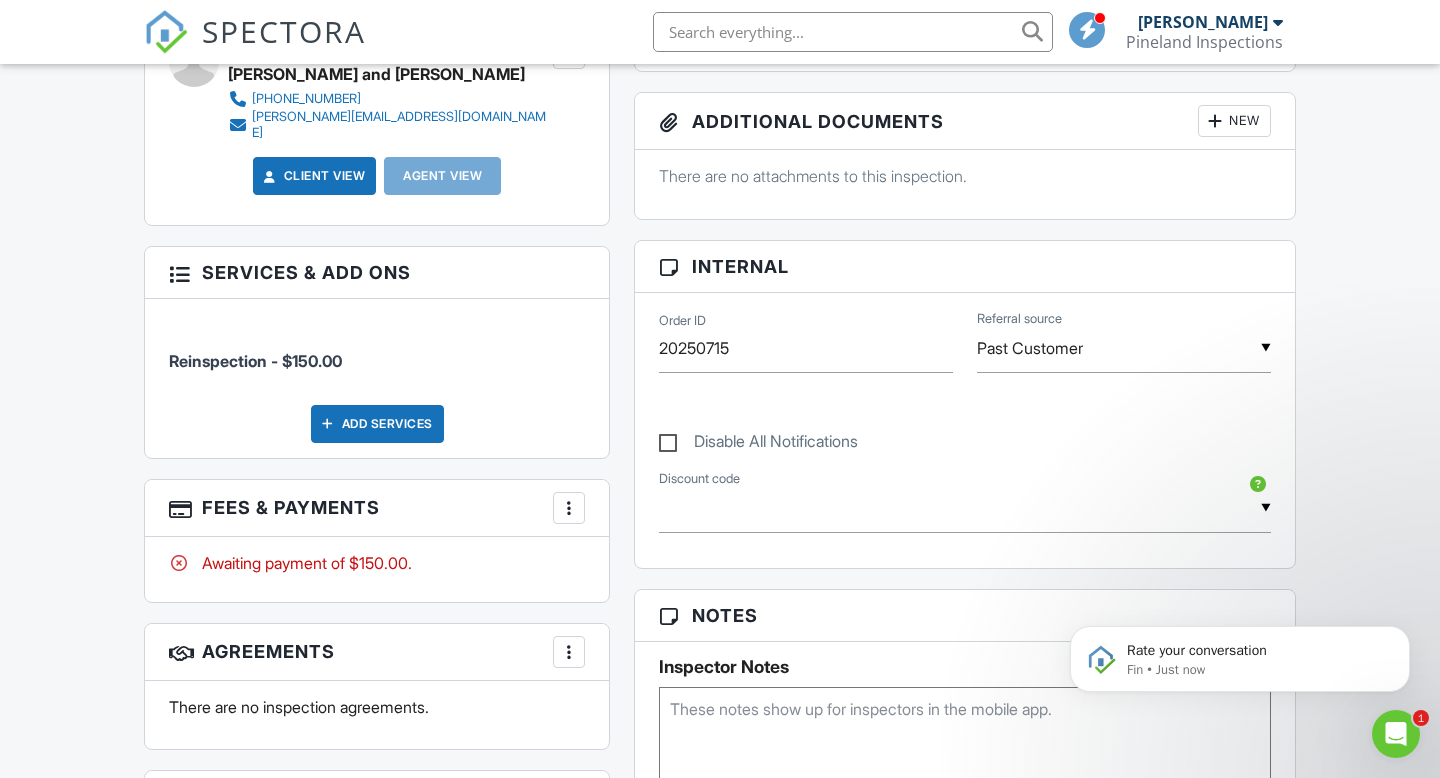 scroll, scrollTop: 0, scrollLeft: 0, axis: both 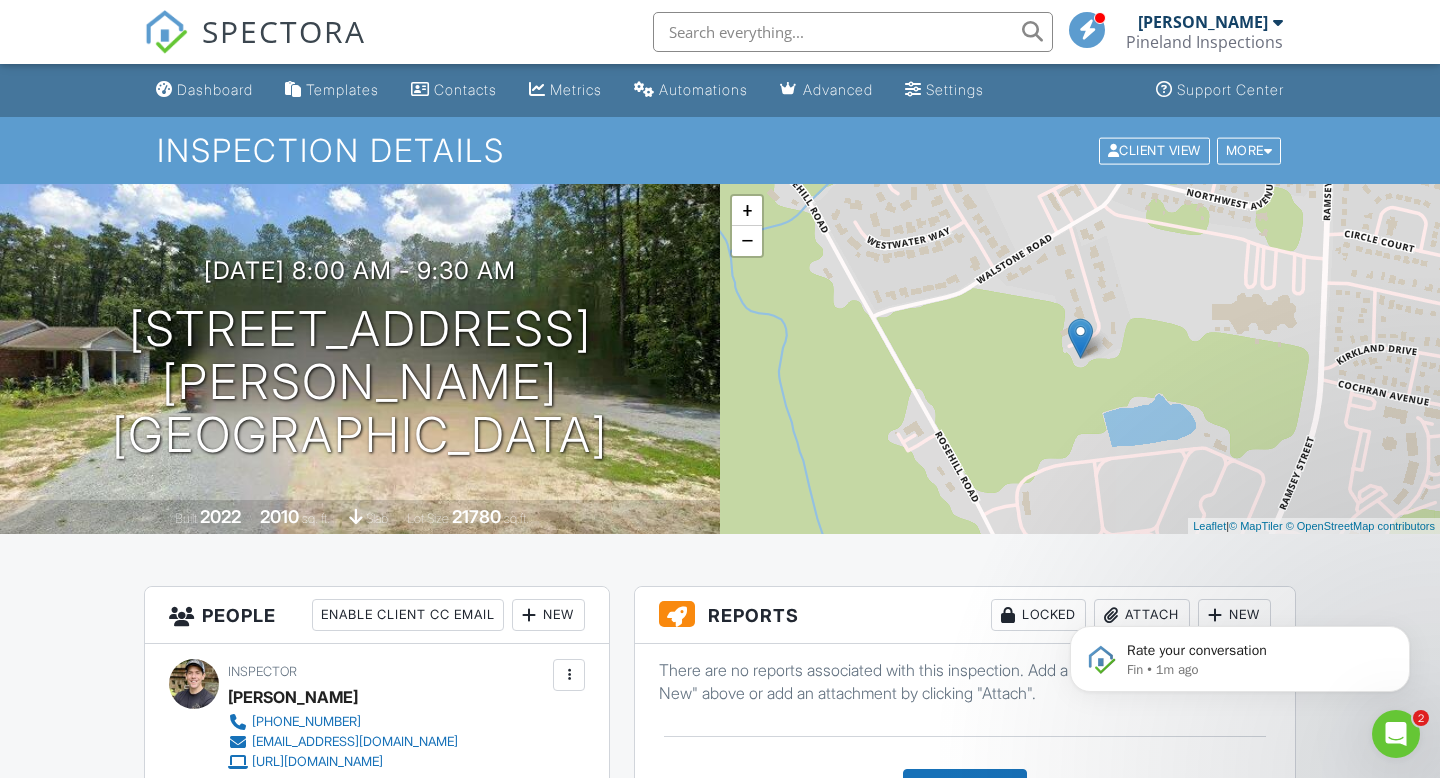 click 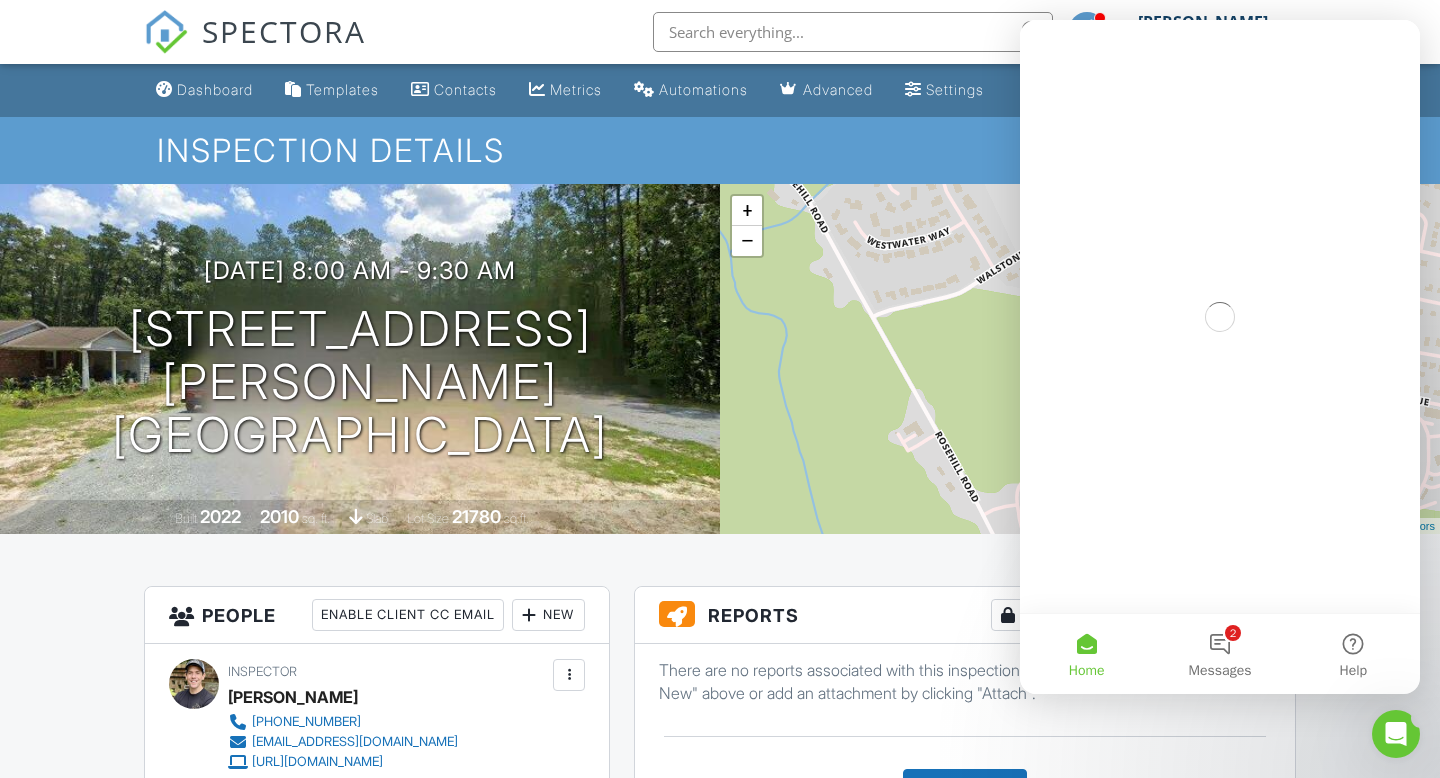 scroll, scrollTop: 0, scrollLeft: 0, axis: both 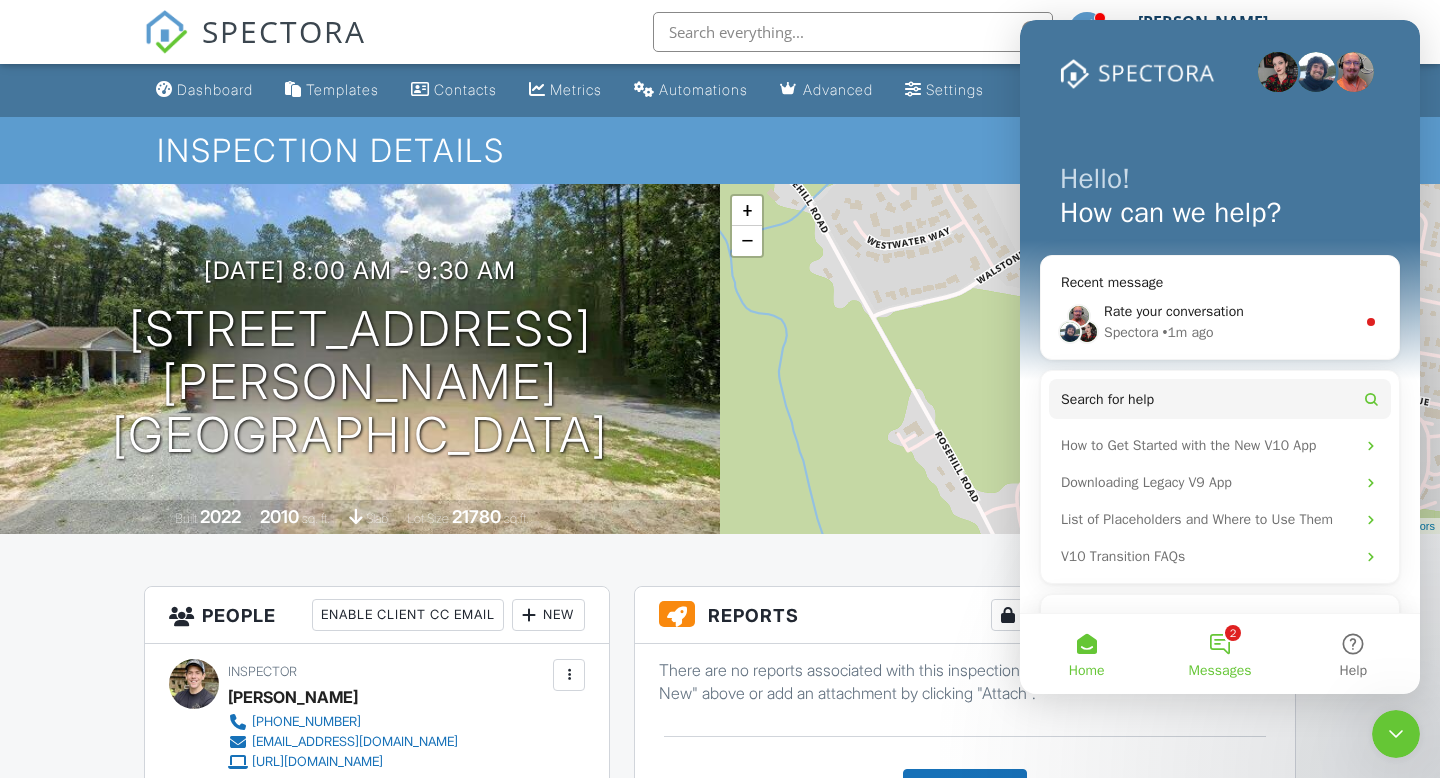 click on "2 Messages" at bounding box center [1219, 654] 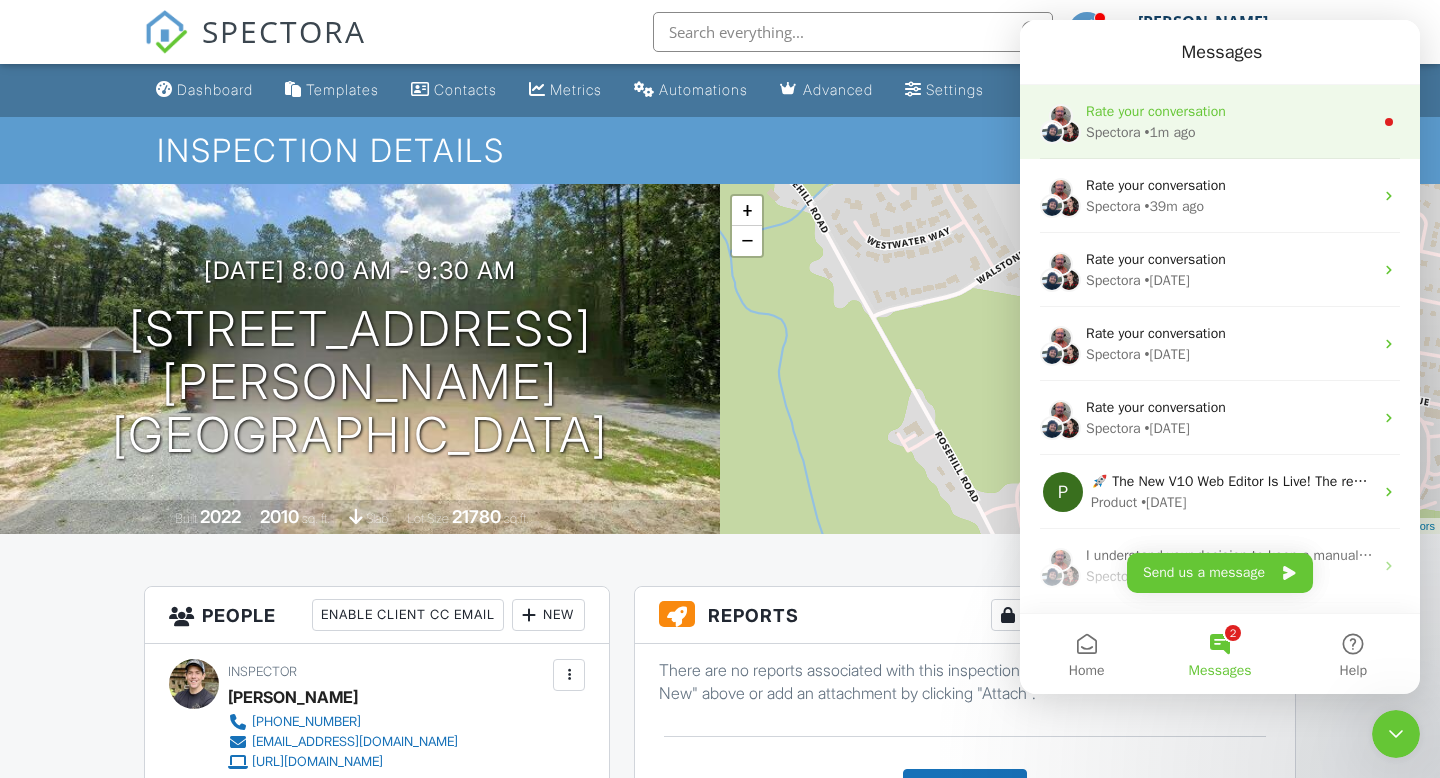 click on "Rate your conversation" at bounding box center (1229, 111) 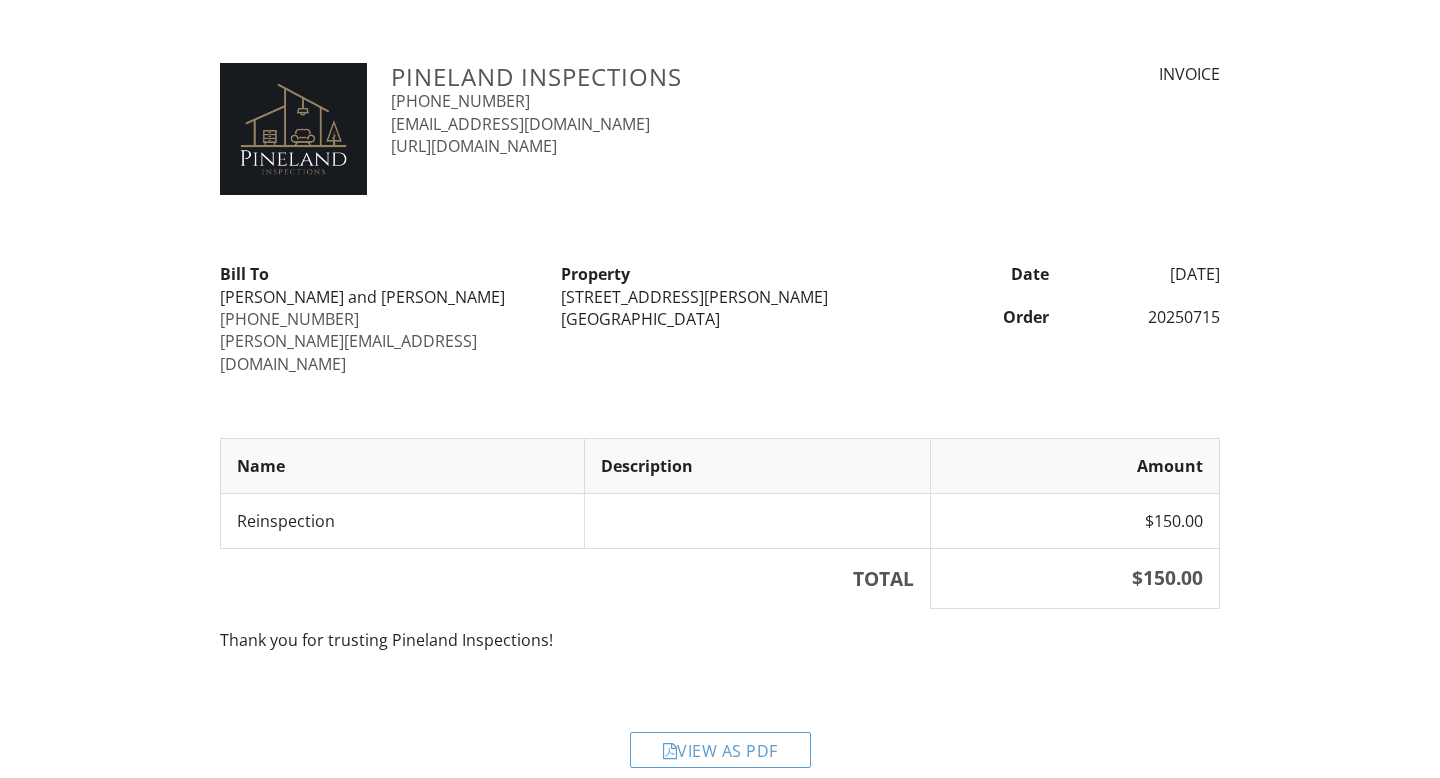 scroll, scrollTop: 0, scrollLeft: 0, axis: both 